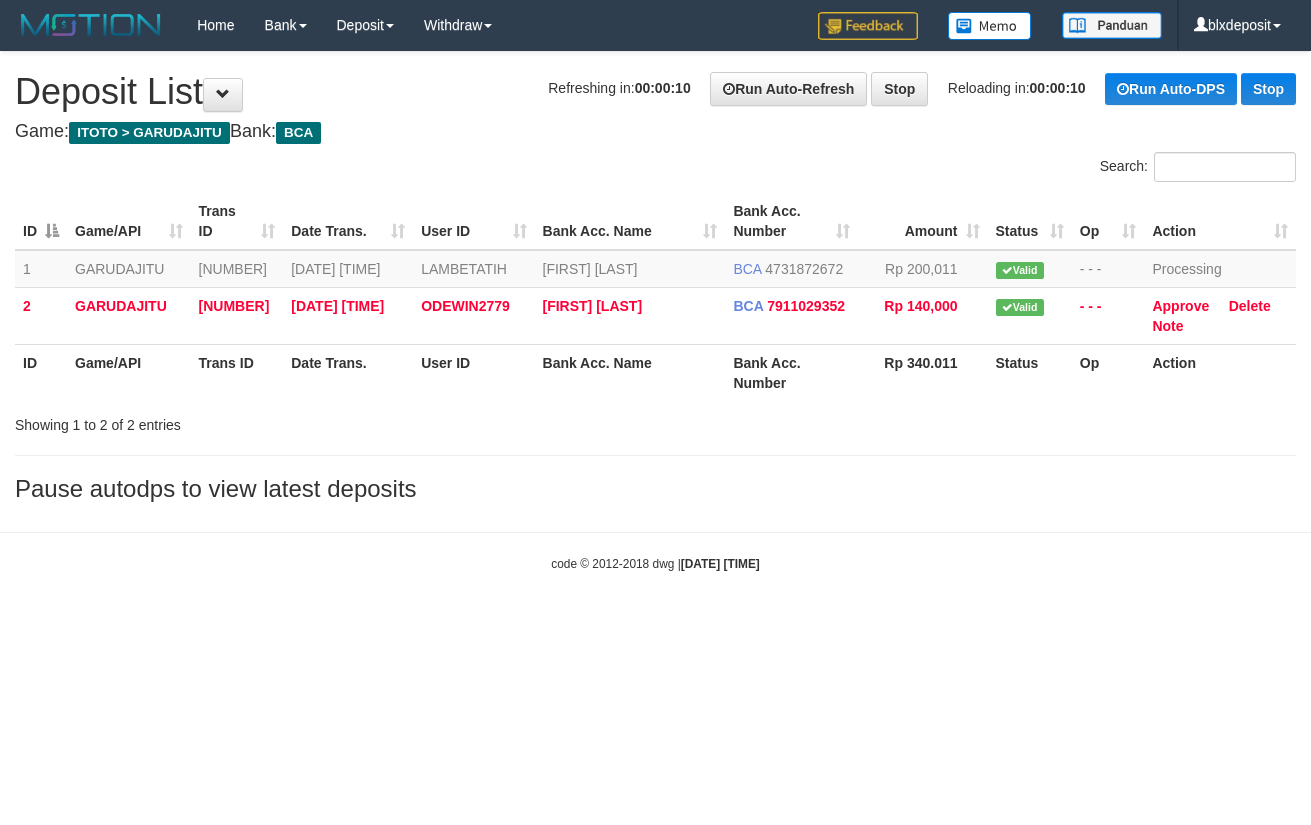 scroll, scrollTop: 0, scrollLeft: 0, axis: both 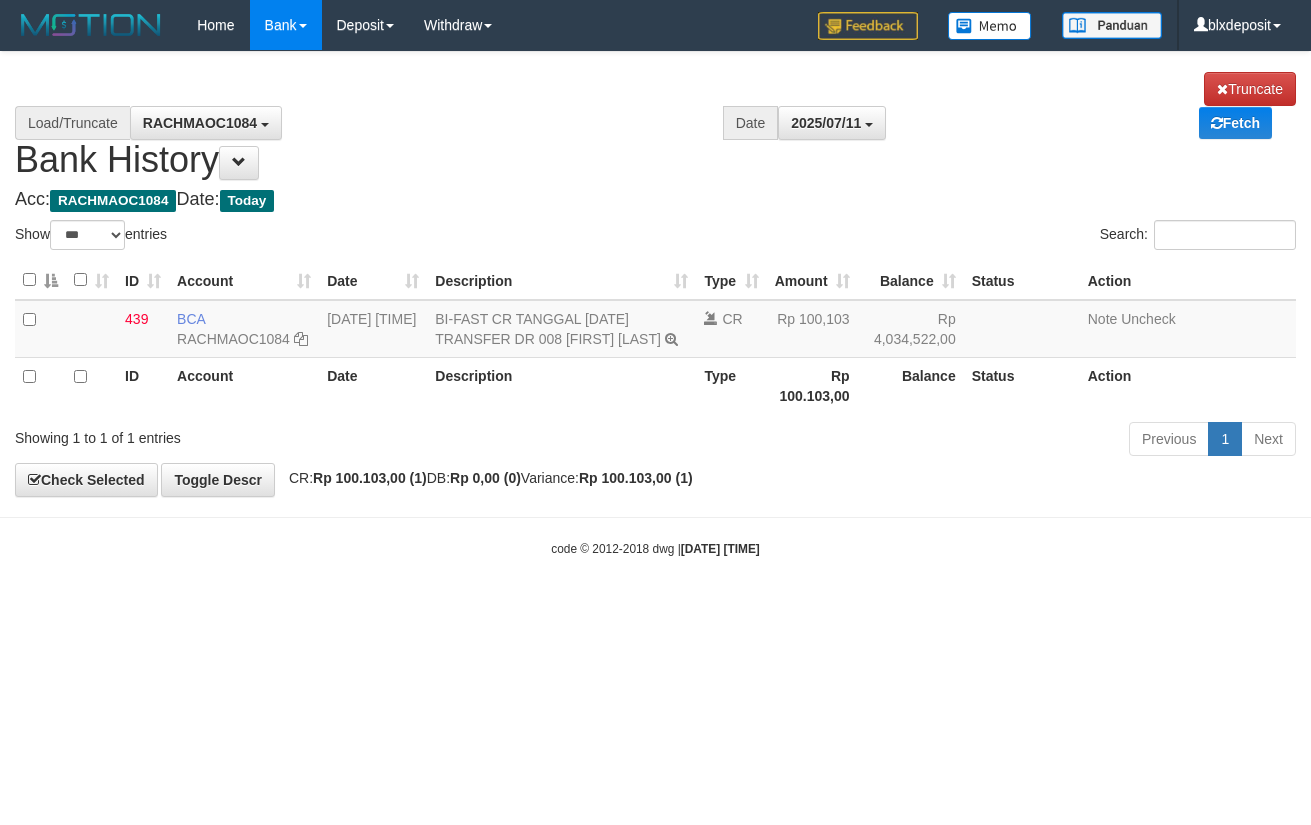 select on "***" 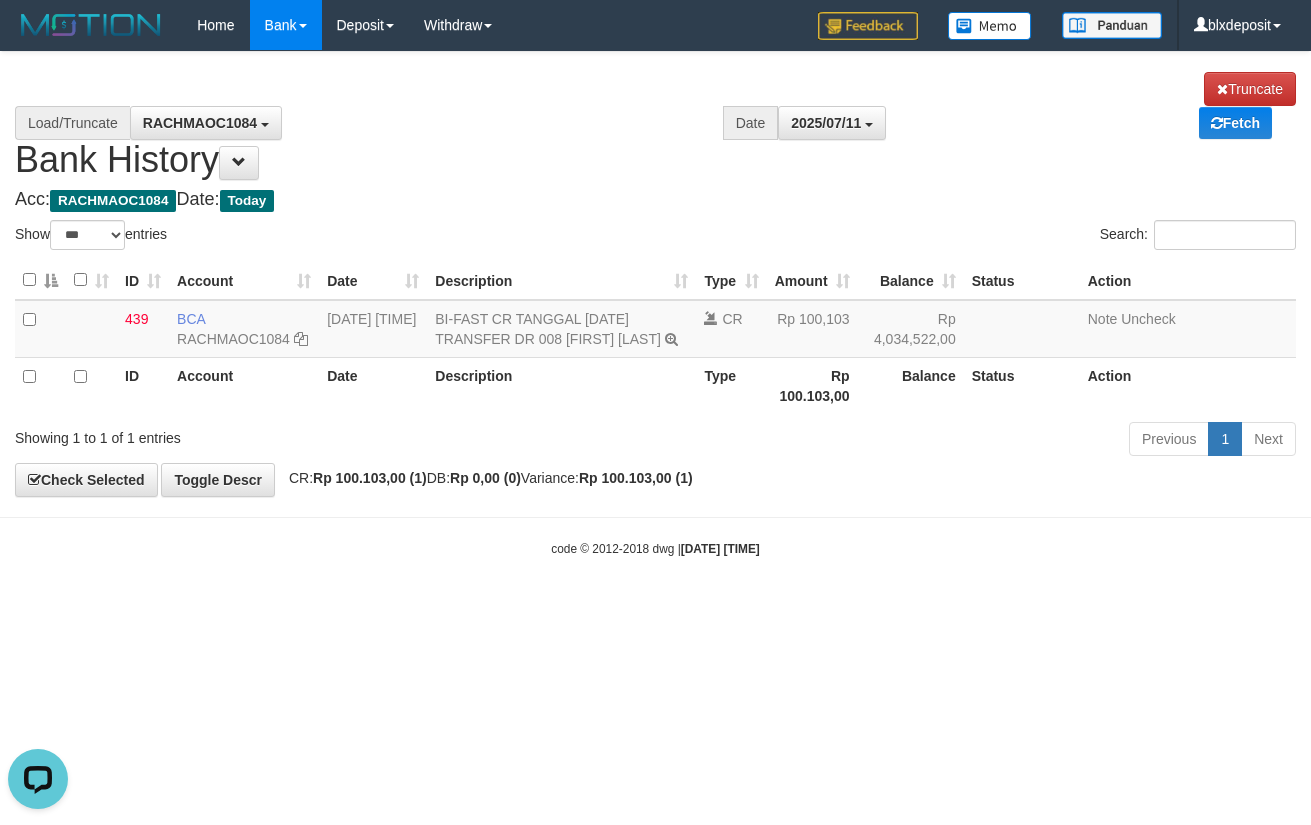 scroll, scrollTop: 0, scrollLeft: 0, axis: both 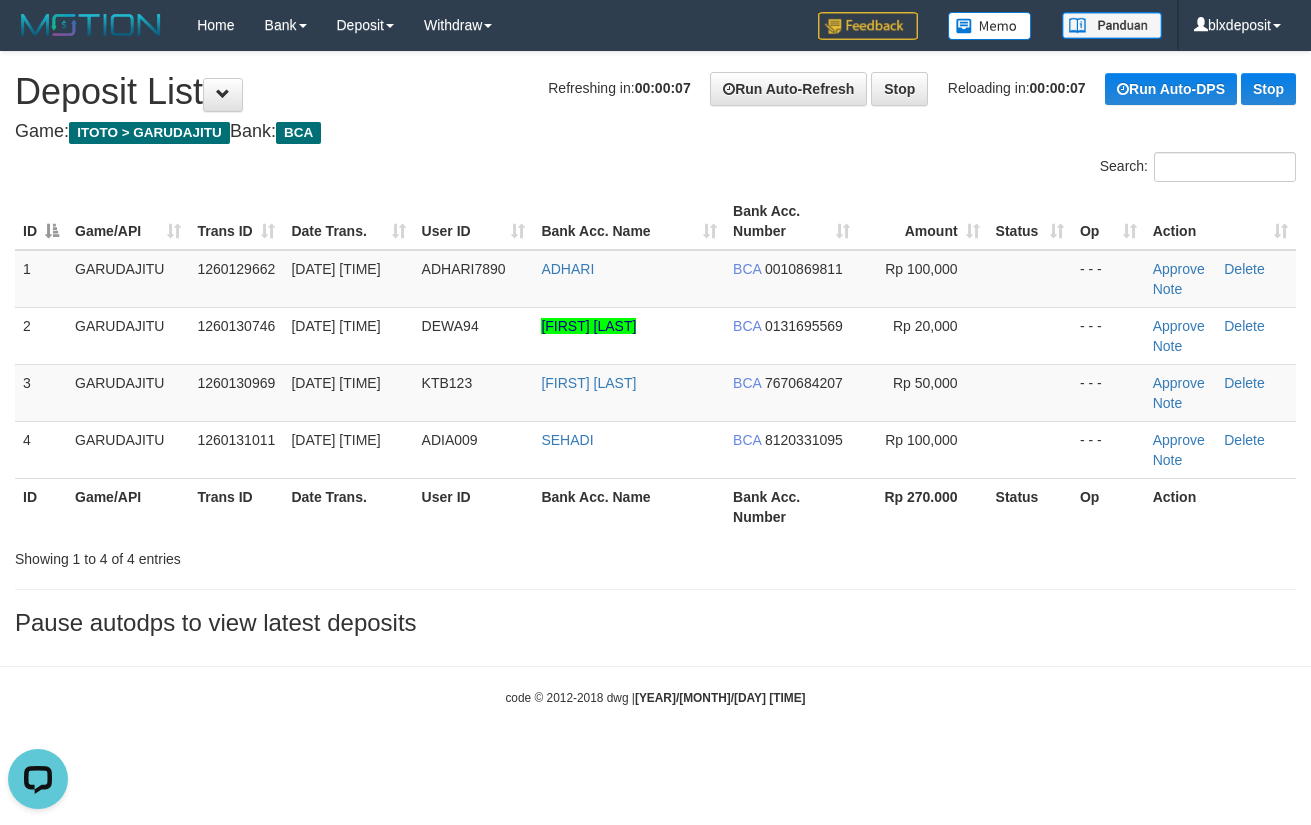click on "Game:   ITOTO > GARUDAJITU    		Bank:   BCA" at bounding box center (655, 132) 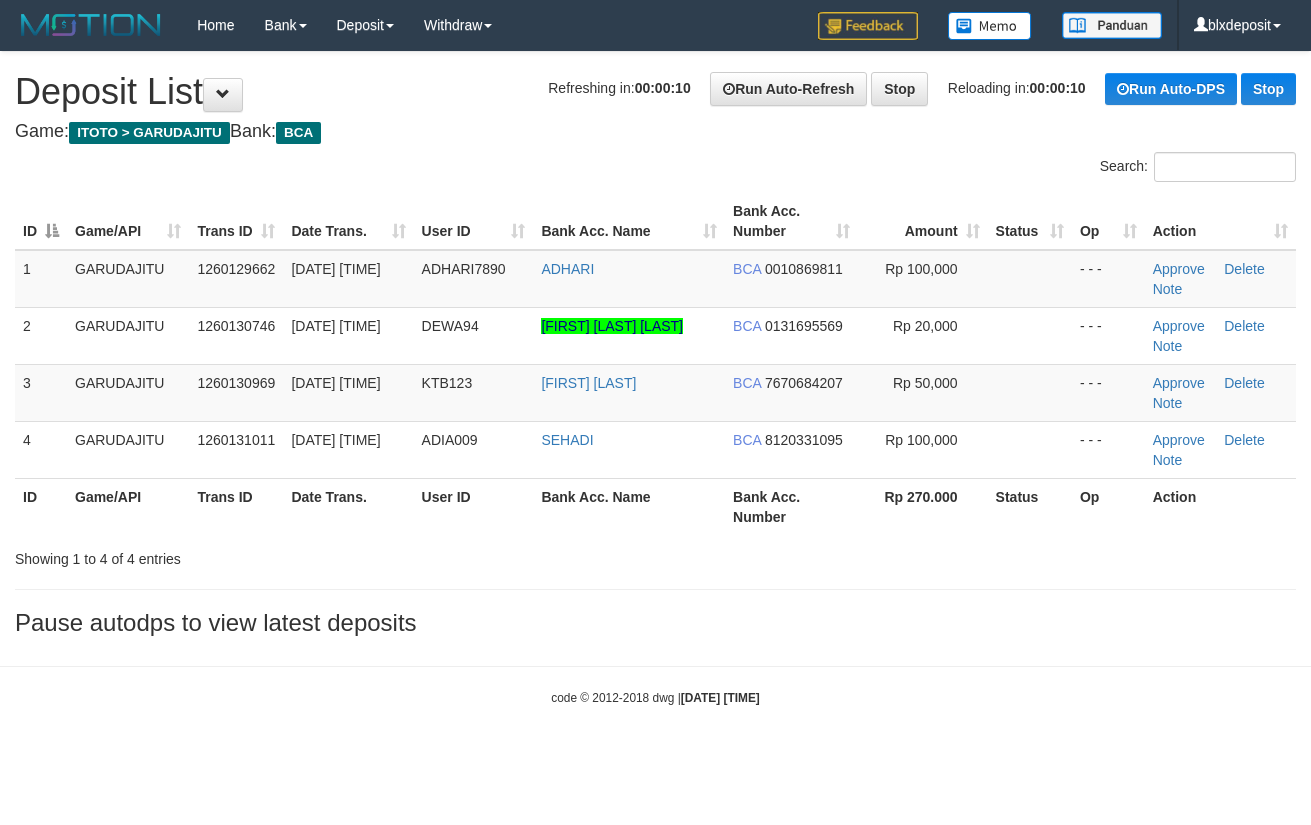 scroll, scrollTop: 0, scrollLeft: 0, axis: both 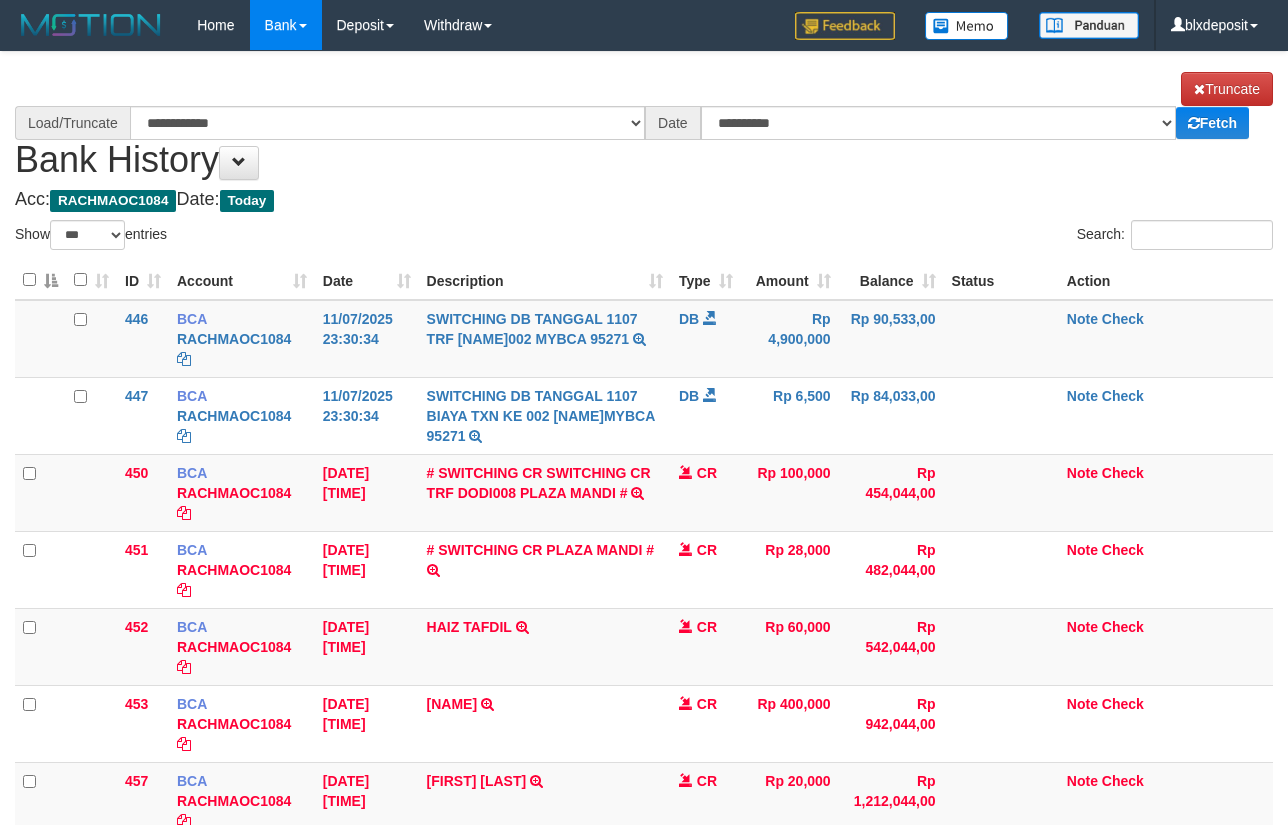 select on "***" 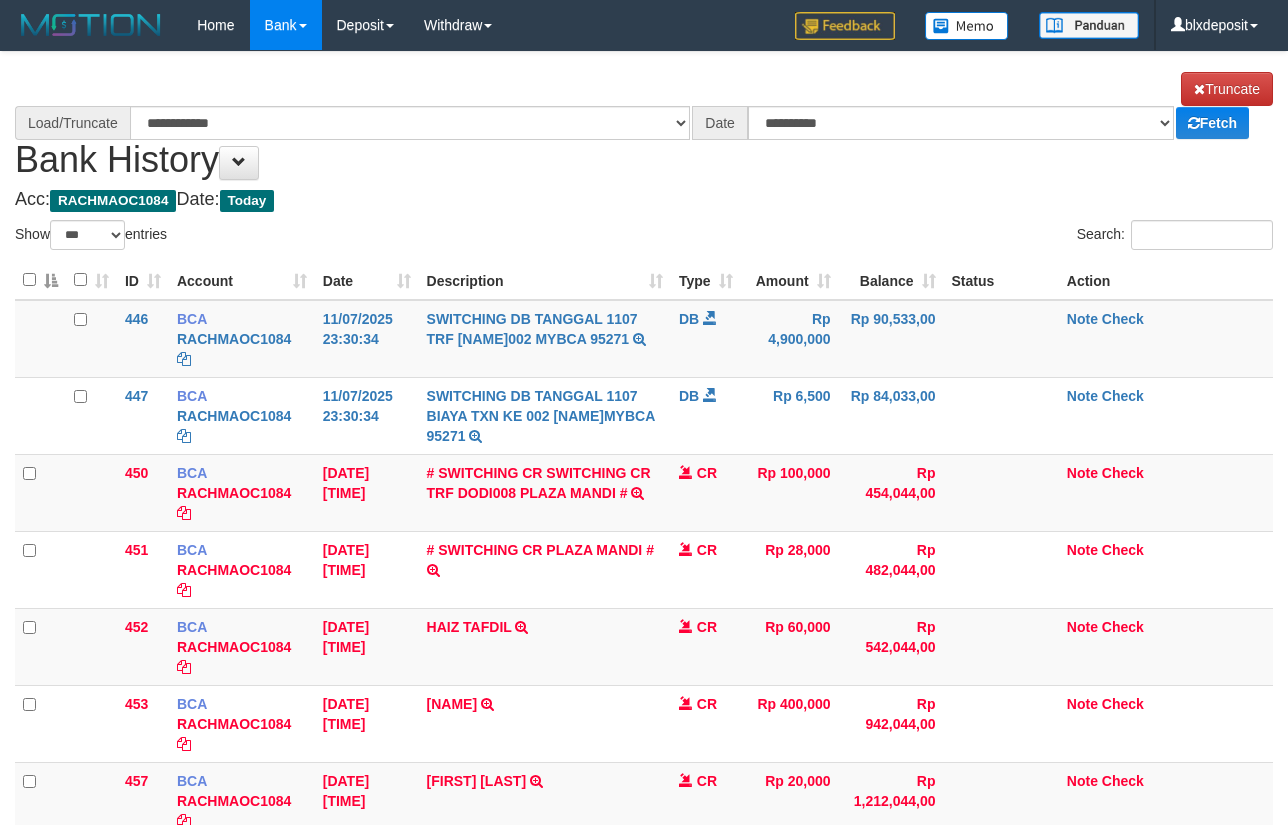 scroll, scrollTop: 0, scrollLeft: 0, axis: both 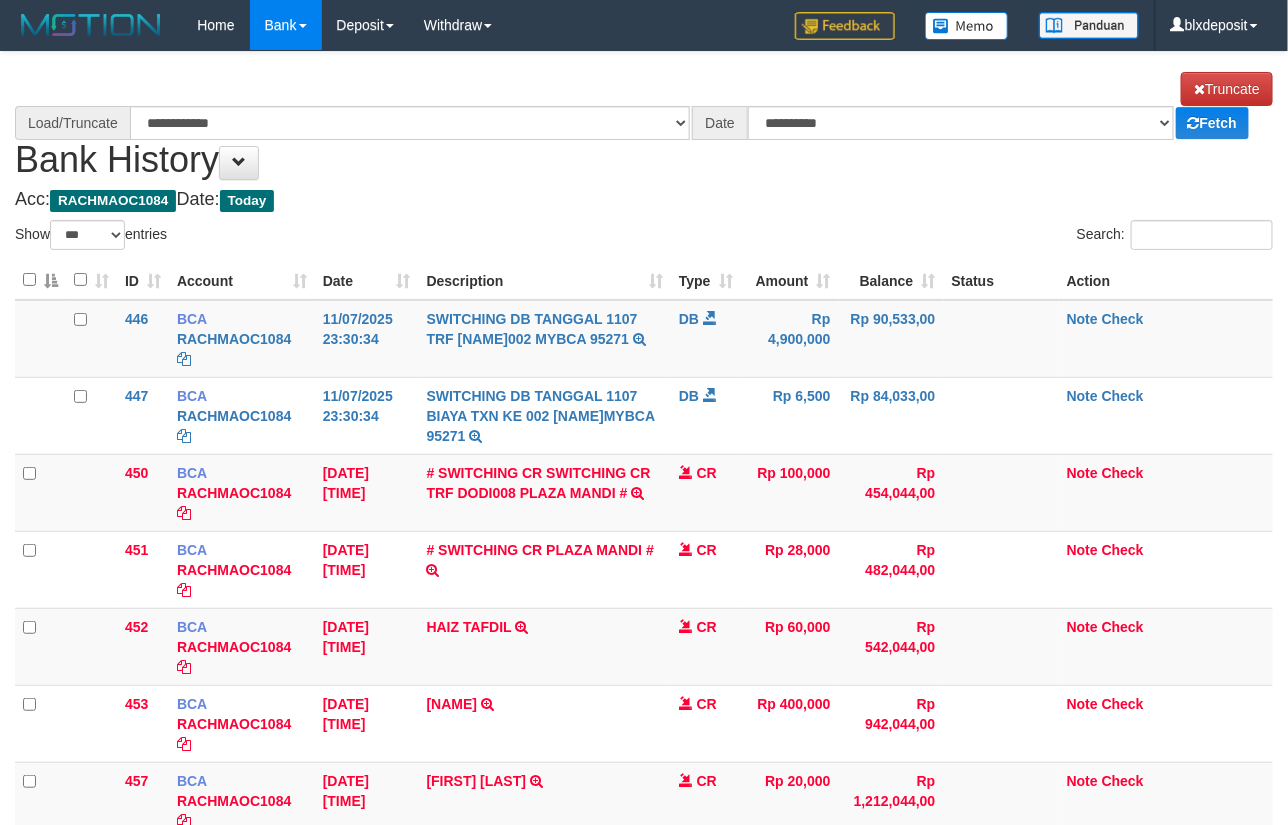 select on "****" 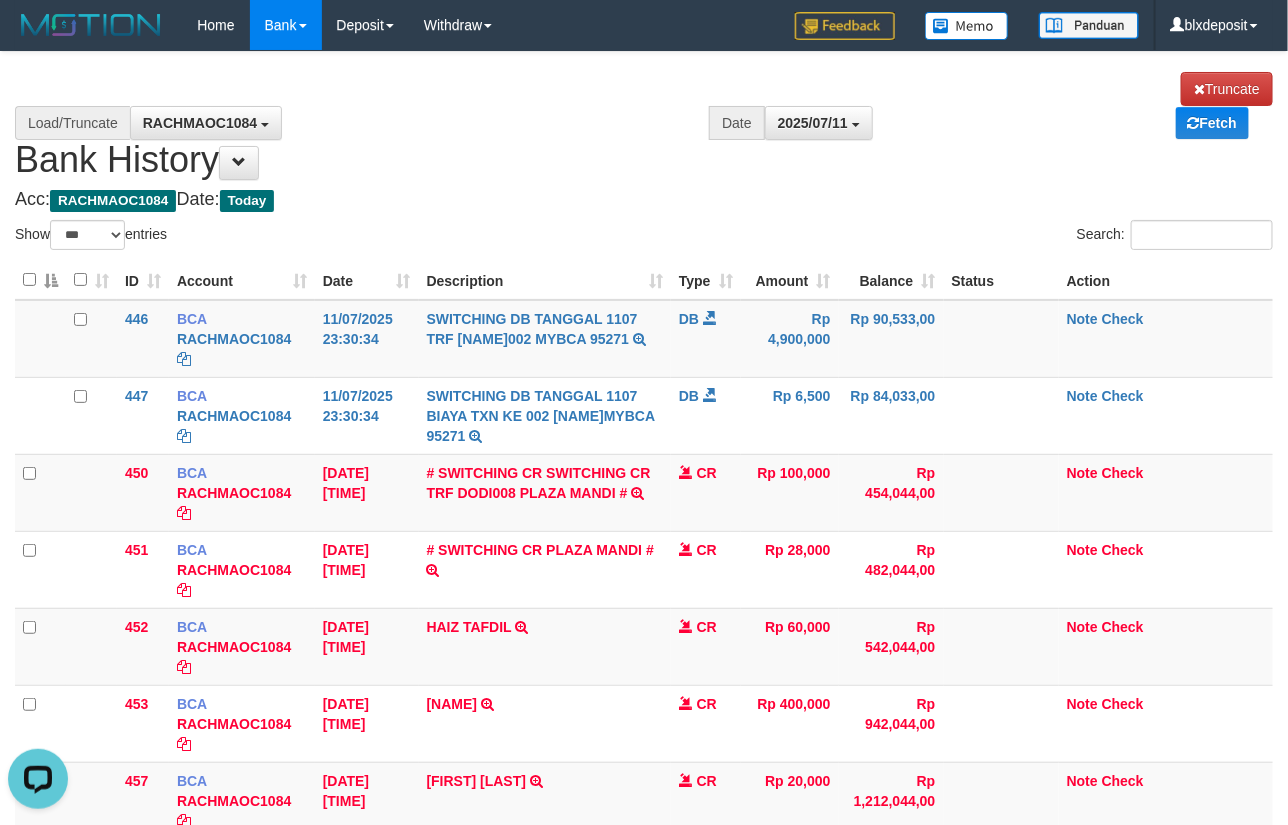 scroll, scrollTop: 0, scrollLeft: 0, axis: both 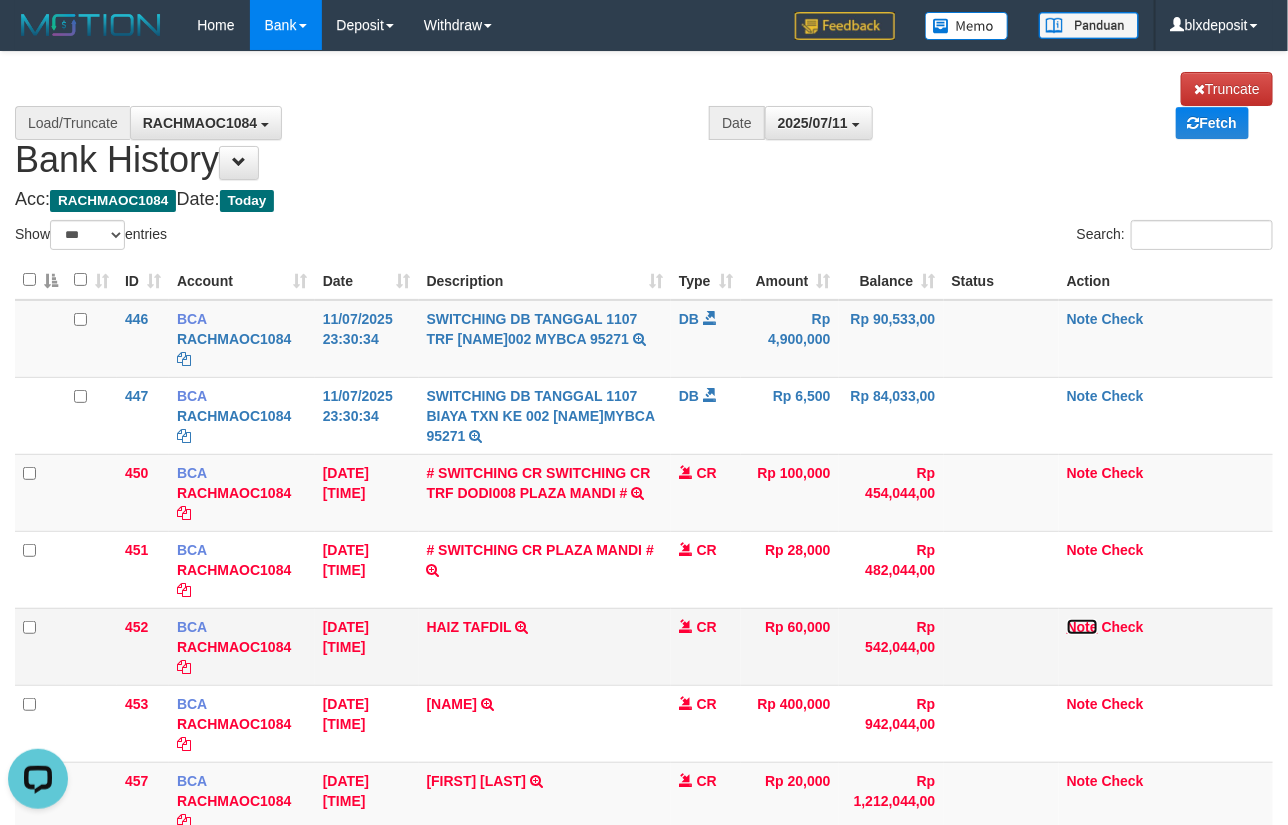 click on "Note" at bounding box center [1082, 627] 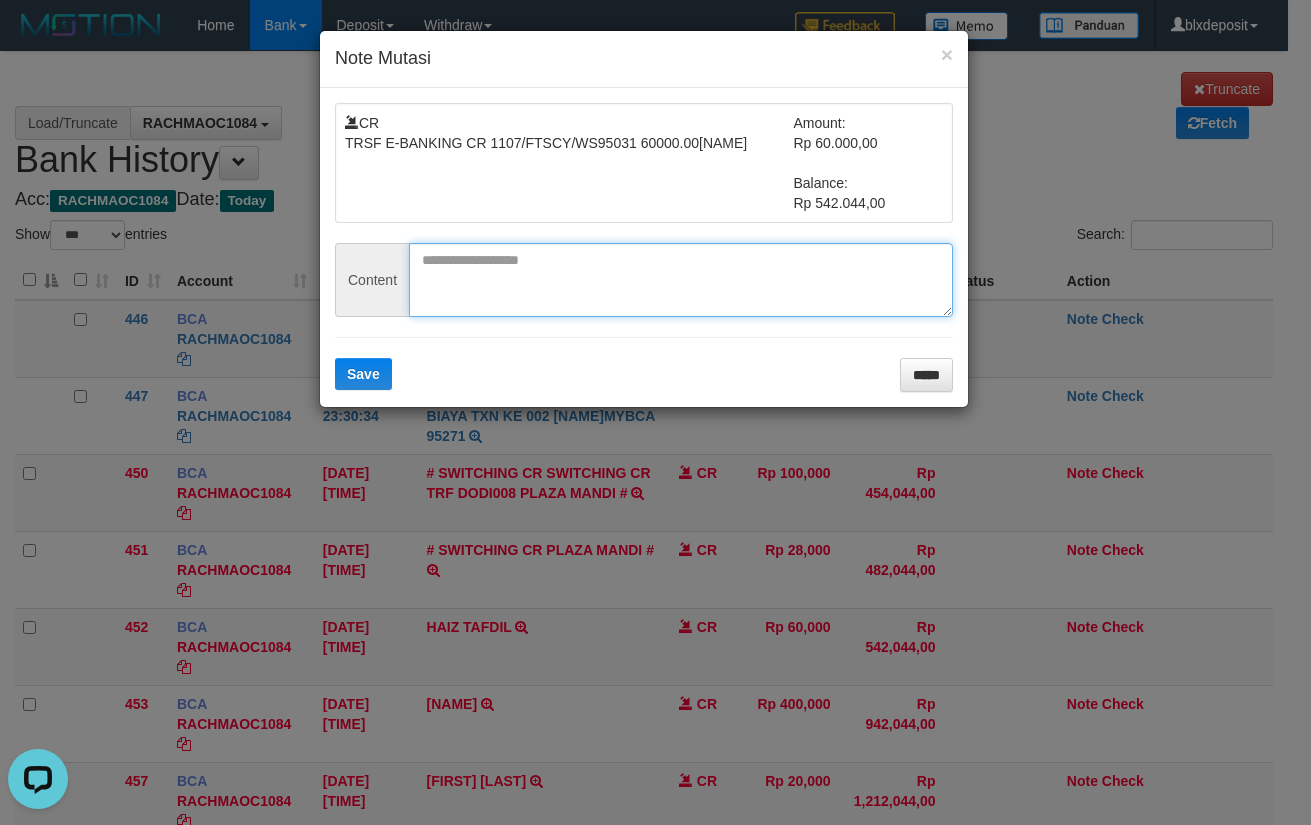 click at bounding box center (681, 280) 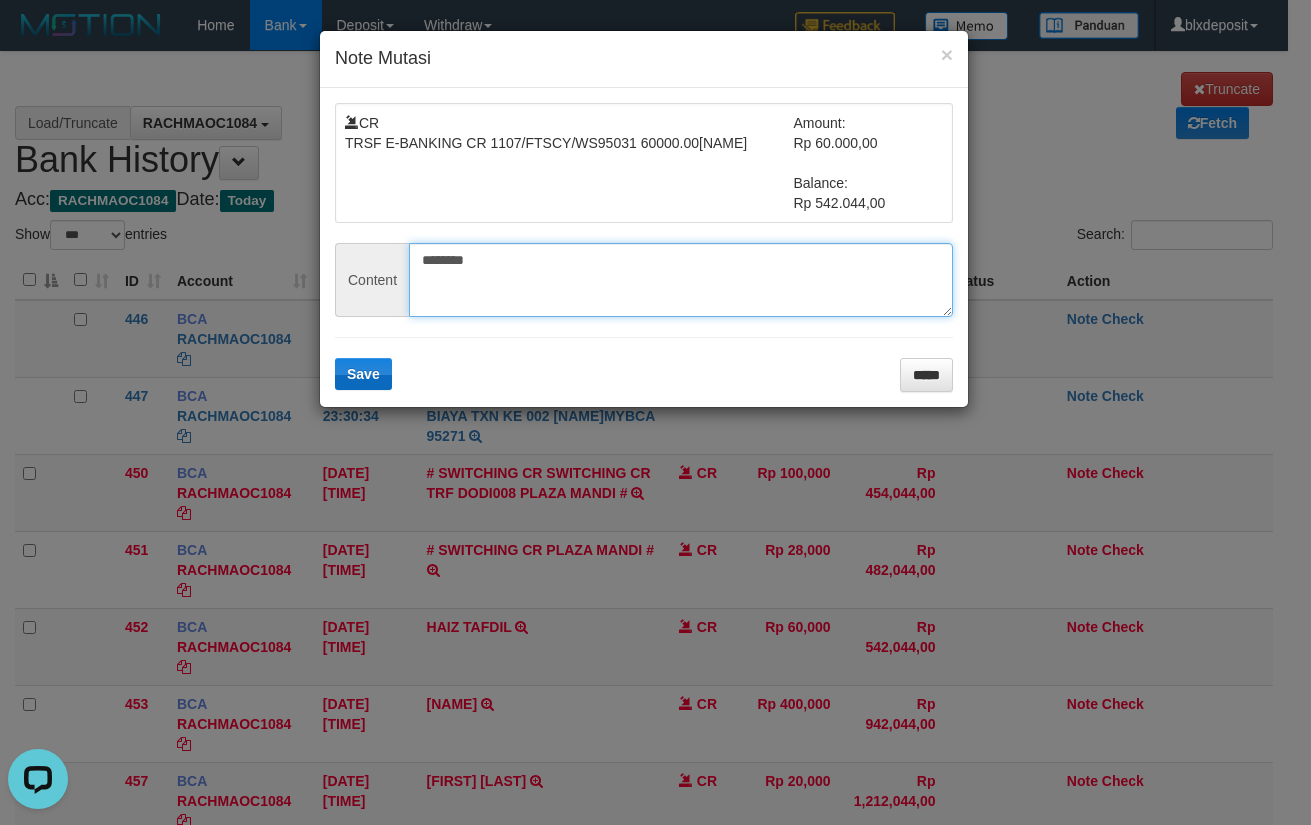 type on "********" 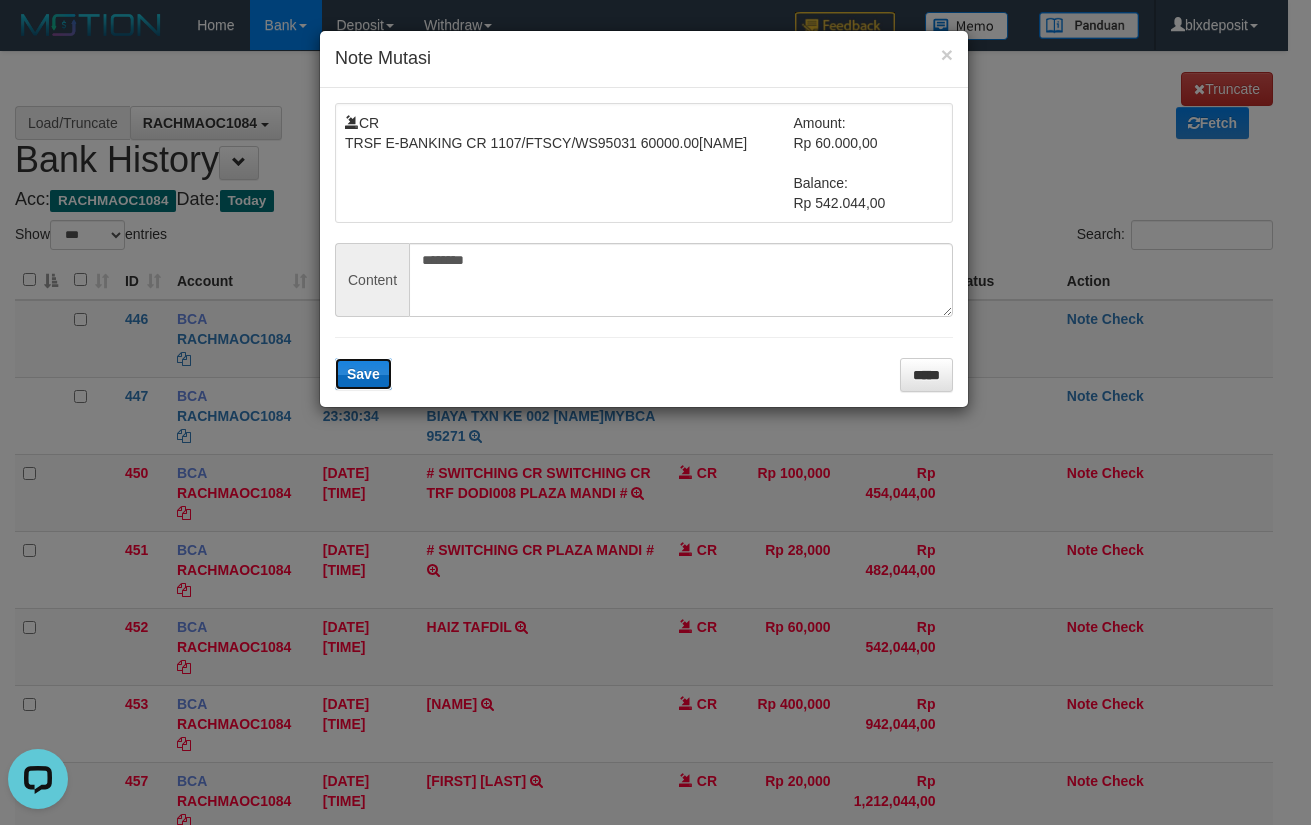 click on "Save" at bounding box center [363, 374] 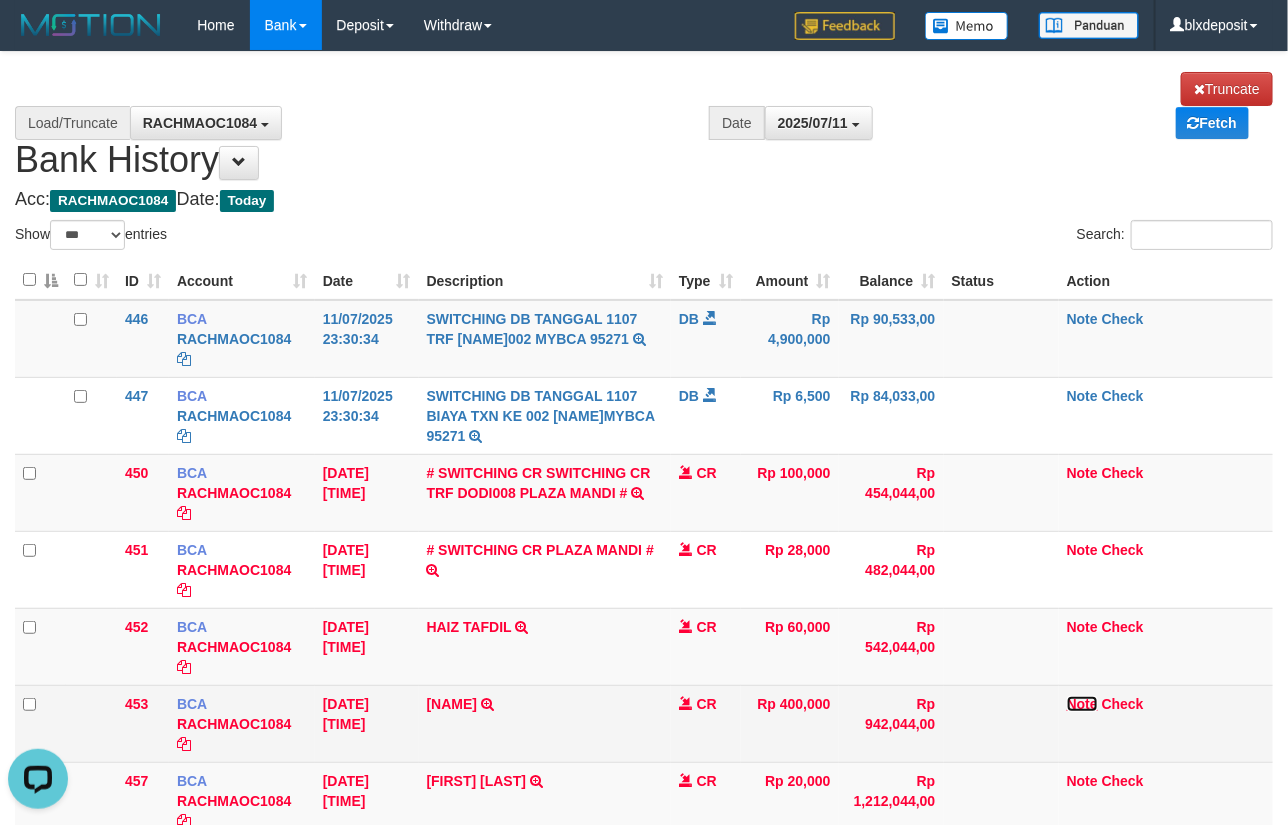click on "Note" at bounding box center [1082, 704] 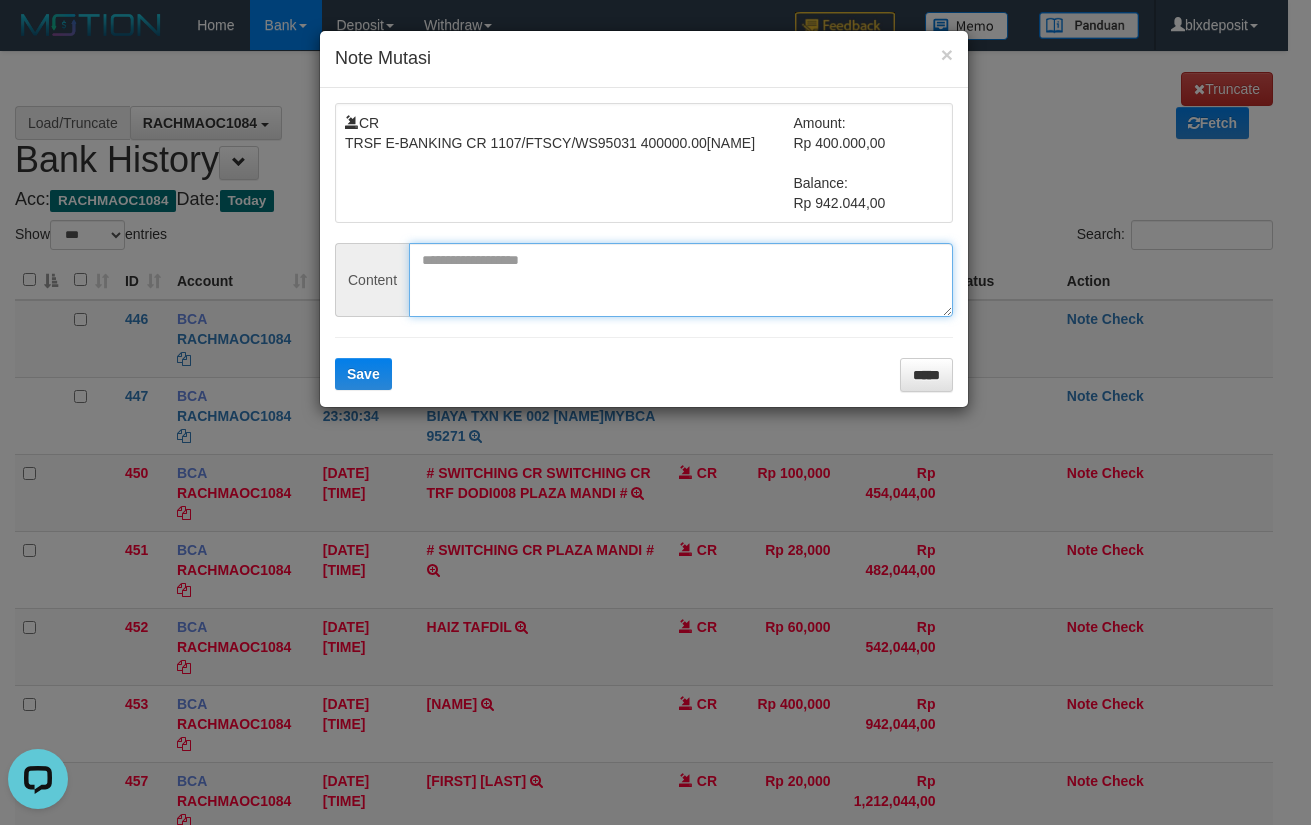 click at bounding box center (681, 280) 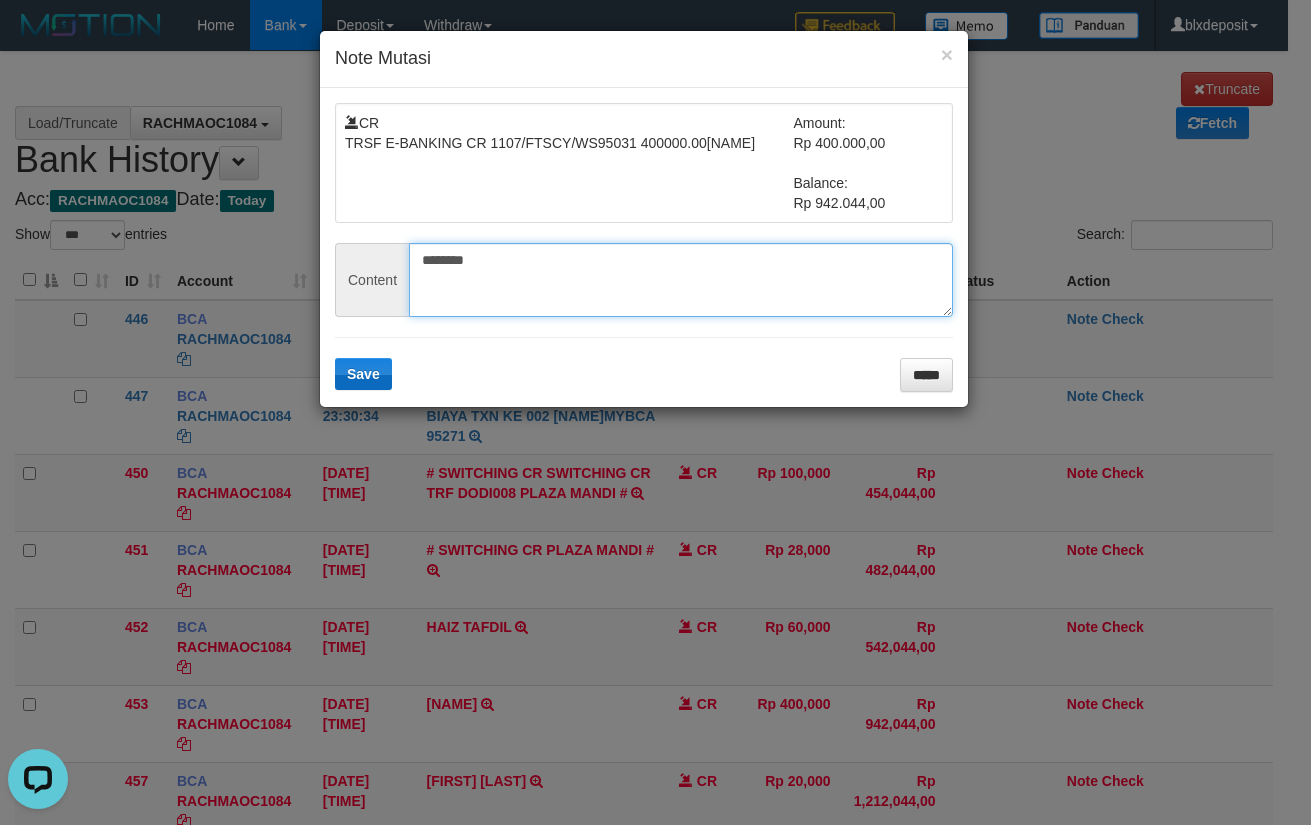 type on "********" 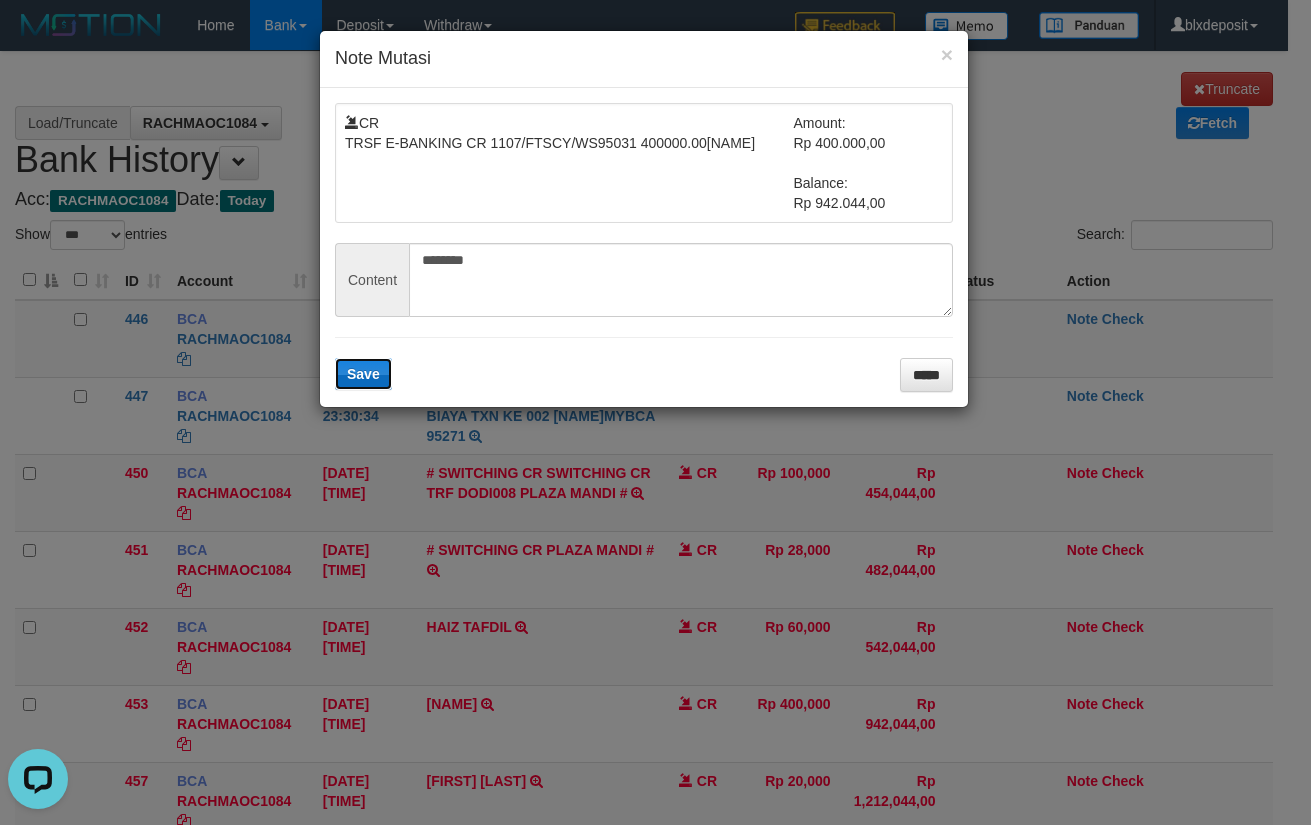 click on "Save" at bounding box center (363, 374) 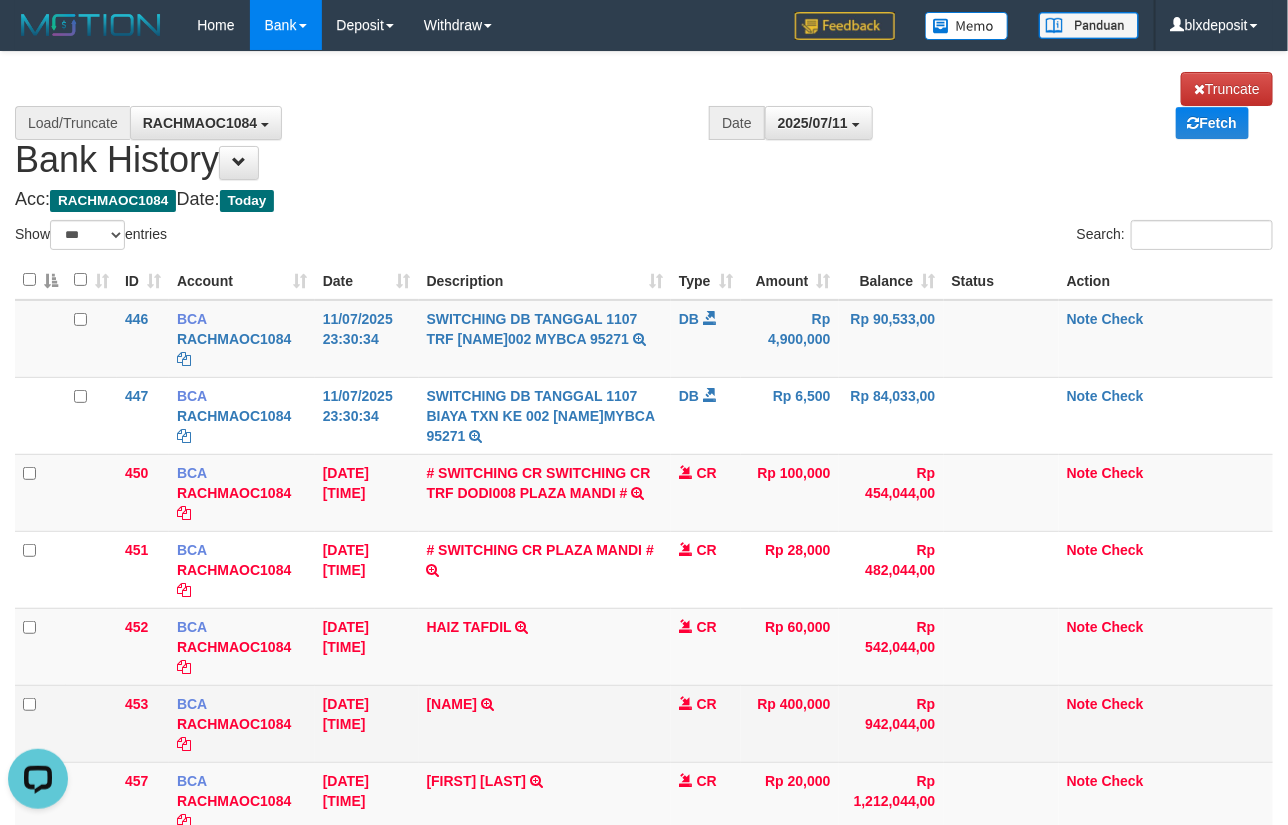 click on "Note
Check" at bounding box center (1166, 723) 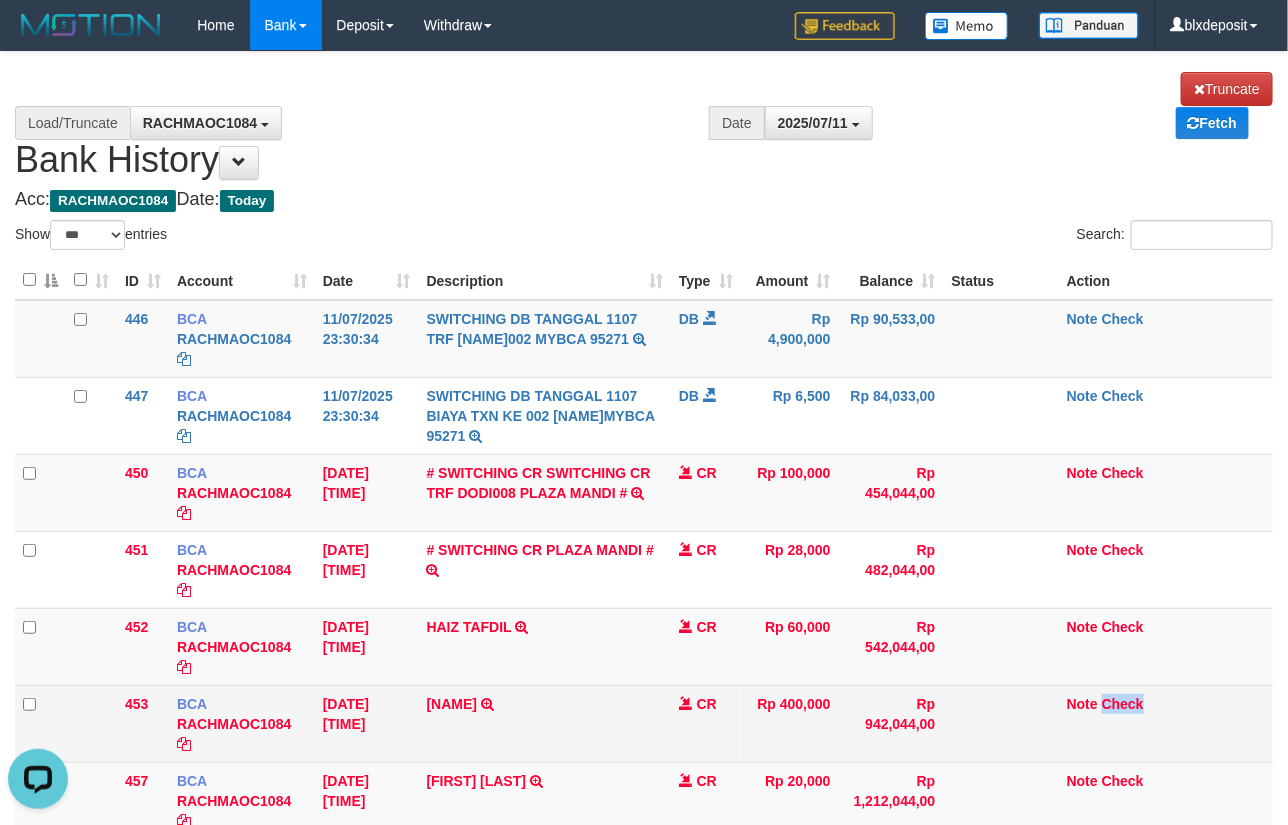 click on "Note
Check" at bounding box center [1166, 723] 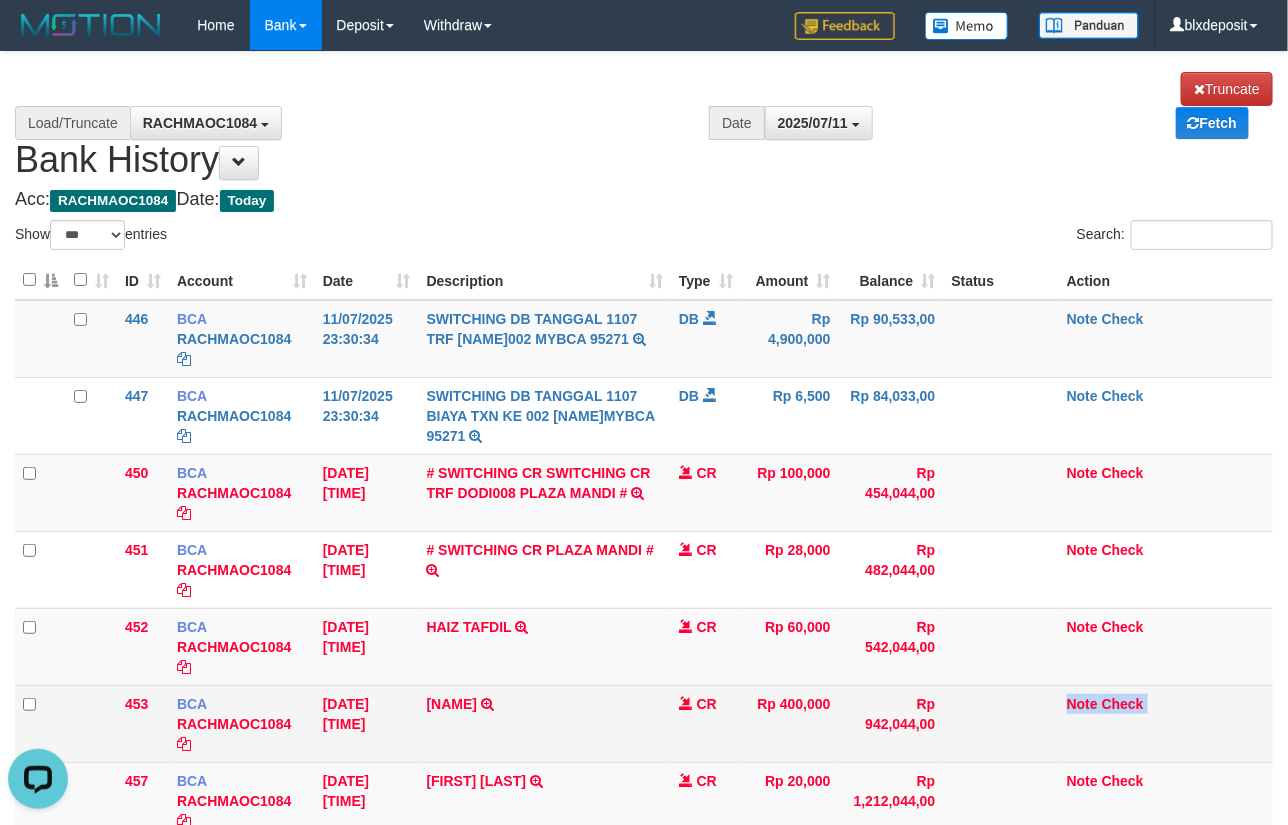 click on "Note
Check" at bounding box center (1166, 723) 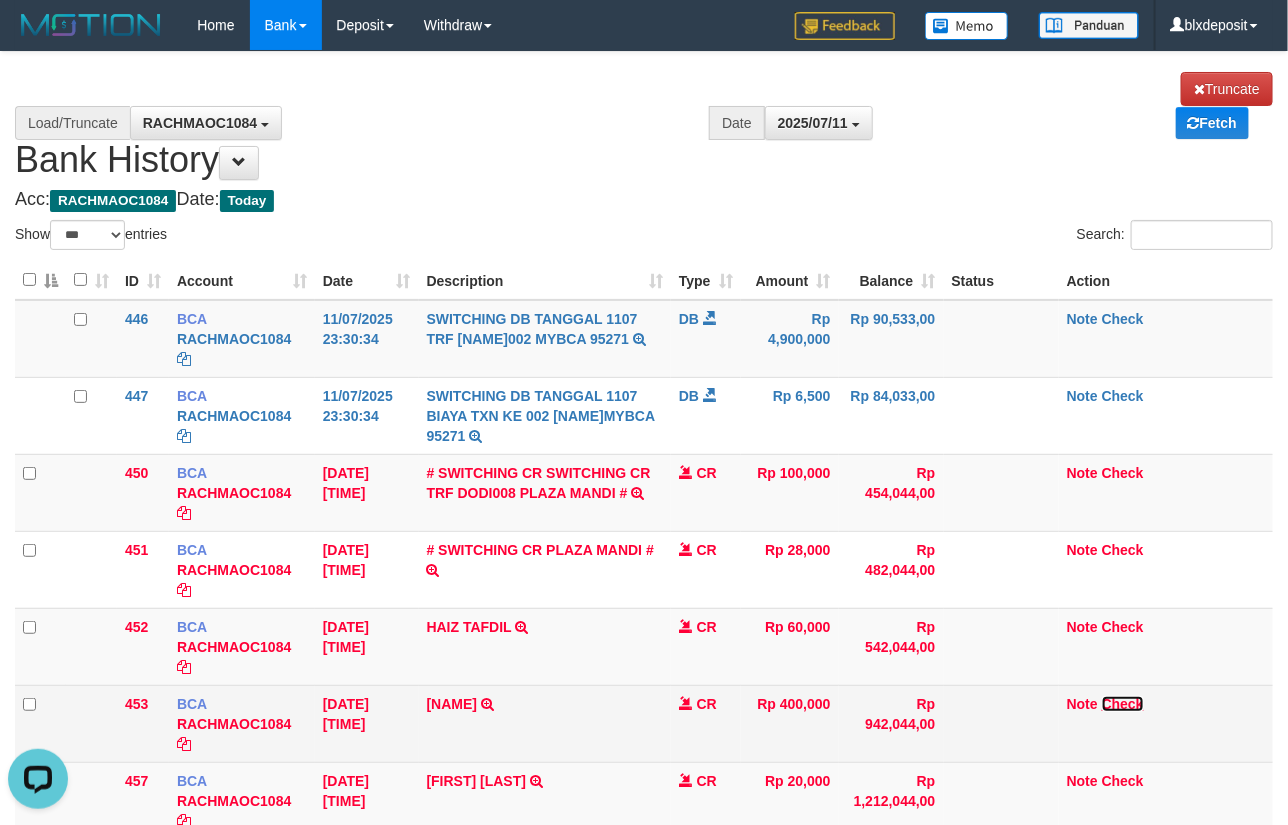 click on "Check" at bounding box center [1123, 704] 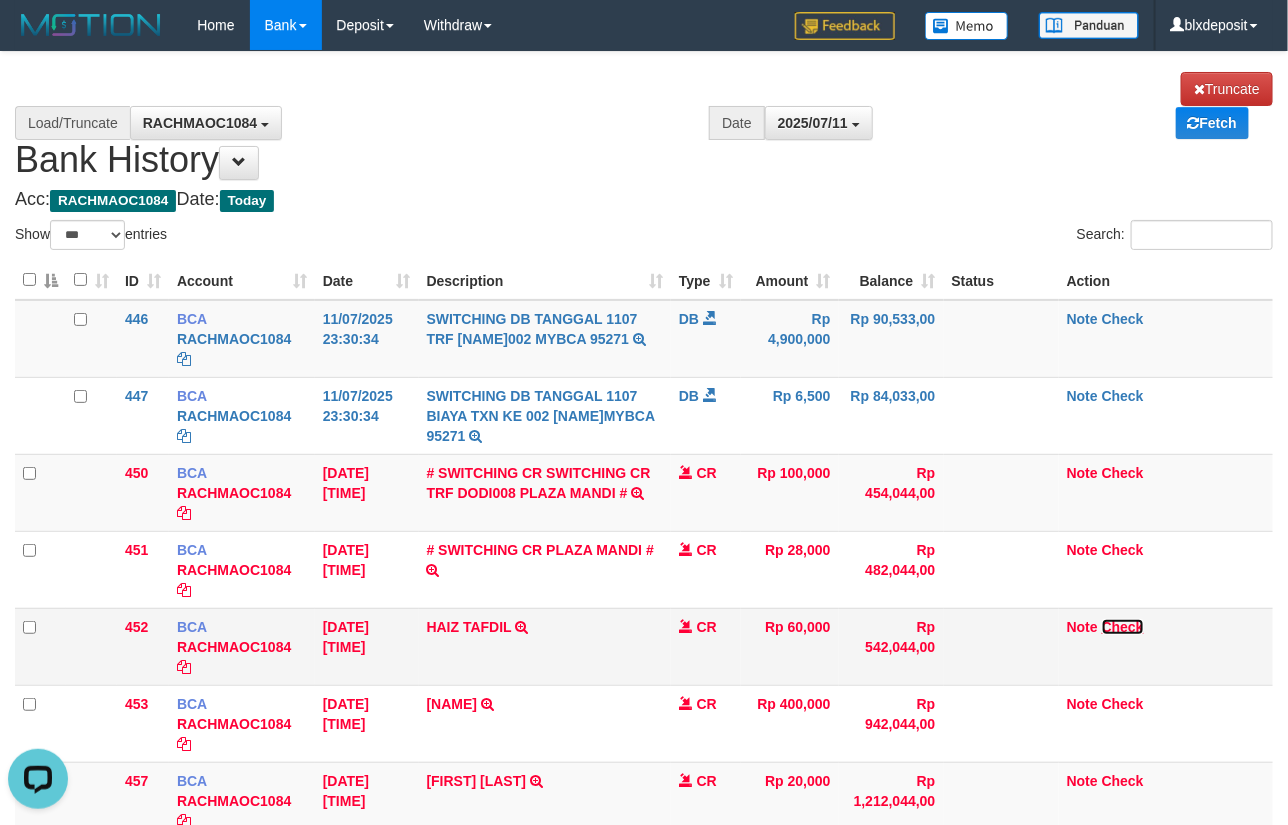 click on "Check" at bounding box center [1123, 627] 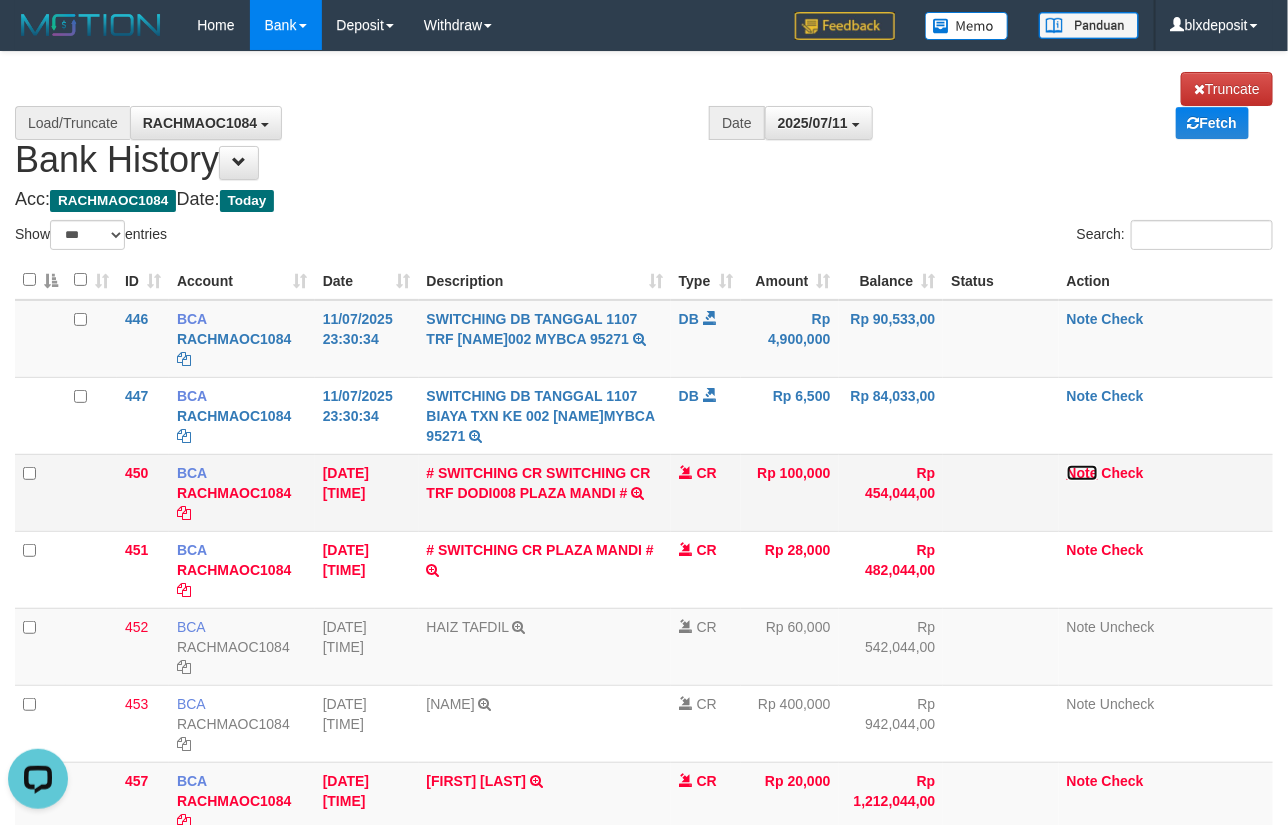 click on "Note" at bounding box center (1082, 473) 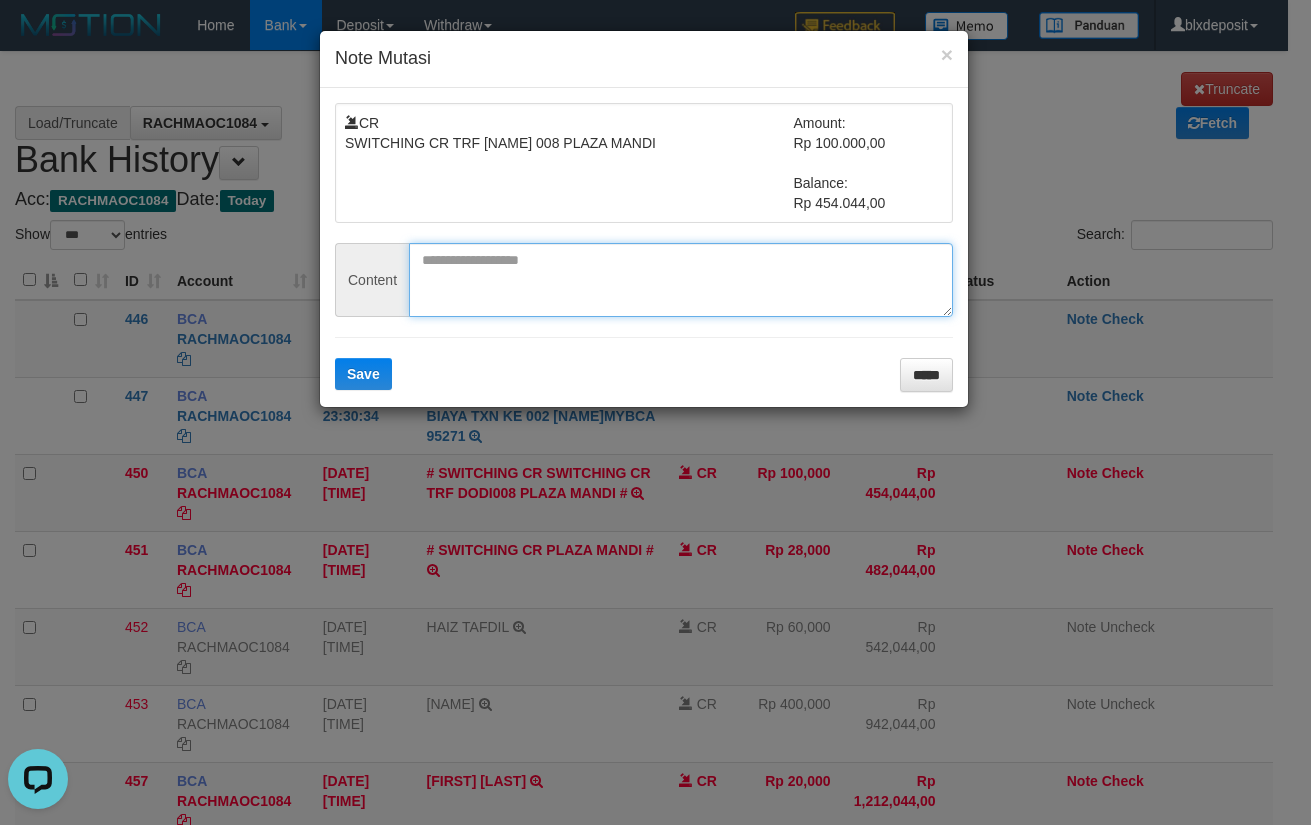 click at bounding box center [681, 280] 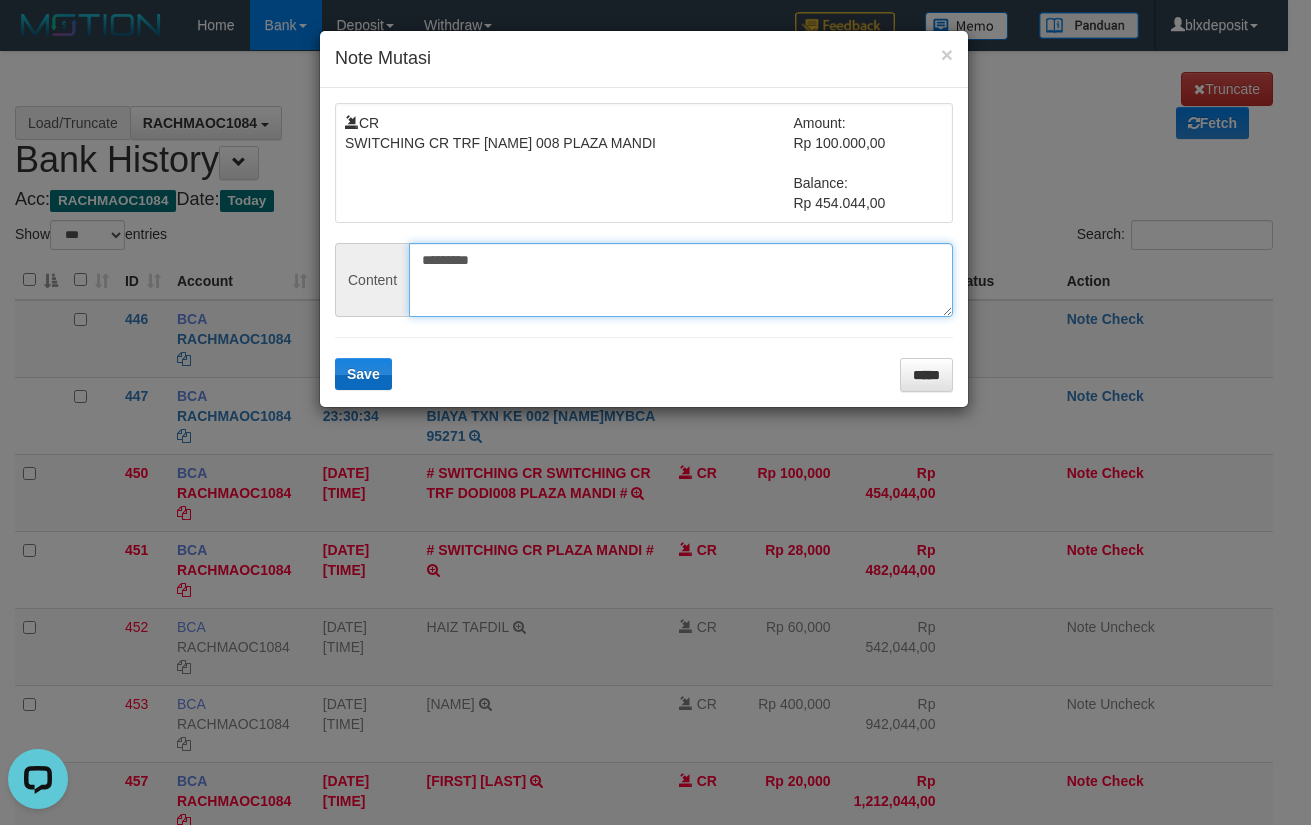type on "*********" 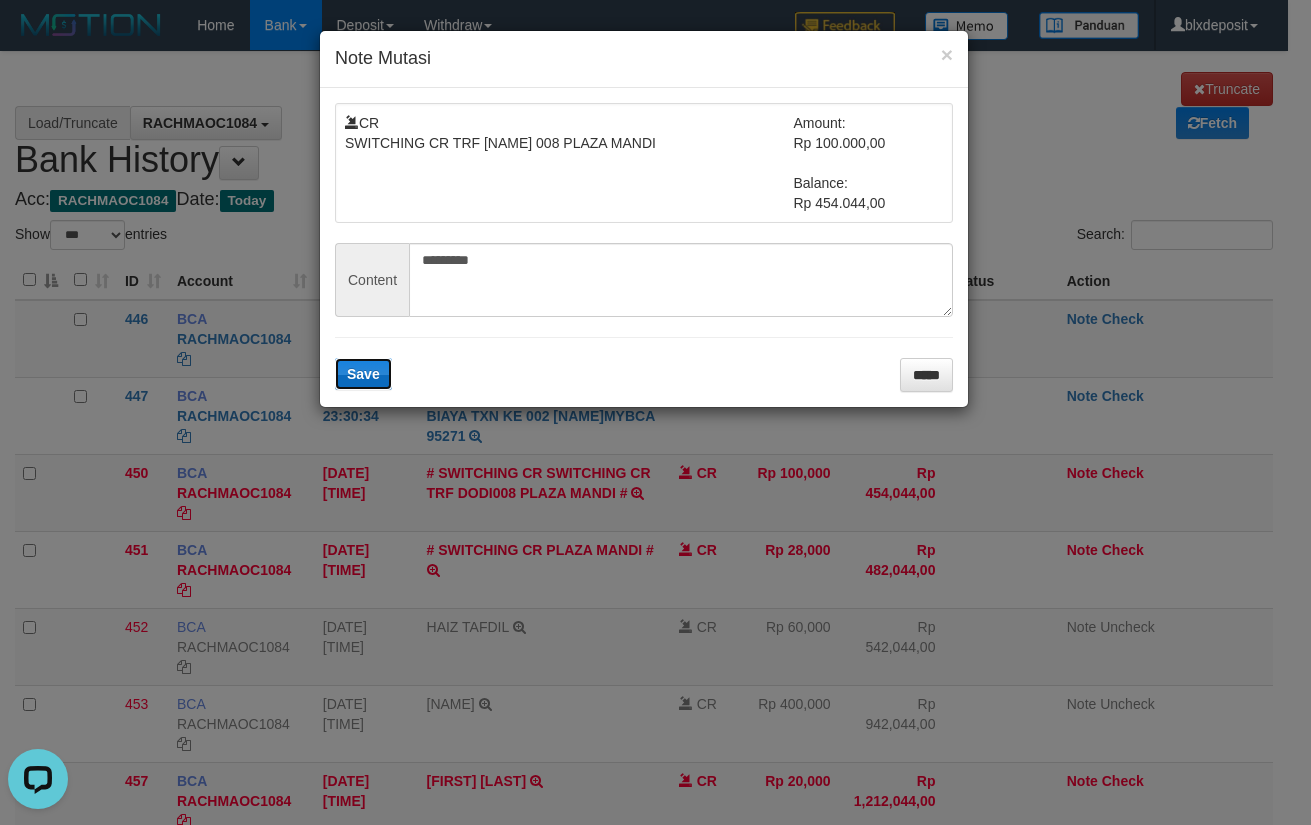click on "Save" at bounding box center (363, 374) 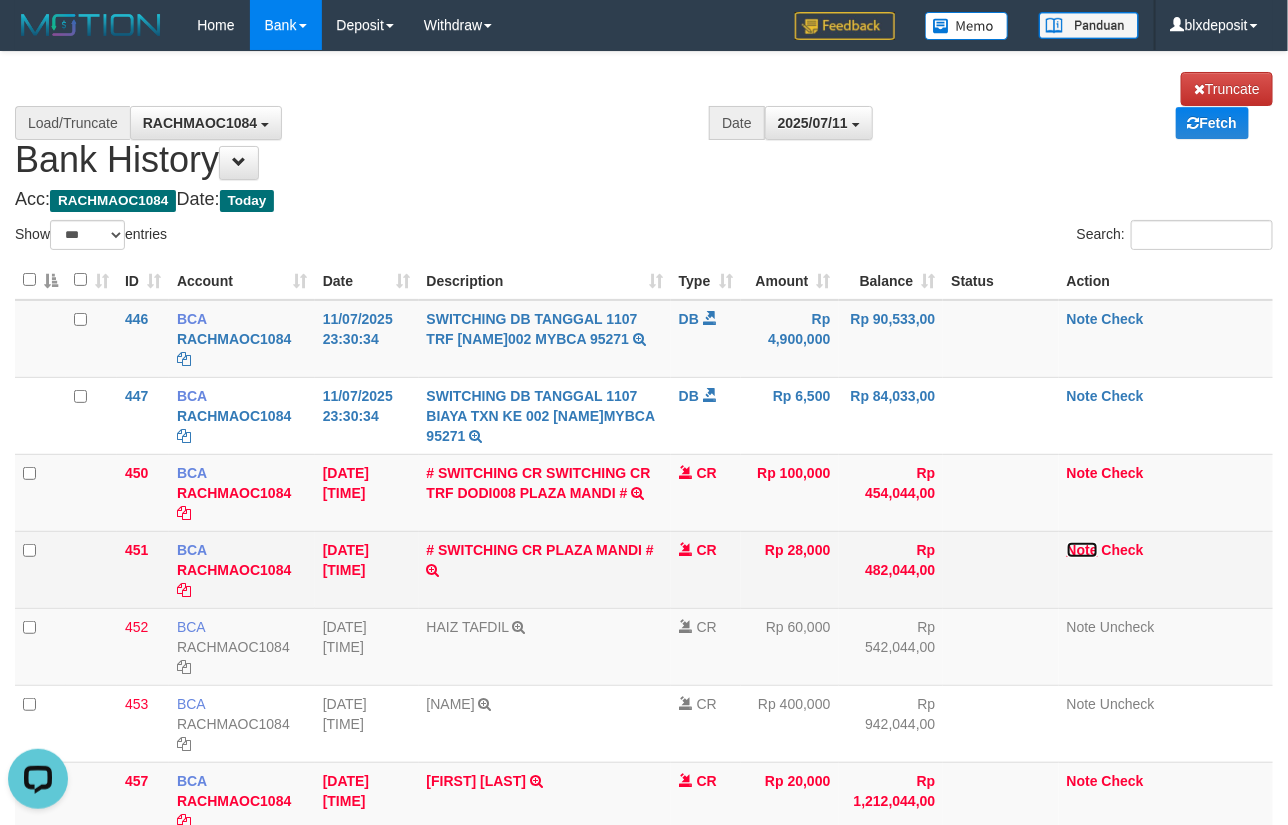 click on "Note
Check" at bounding box center (1166, 569) 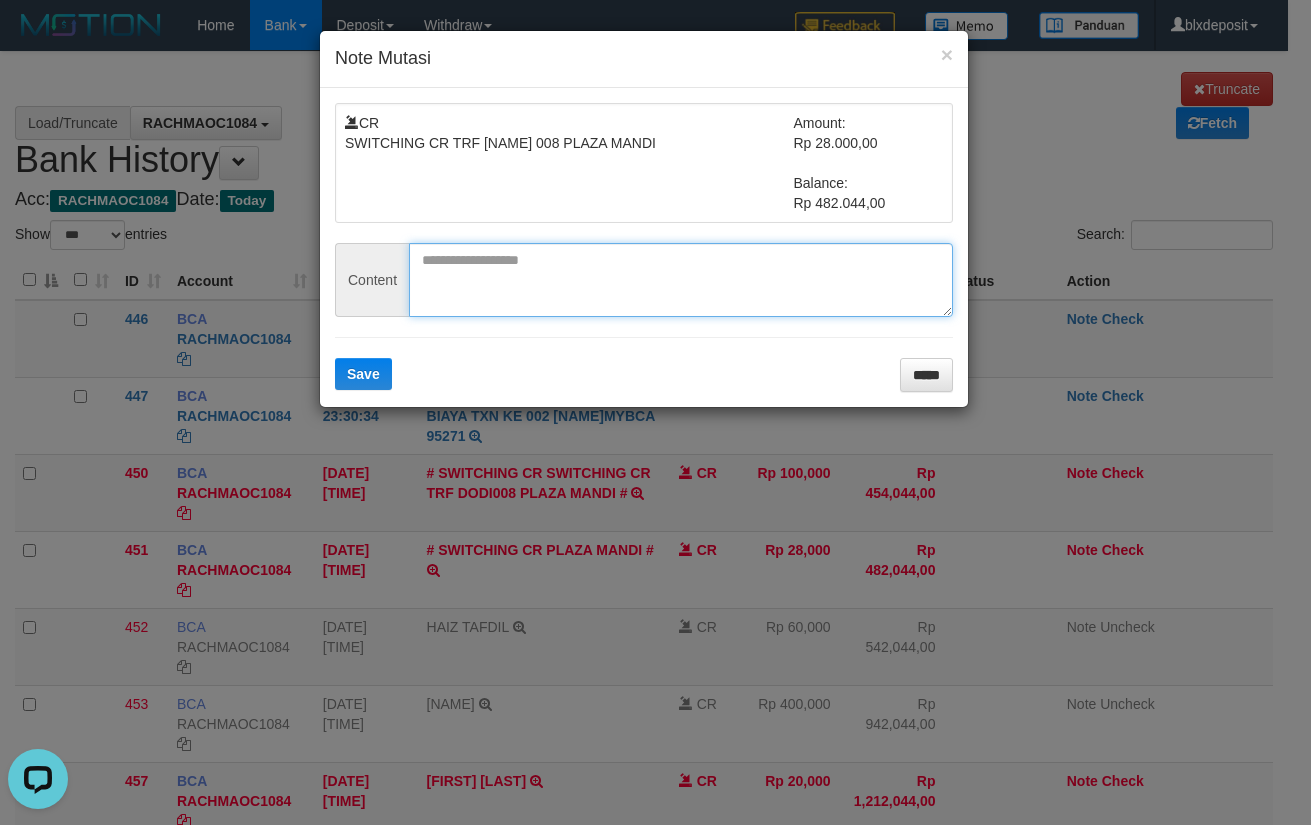 drag, startPoint x: 676, startPoint y: 280, endPoint x: 649, endPoint y: 291, distance: 29.15476 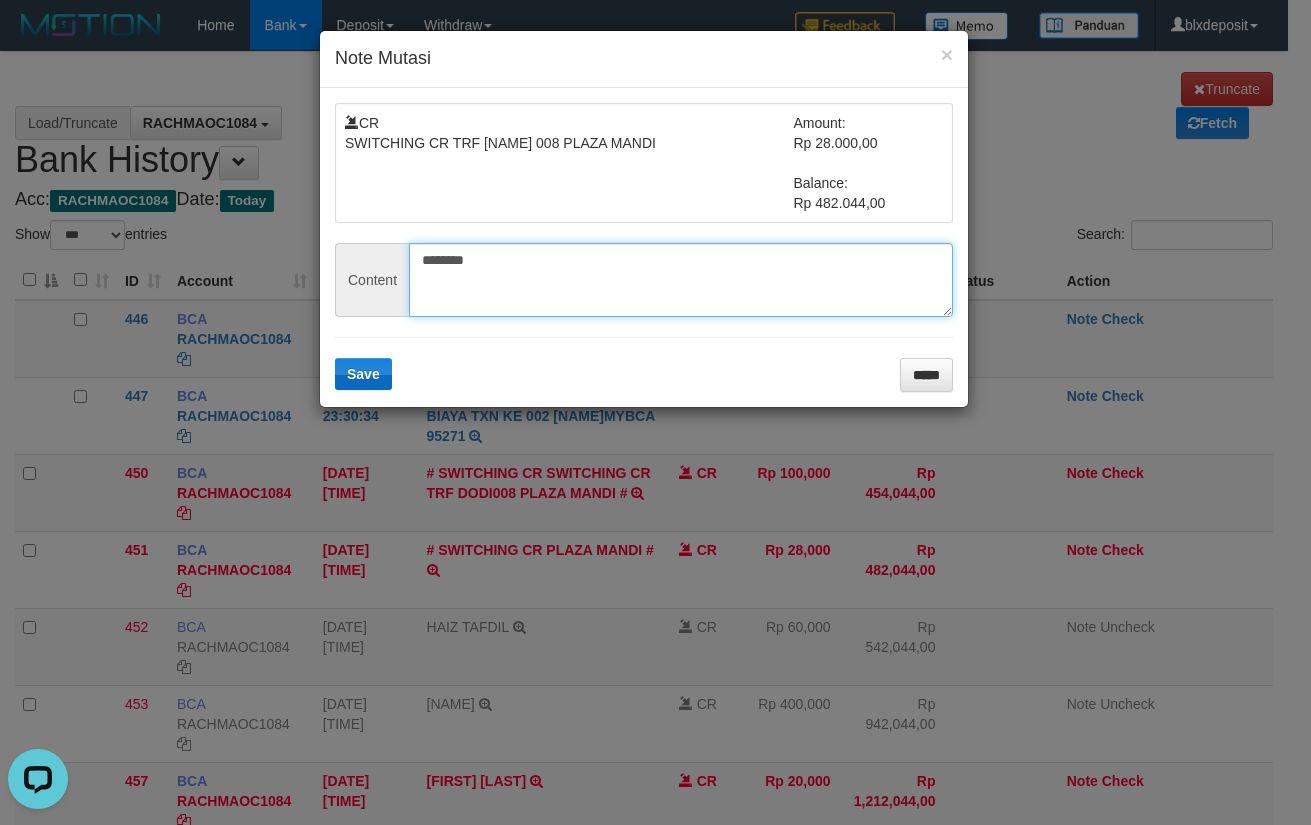 type on "********" 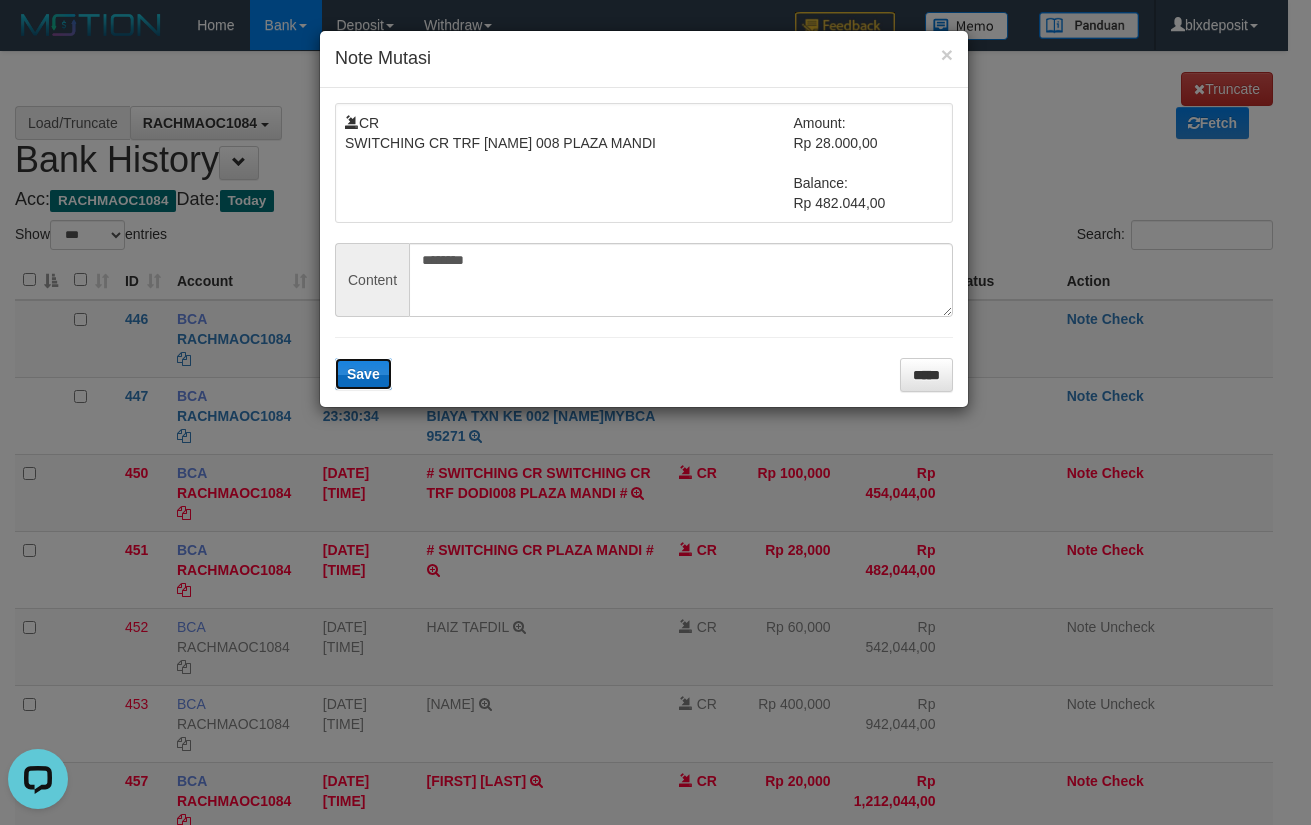 click on "Save" at bounding box center (363, 374) 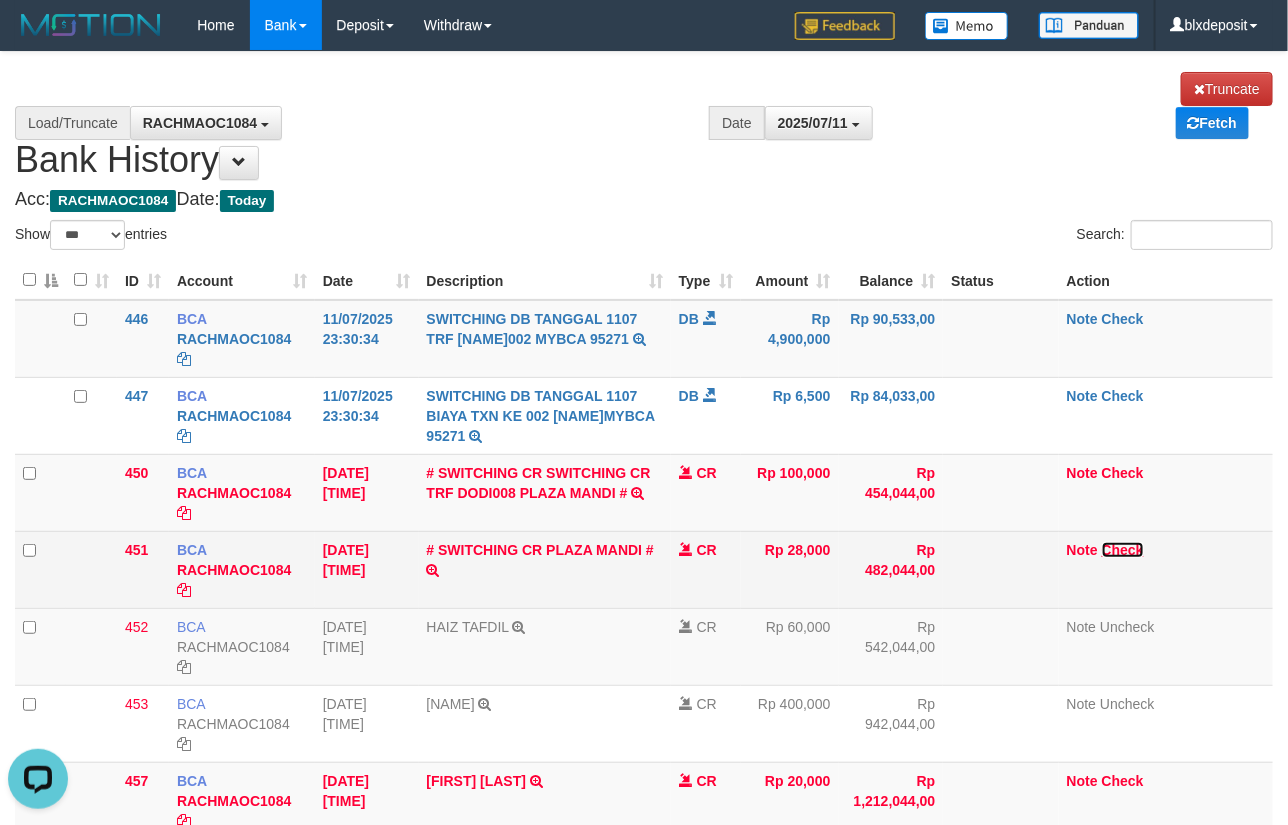 click on "Check" at bounding box center (1123, 550) 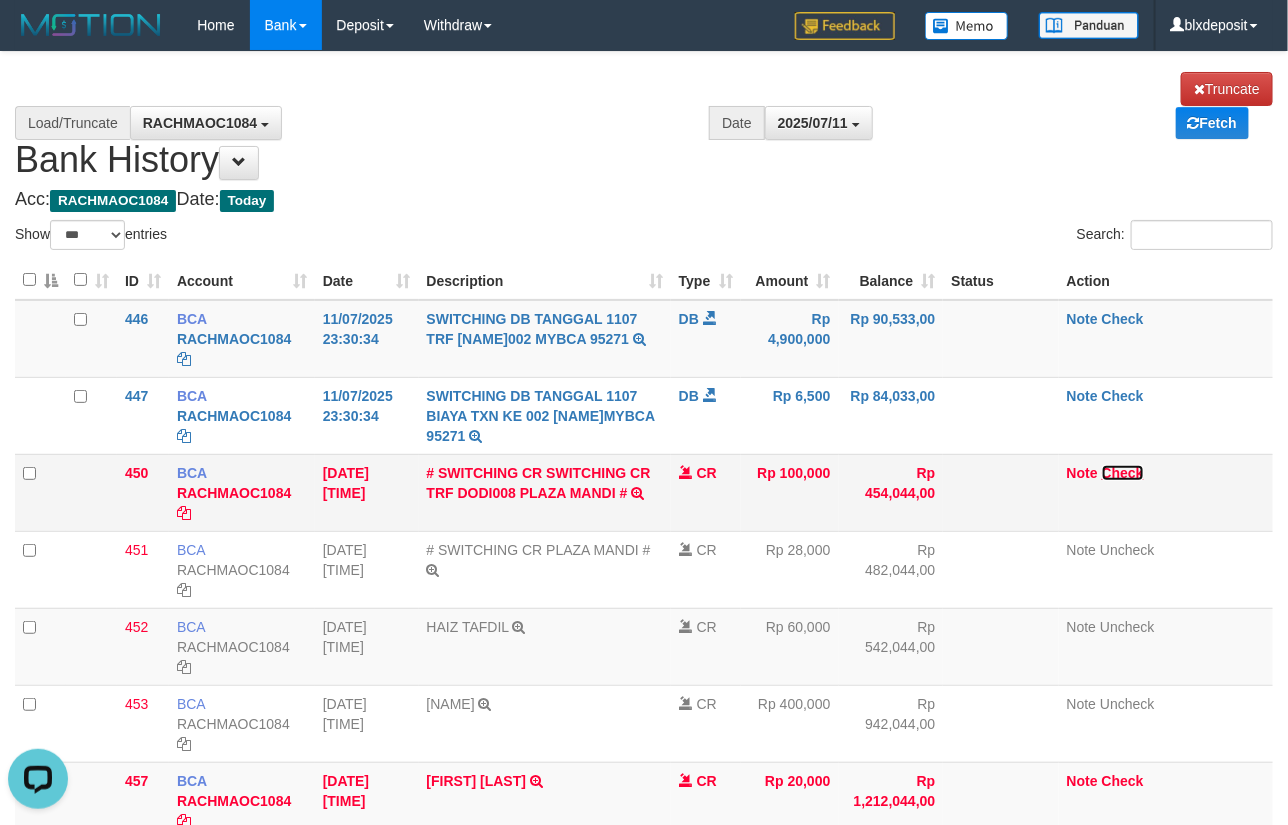 click on "Check" at bounding box center (1123, 473) 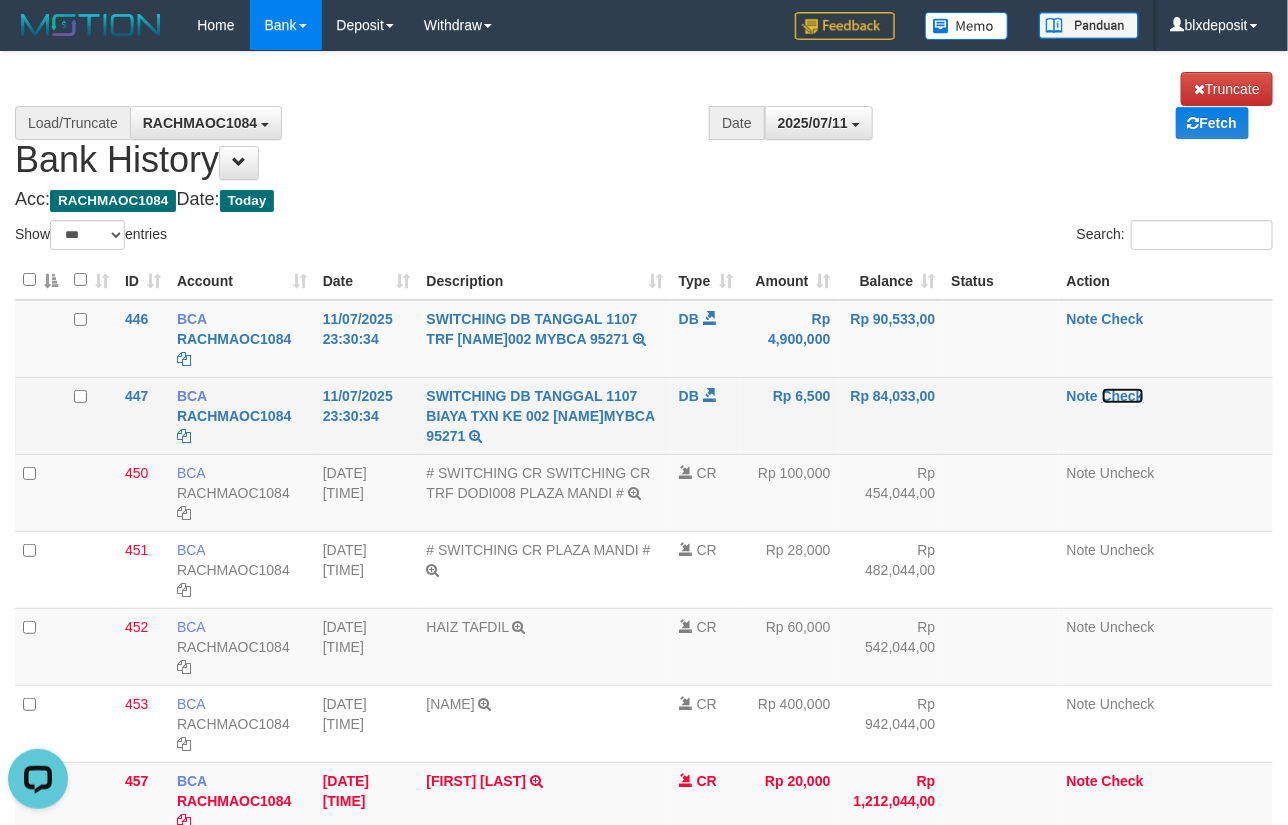 click on "Check" at bounding box center (1123, 396) 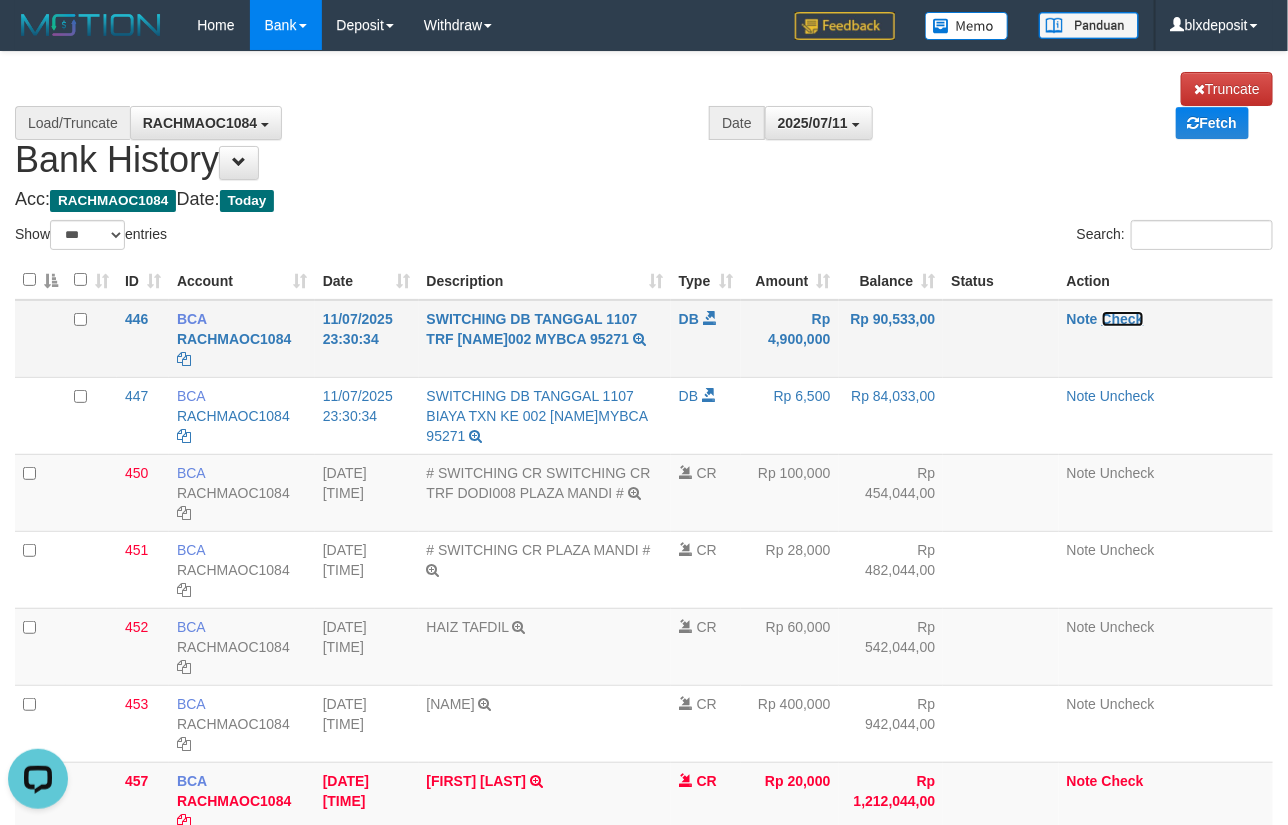 click on "Check" at bounding box center [1123, 319] 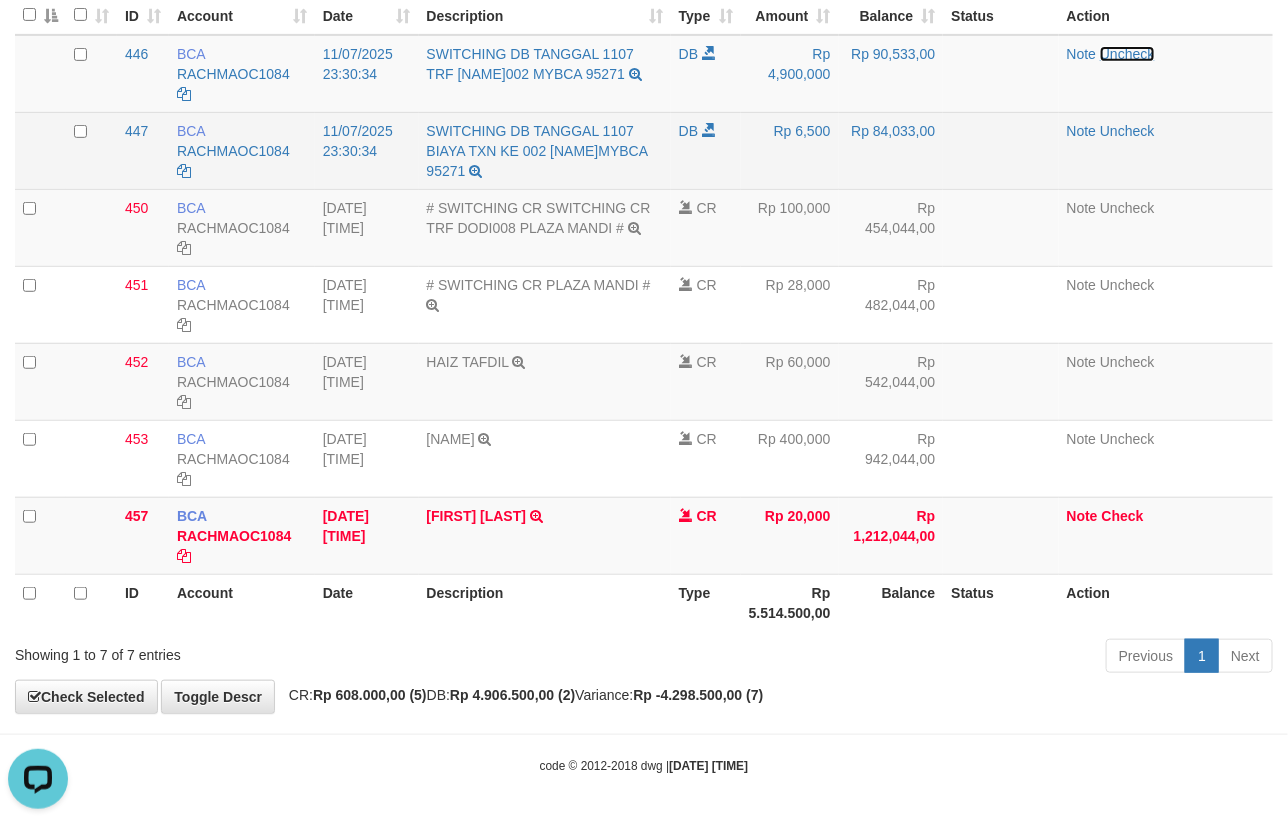 scroll, scrollTop: 274, scrollLeft: 0, axis: vertical 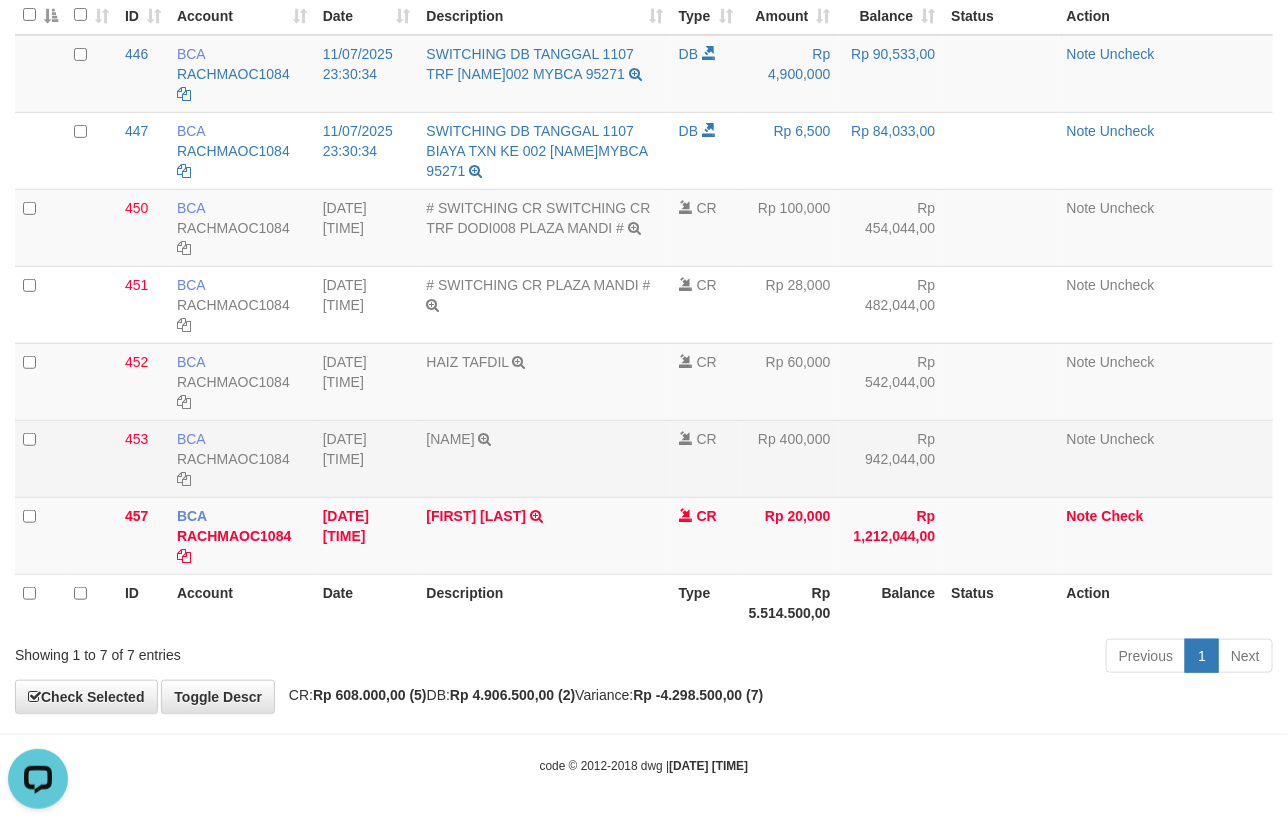 click on "Rp 942,044,00" at bounding box center (891, 458) 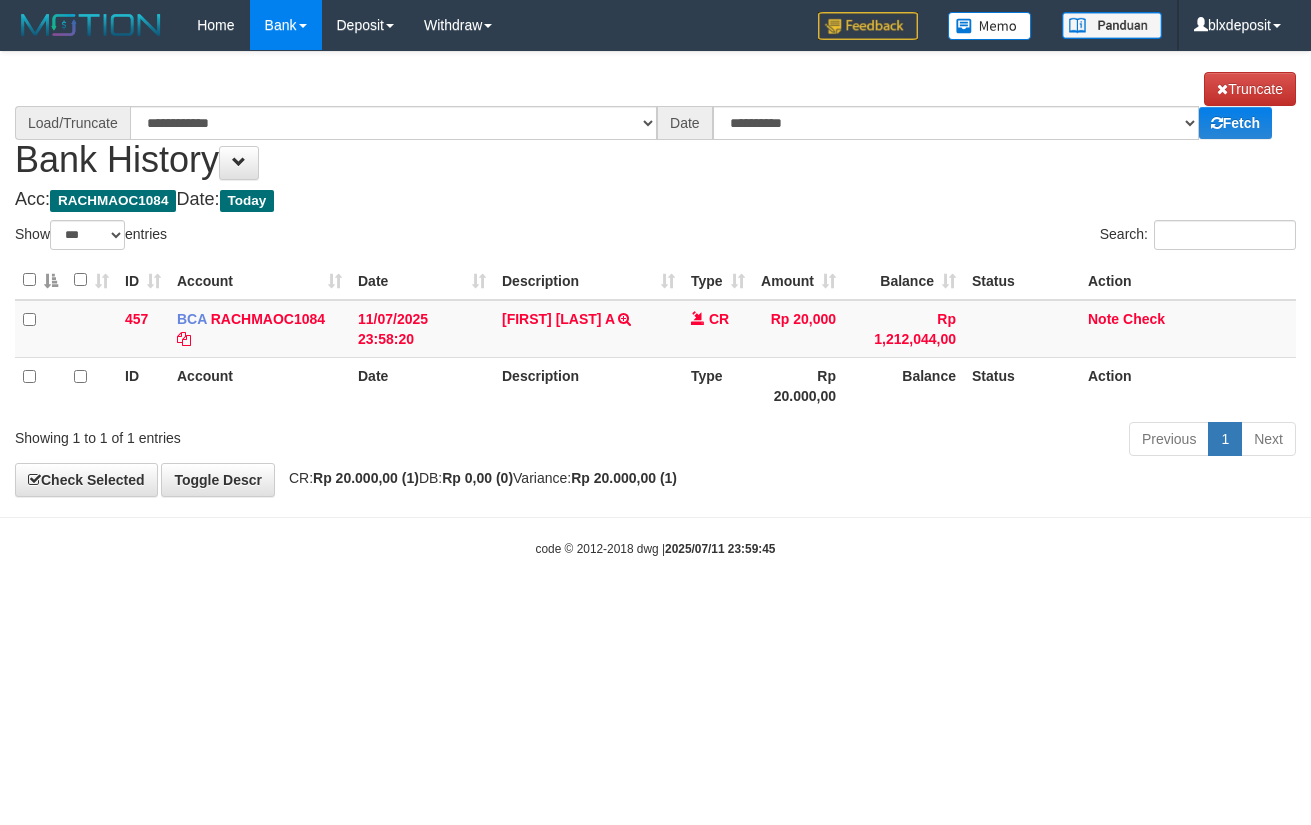 select on "***" 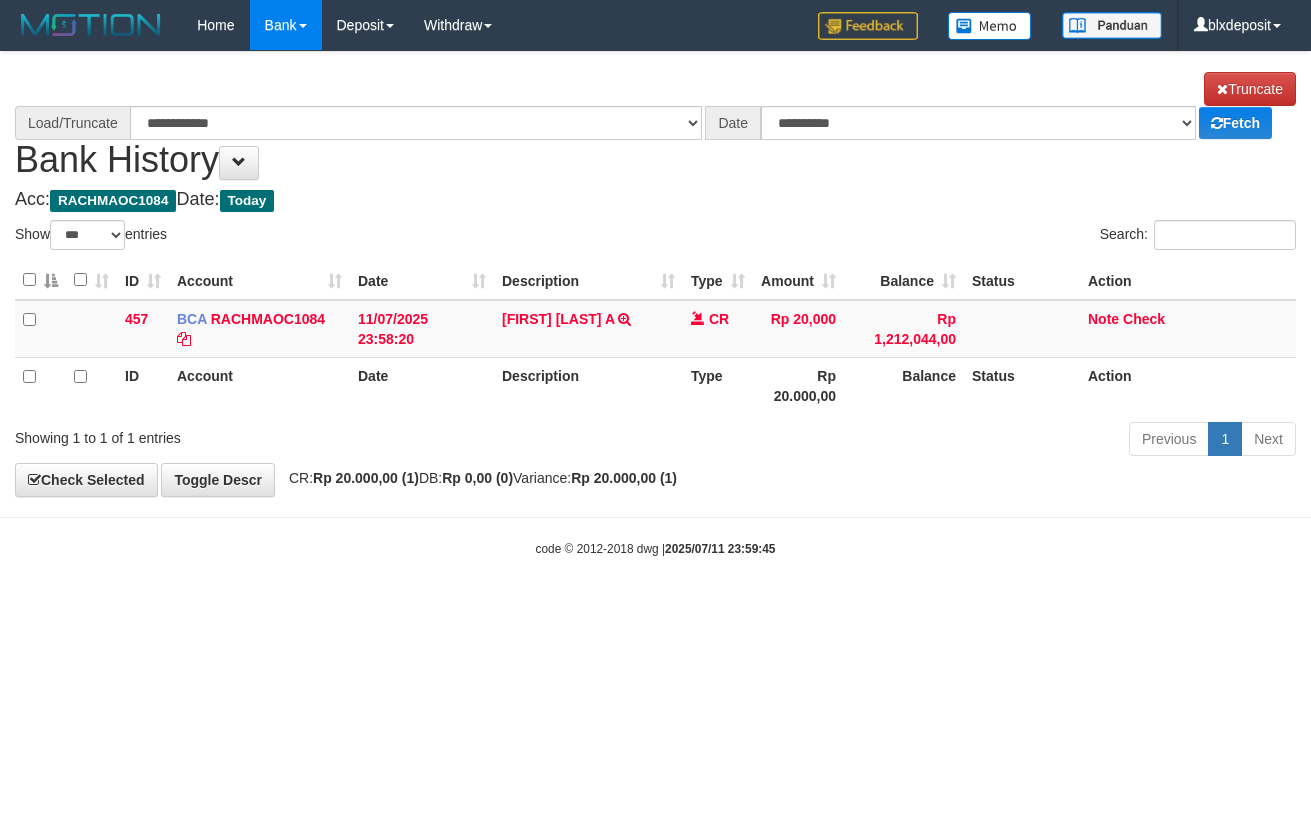 scroll, scrollTop: 0, scrollLeft: 0, axis: both 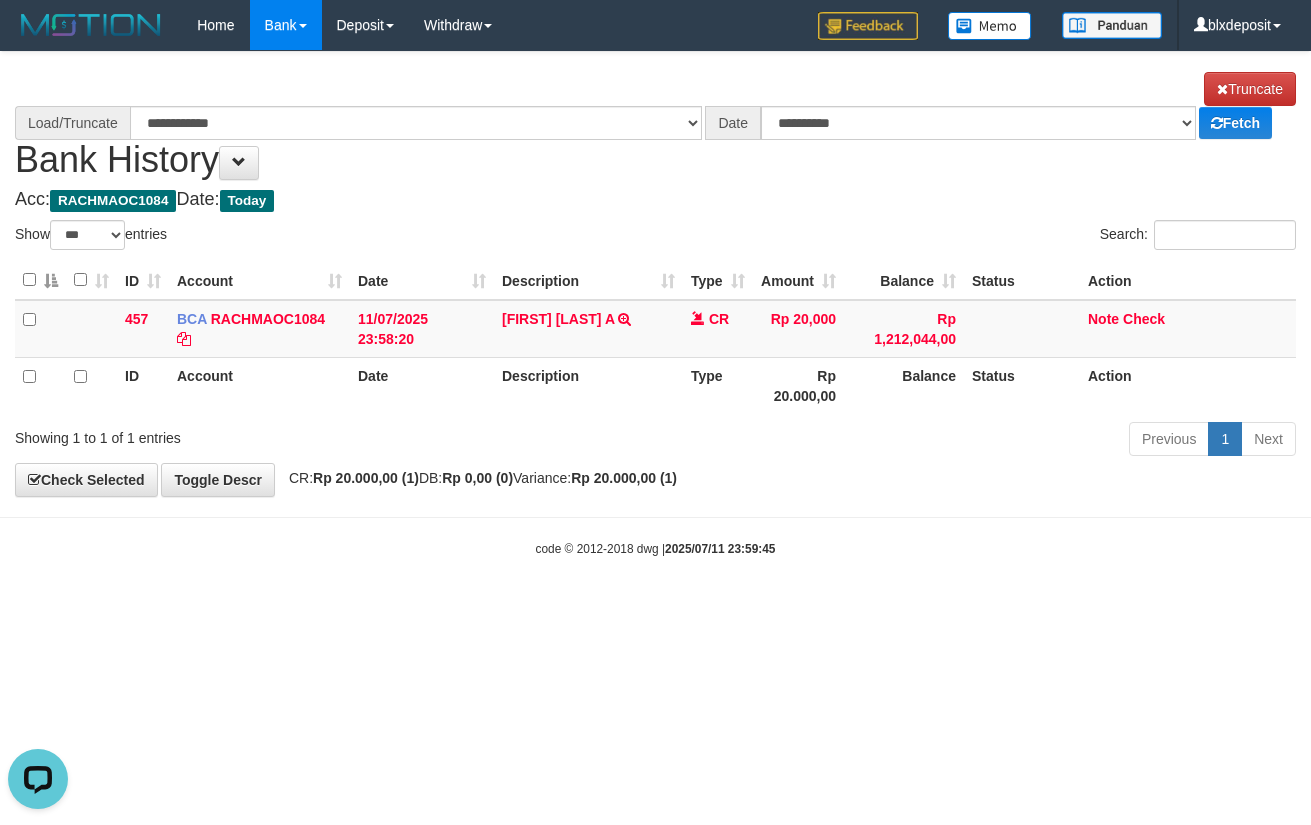 select on "****" 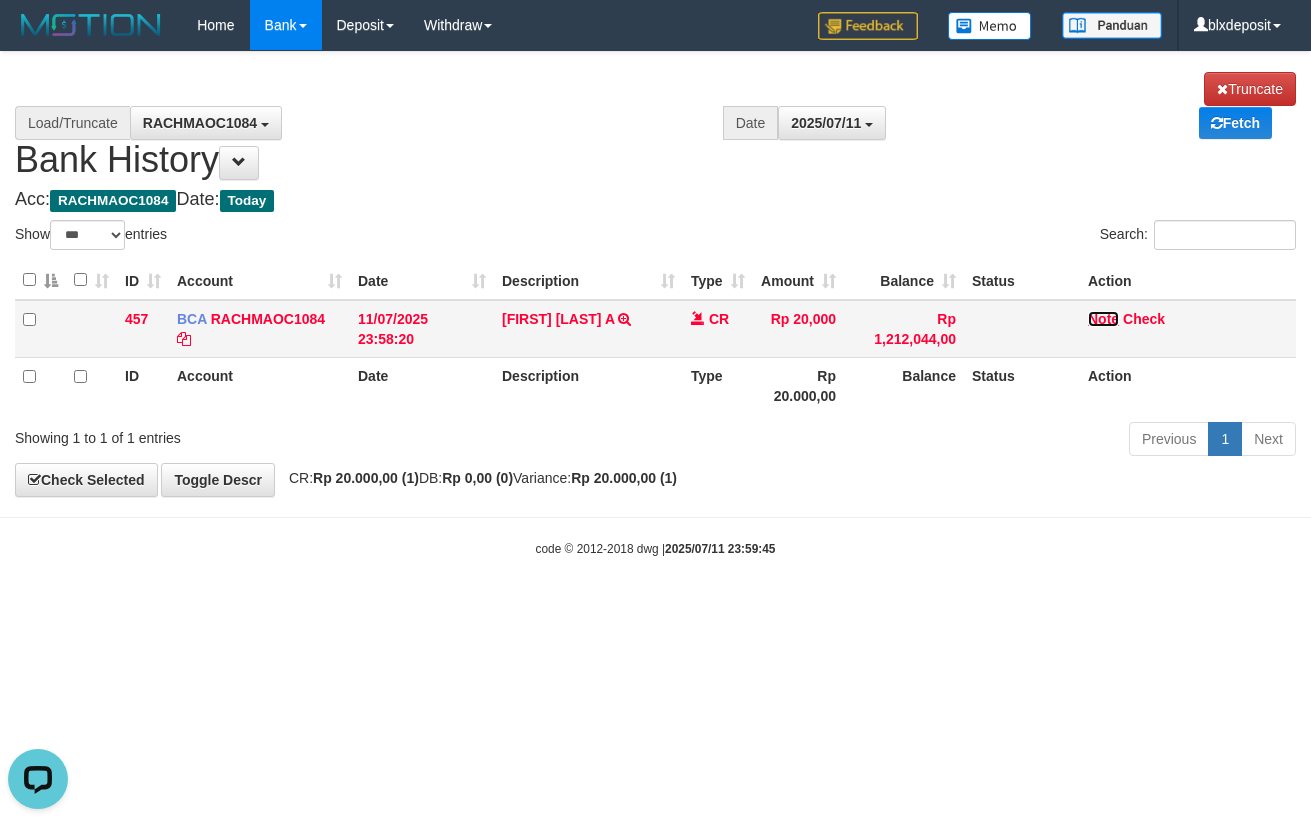 drag, startPoint x: 1110, startPoint y: 325, endPoint x: 1056, endPoint y: 340, distance: 56.044624 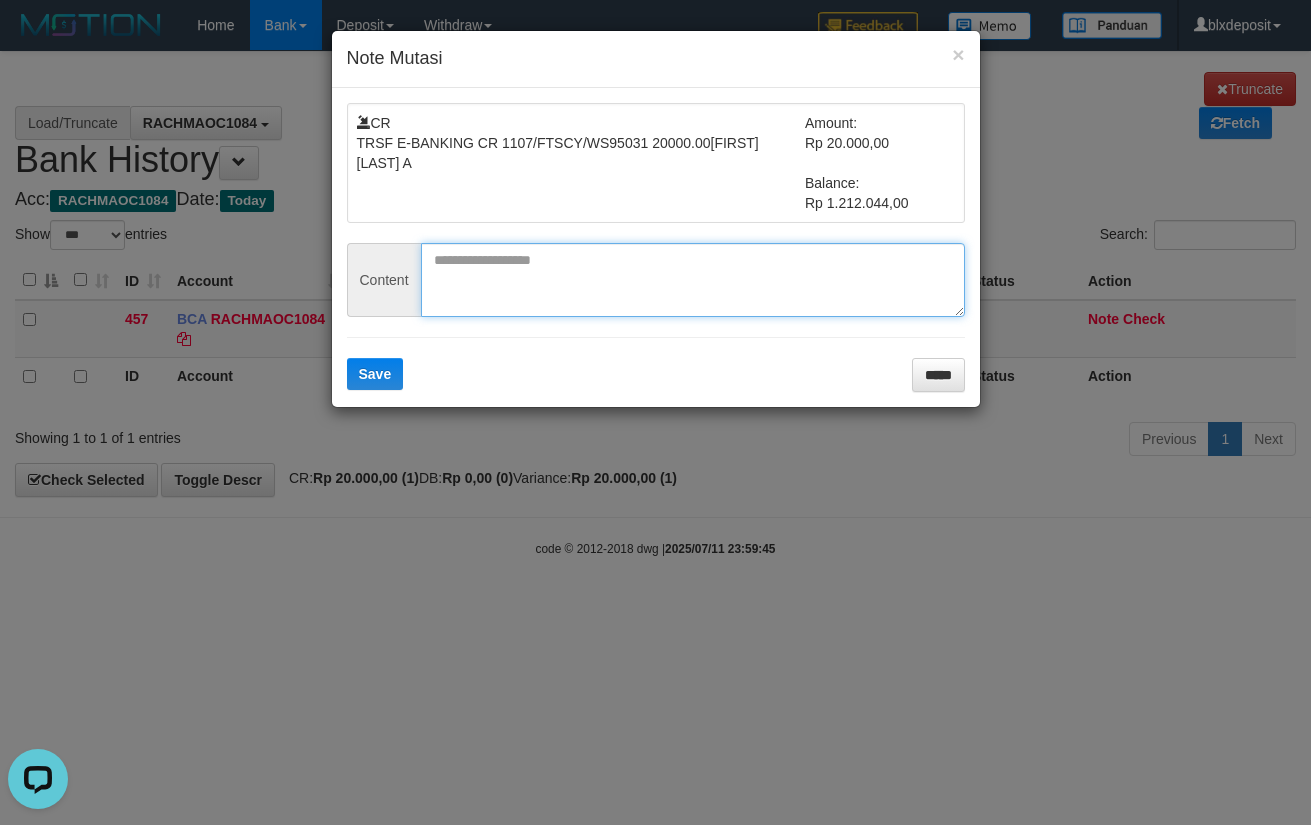 click at bounding box center (693, 280) 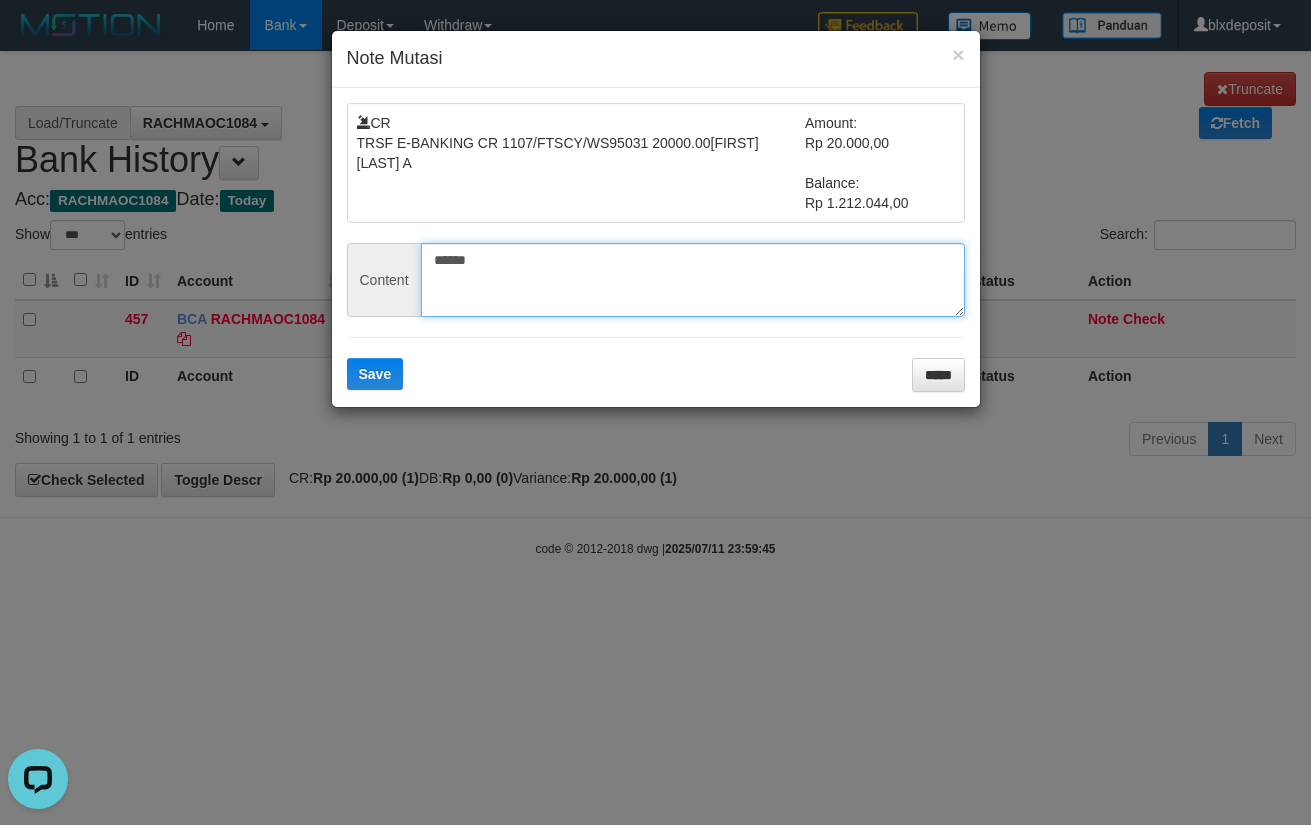 type on "******" 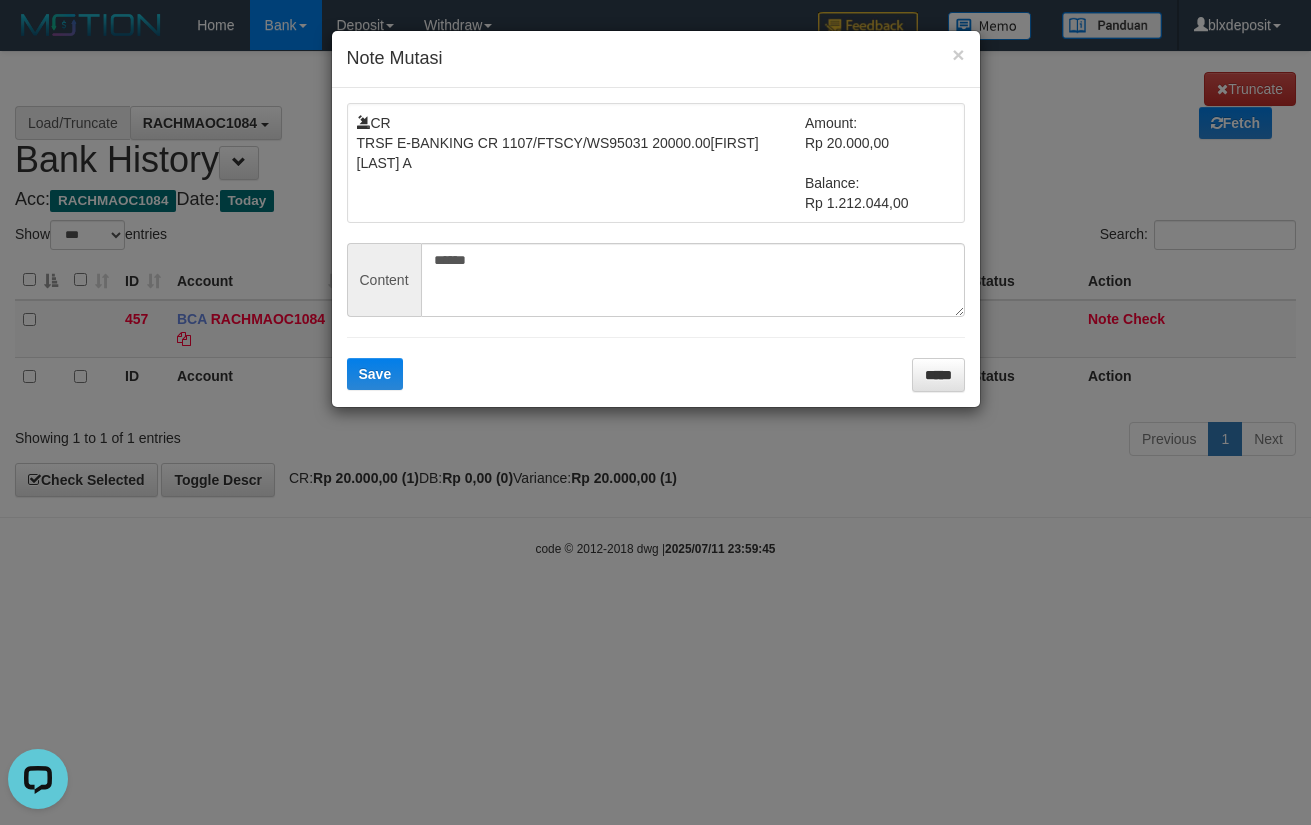click on "CR
TRSF E-BANKING CR 1107/FTSCY/WS95031
20000.00DEWANGGA RINALDI A
Amount:
Rp 20.000,00
Balance:
Rp 1.212.044,00
Content
******
Save
*****" at bounding box center [656, 247] 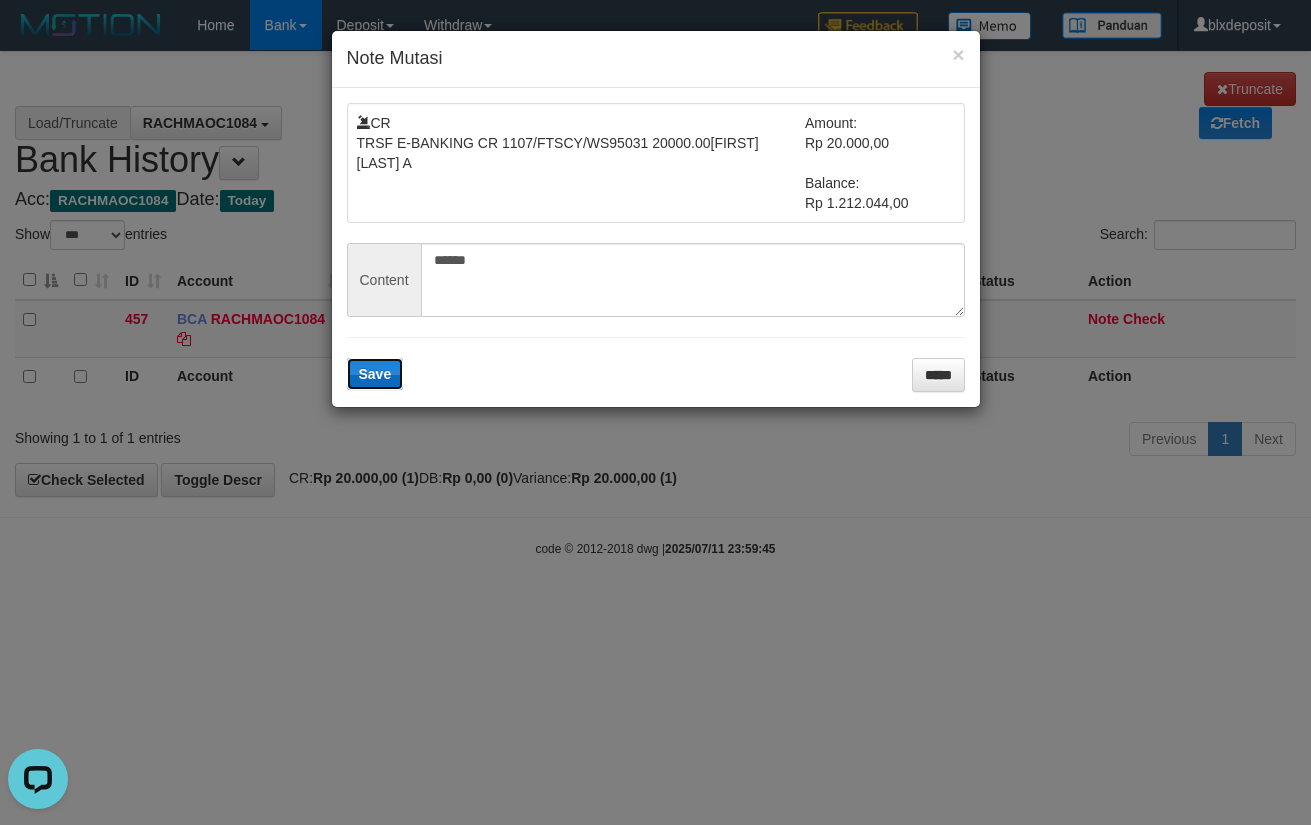 click on "Save" at bounding box center [375, 374] 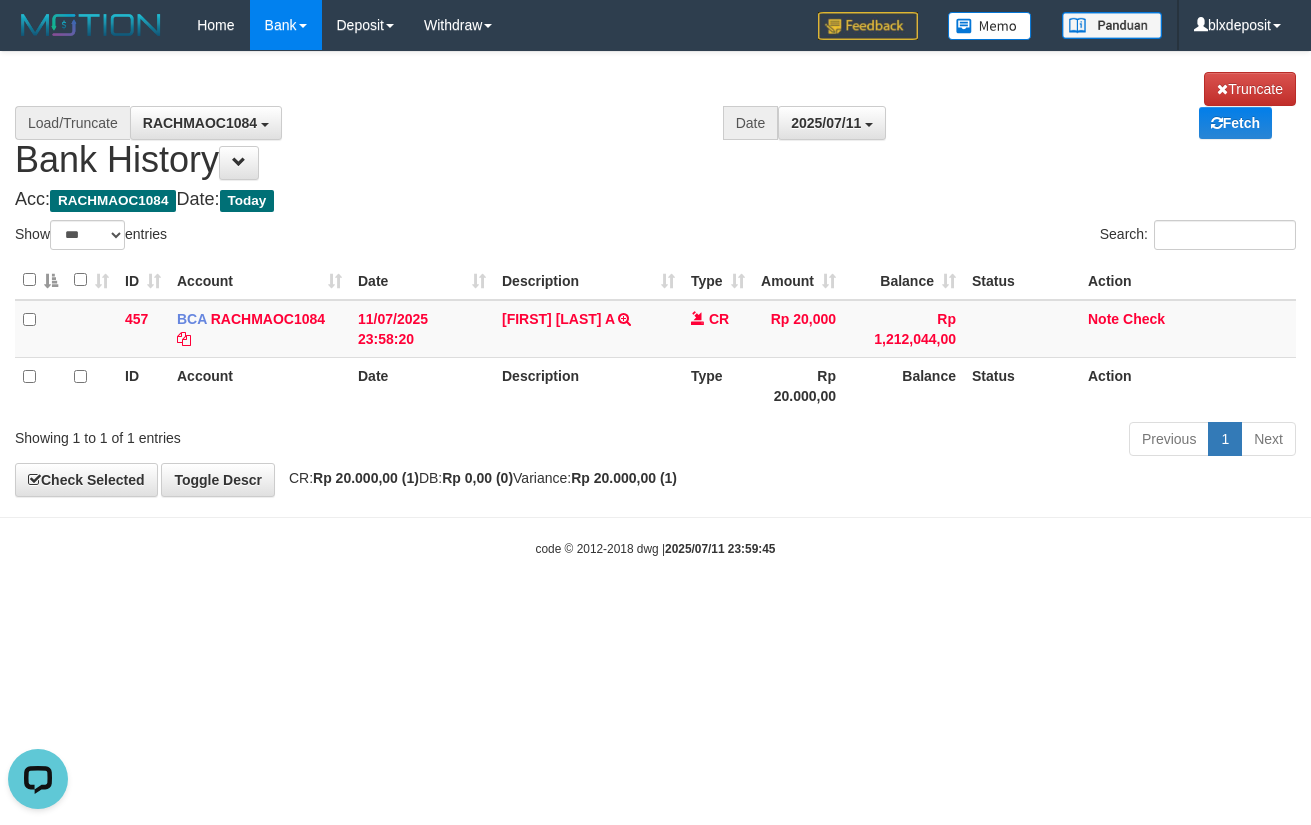 click on "**********" at bounding box center [655, 274] 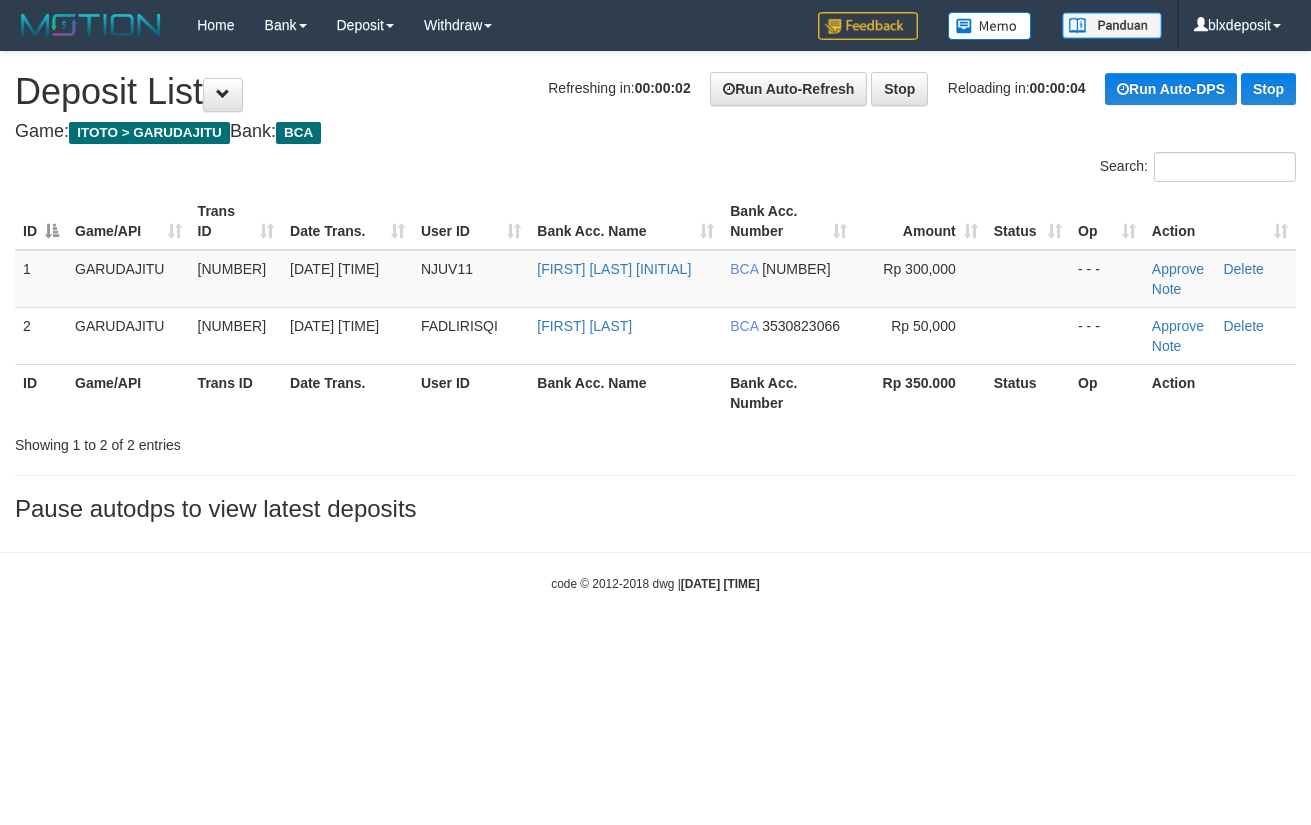 scroll, scrollTop: 0, scrollLeft: 0, axis: both 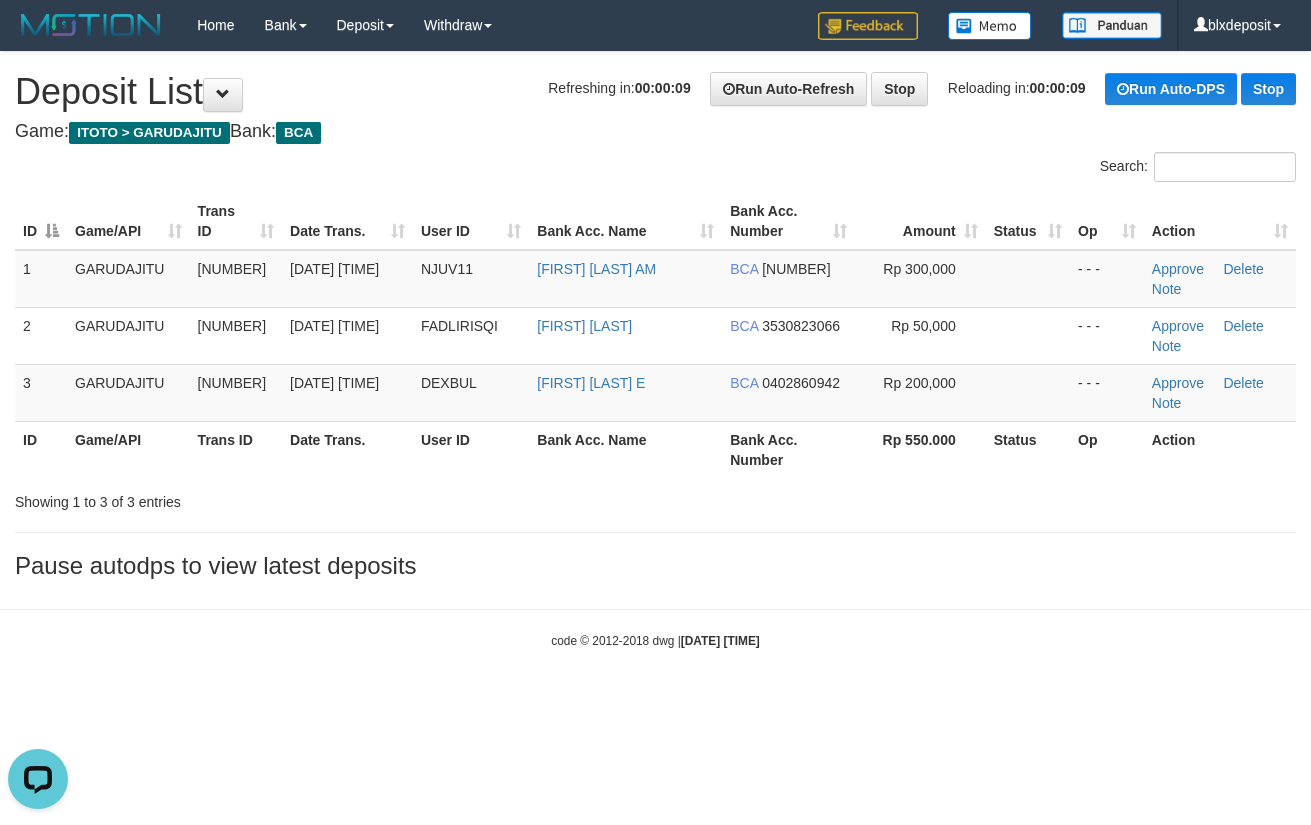 click on "Search:" at bounding box center [984, 169] 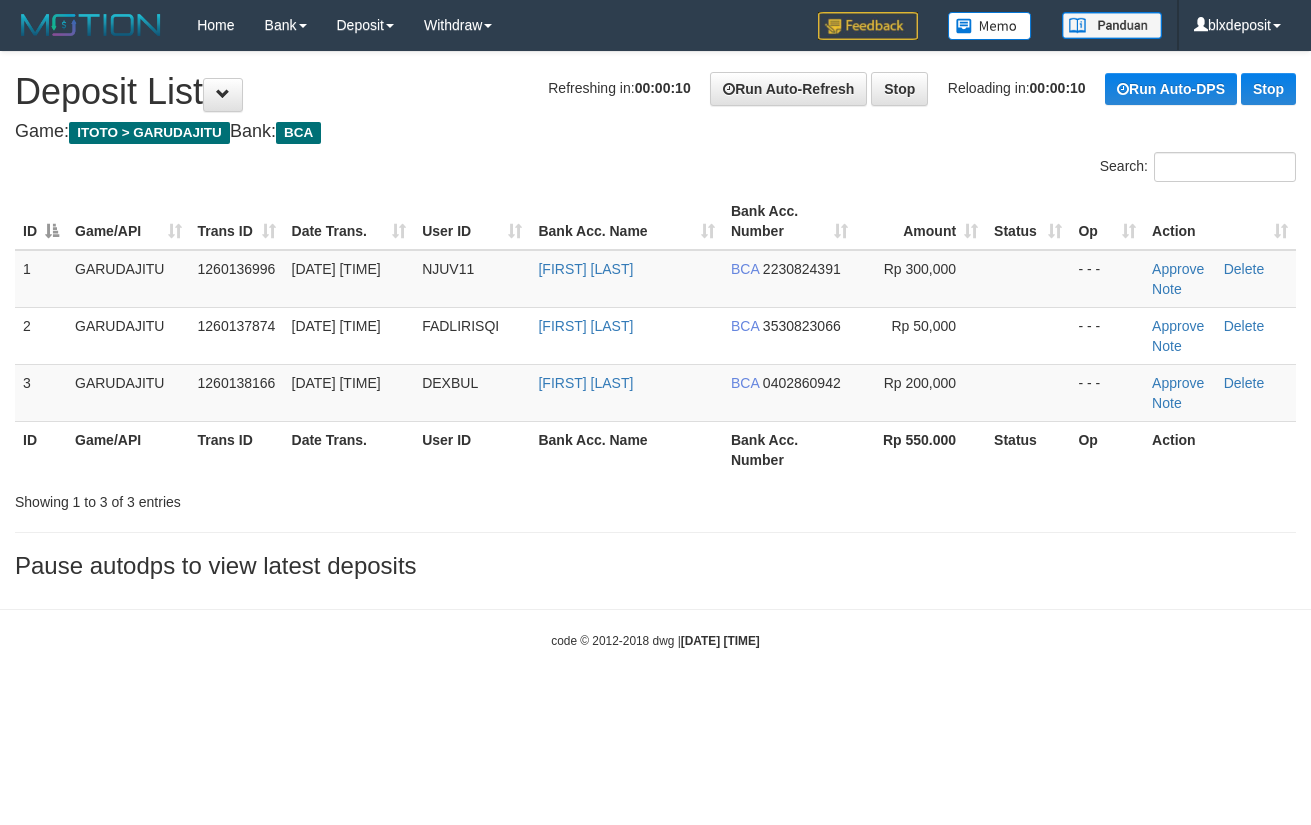 scroll, scrollTop: 0, scrollLeft: 0, axis: both 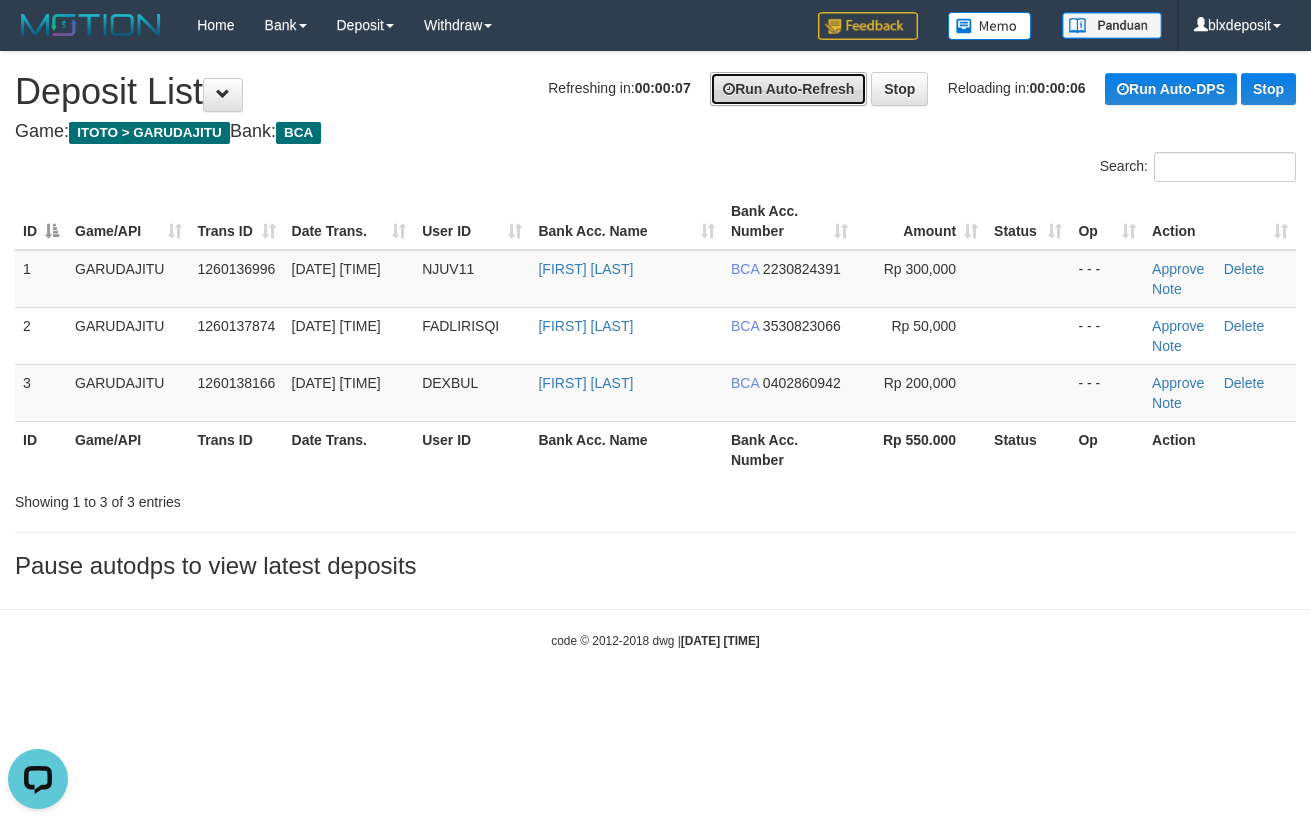 click on "Run Auto-Refresh" at bounding box center [788, 89] 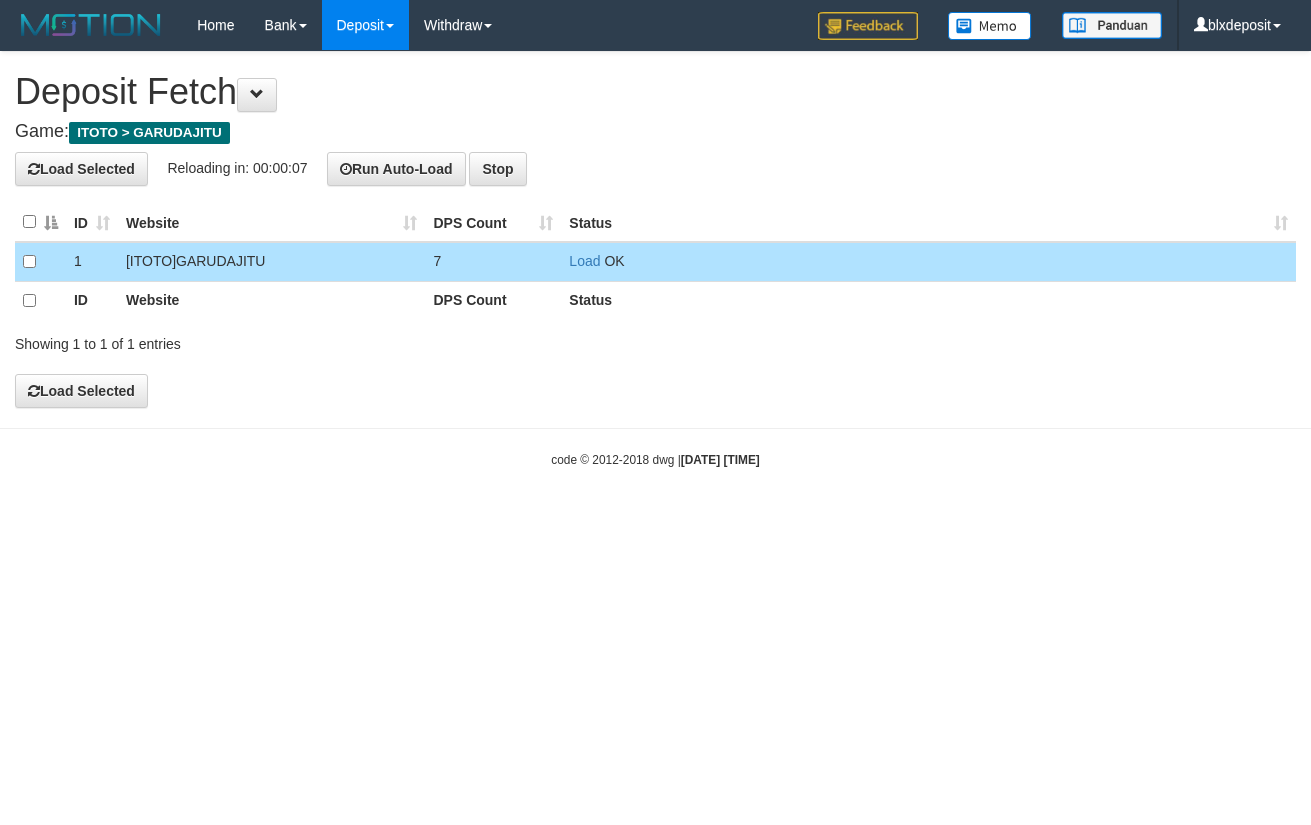 scroll, scrollTop: 0, scrollLeft: 0, axis: both 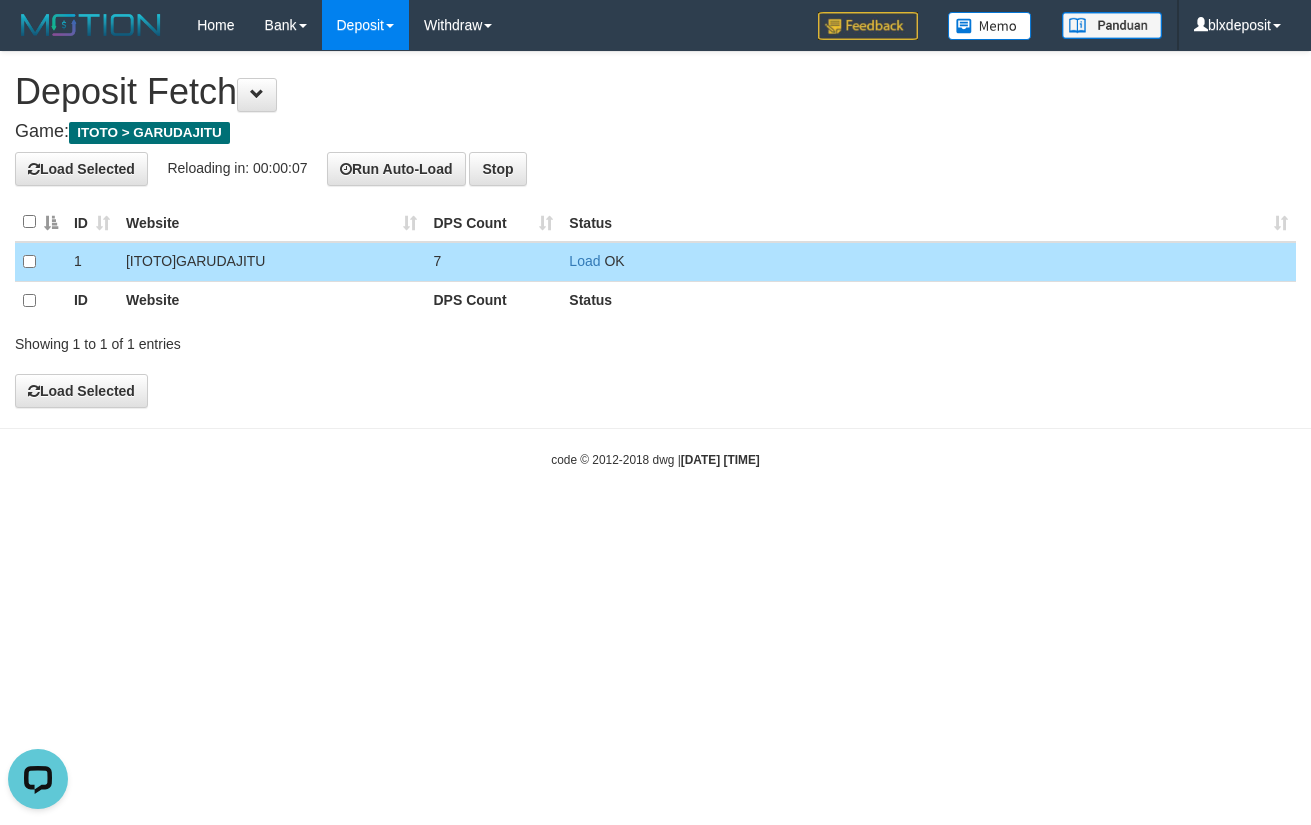 click on "Game:   ITOTO > GARUDAJITU" at bounding box center (655, 132) 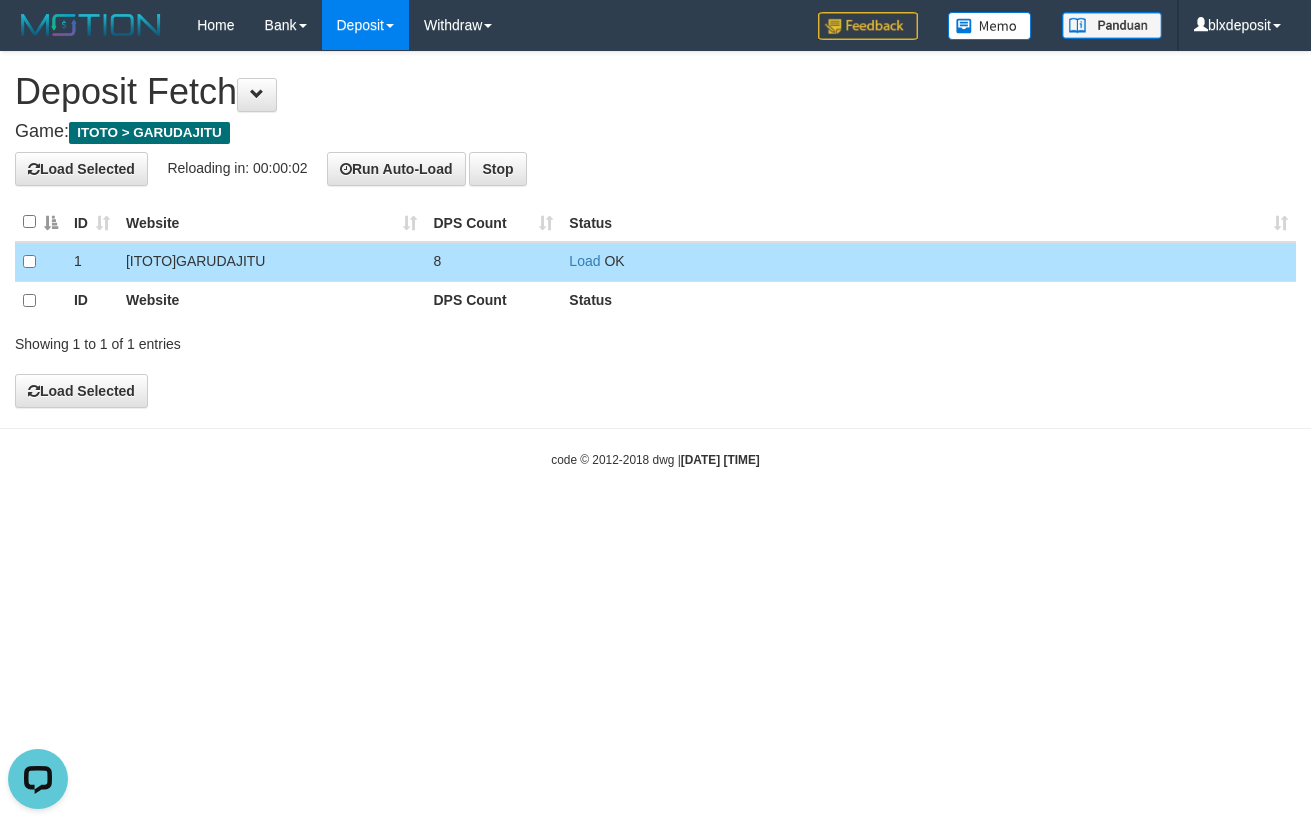 click on "Load Selected
Reloading in: 00:00:02
Run Auto-Load
Stop" at bounding box center (655, 169) 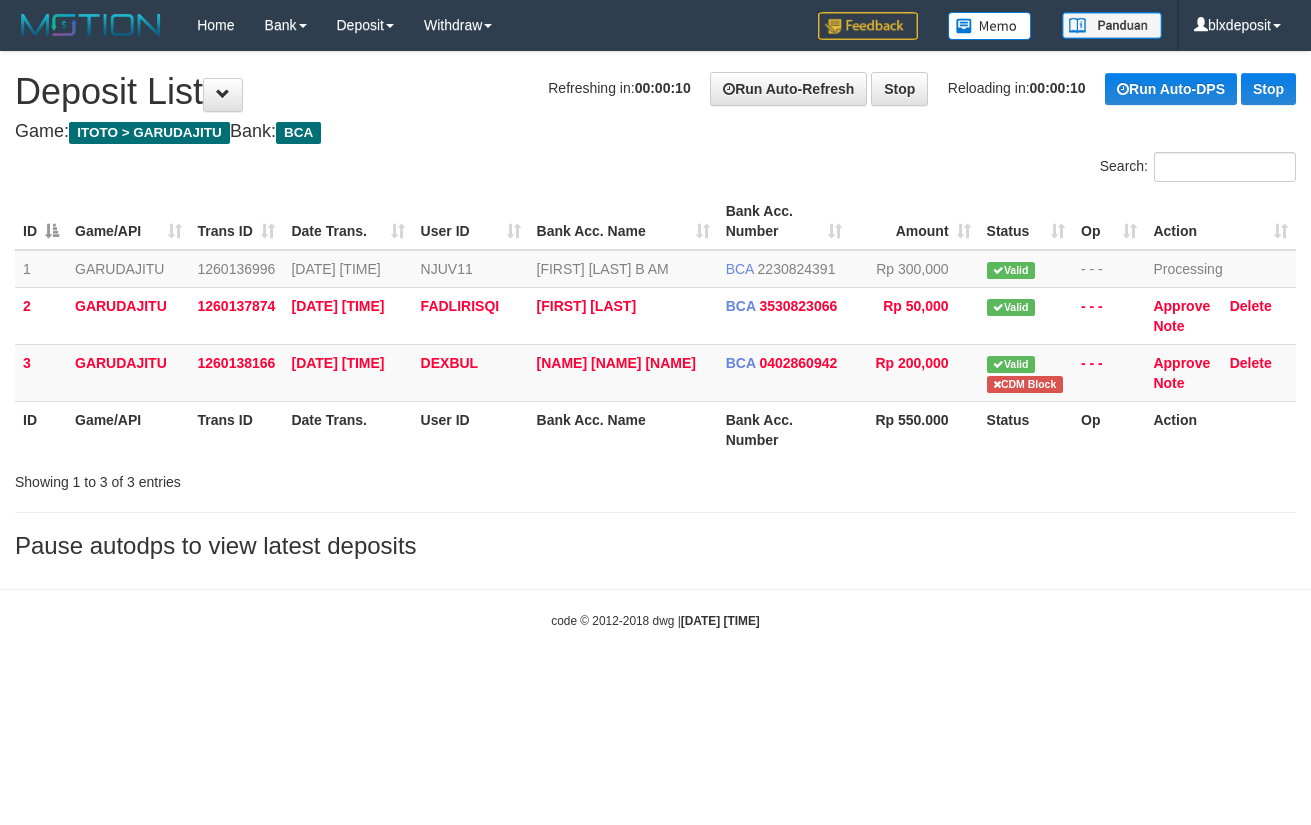 scroll, scrollTop: 0, scrollLeft: 0, axis: both 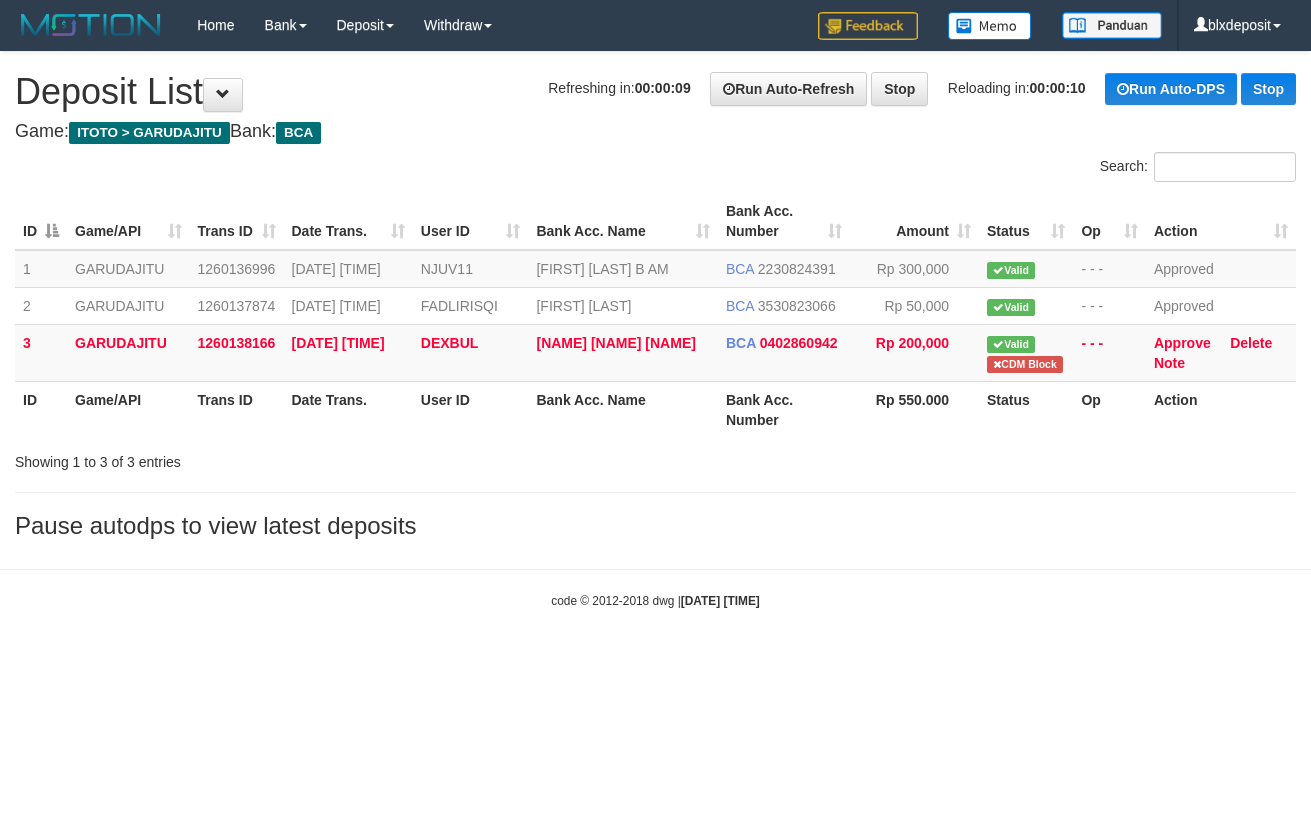 click on "Search:" at bounding box center (655, 169) 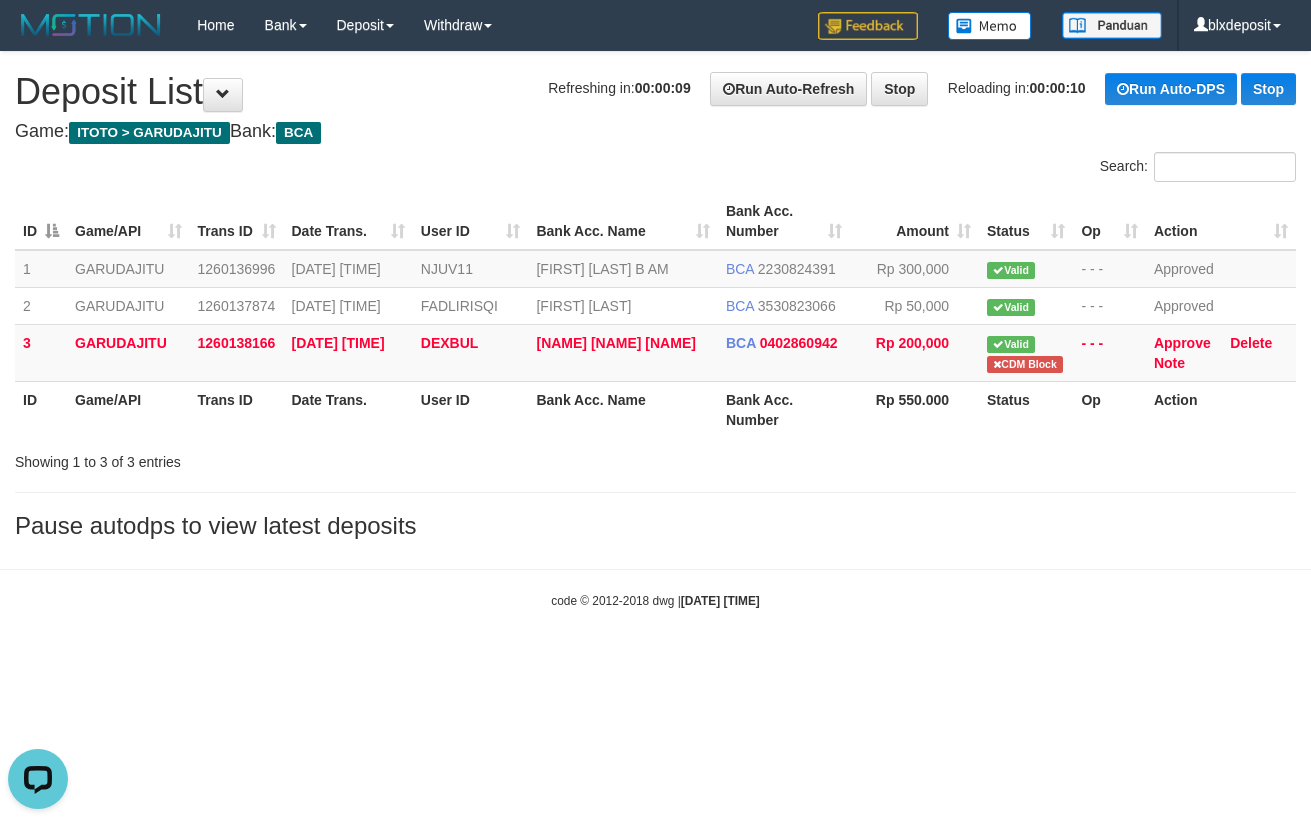 scroll, scrollTop: 0, scrollLeft: 0, axis: both 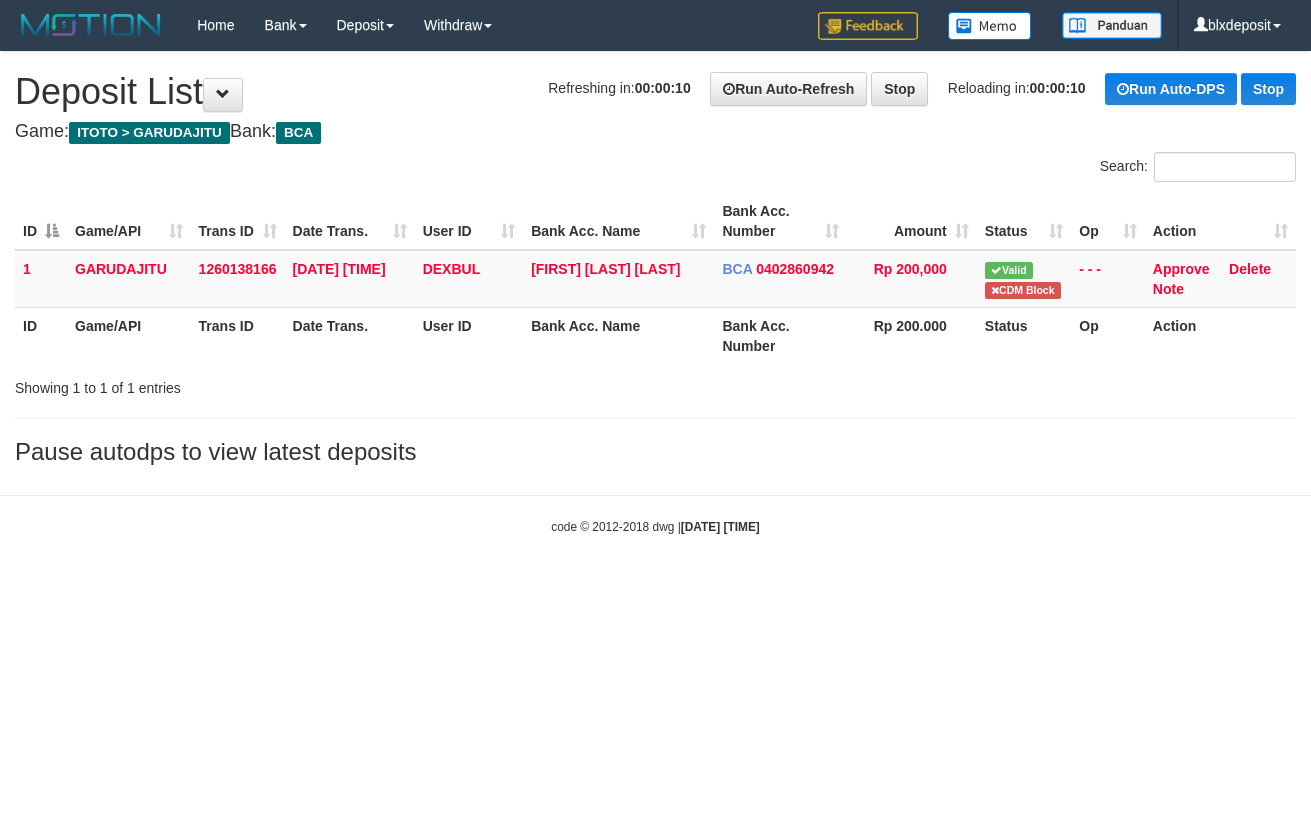 click on "Search:" at bounding box center (655, 169) 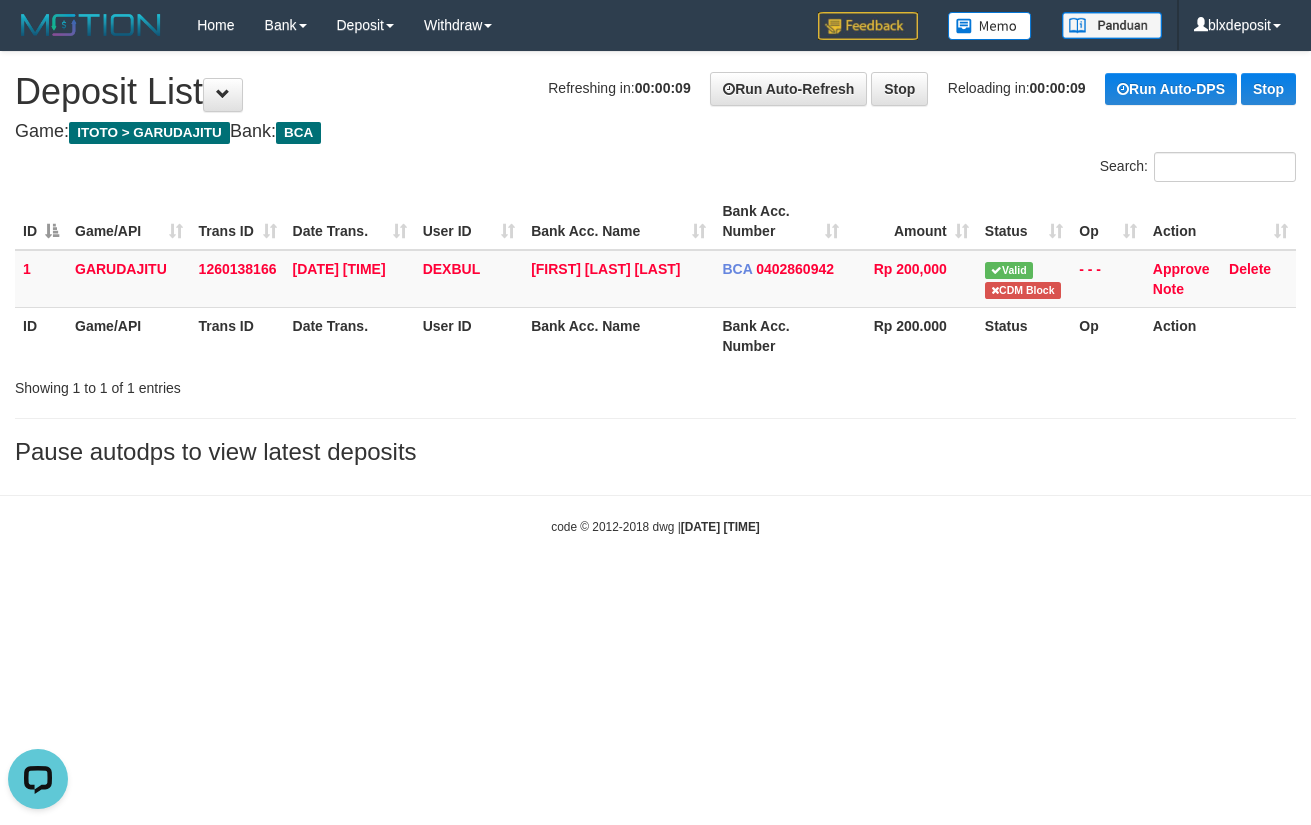 scroll, scrollTop: 0, scrollLeft: 0, axis: both 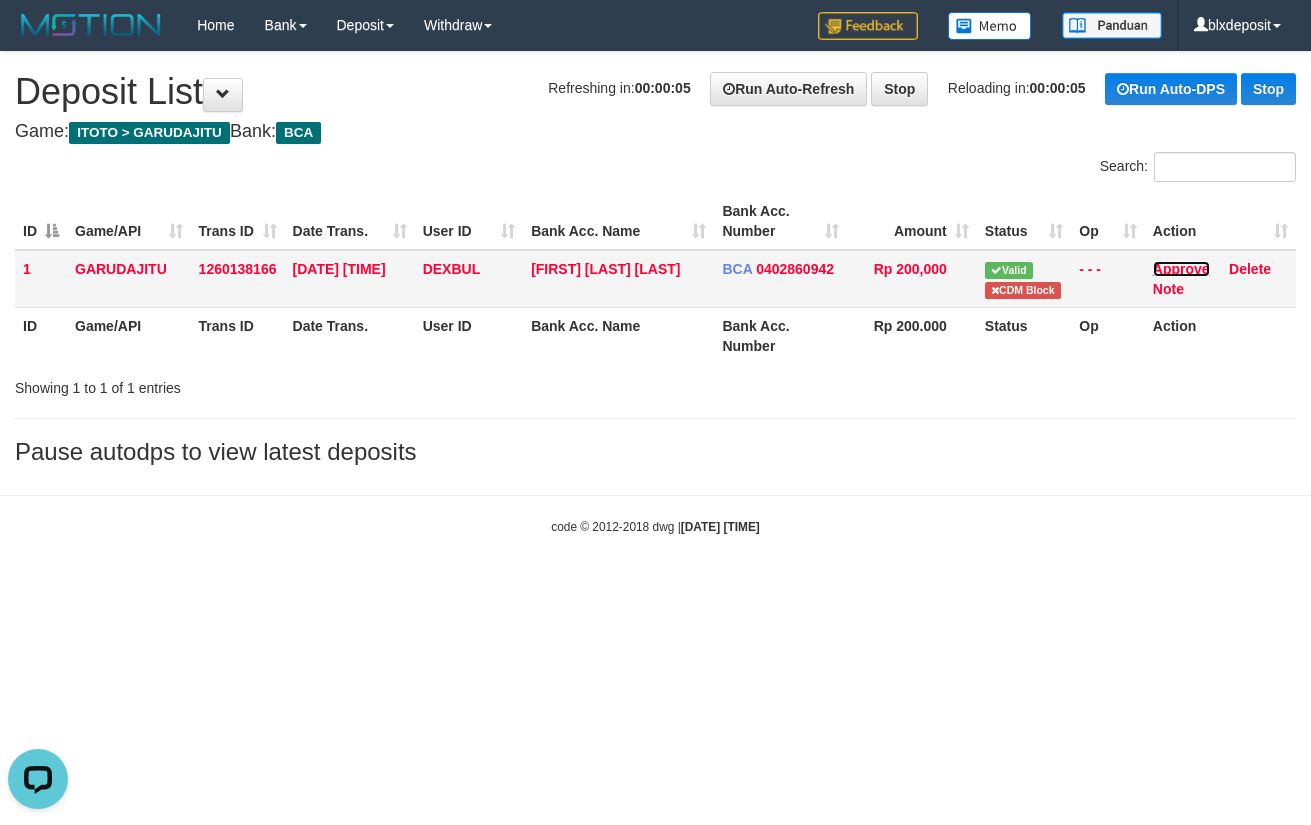 click on "Approve" at bounding box center [1181, 269] 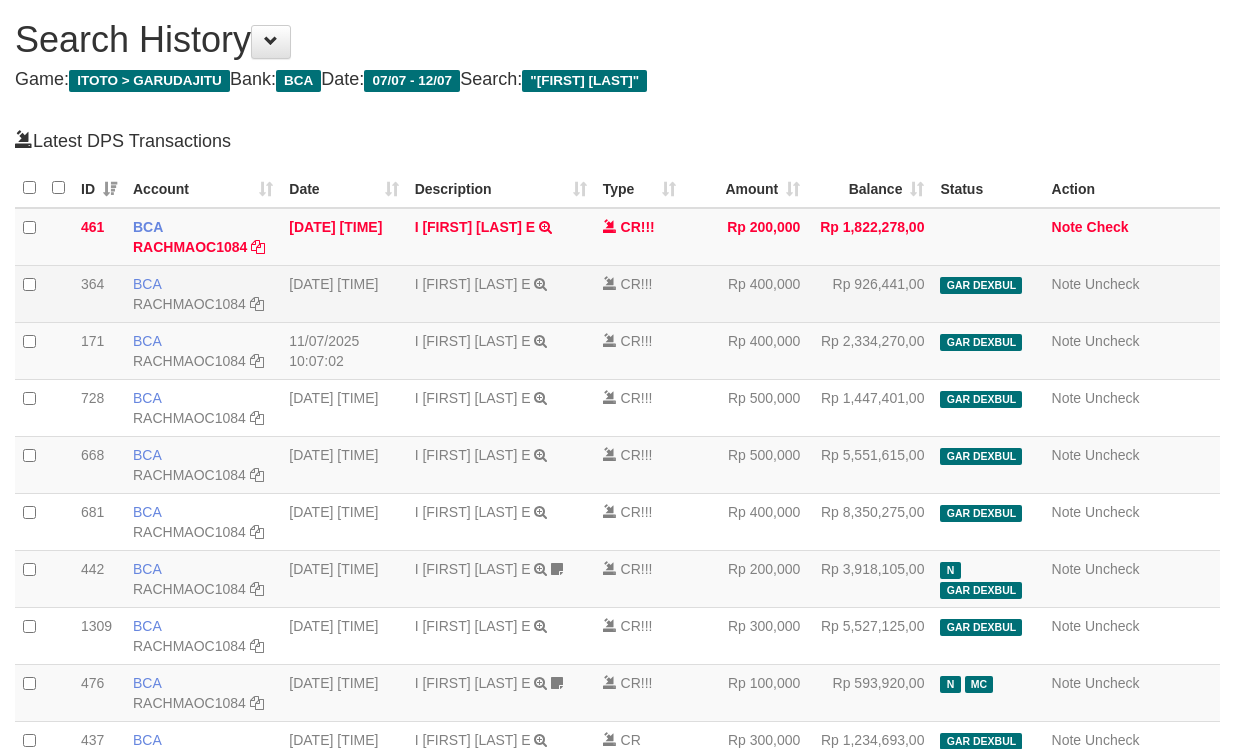 scroll, scrollTop: 0, scrollLeft: 0, axis: both 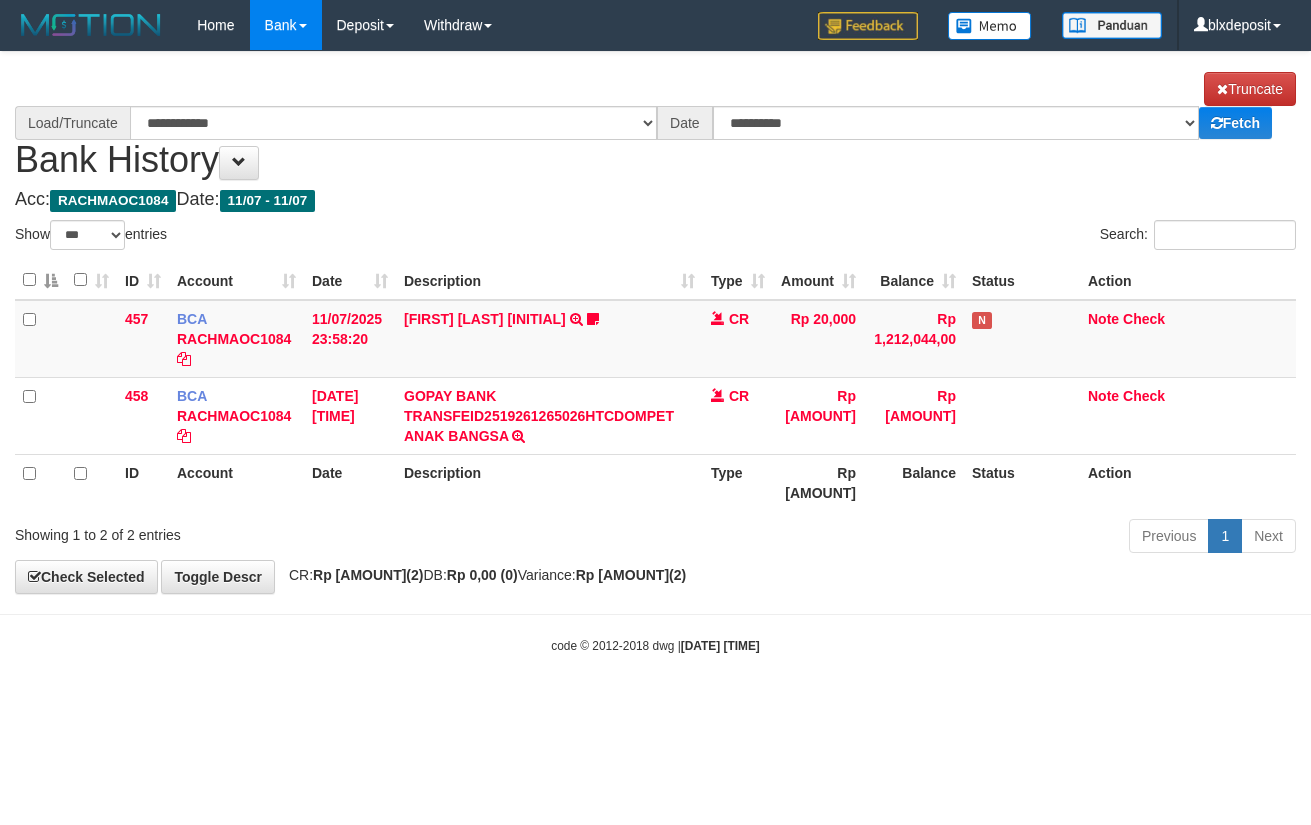 select on "***" 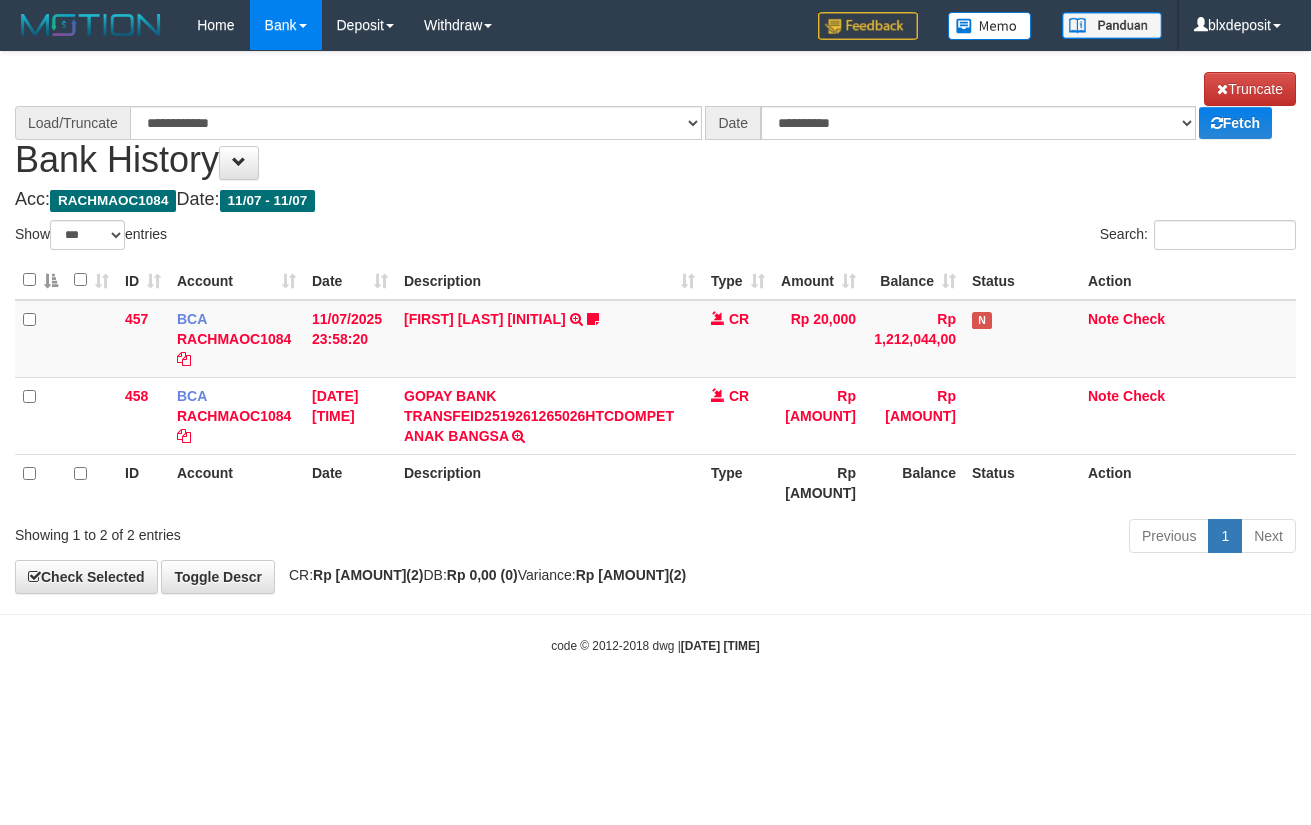 scroll, scrollTop: 0, scrollLeft: 0, axis: both 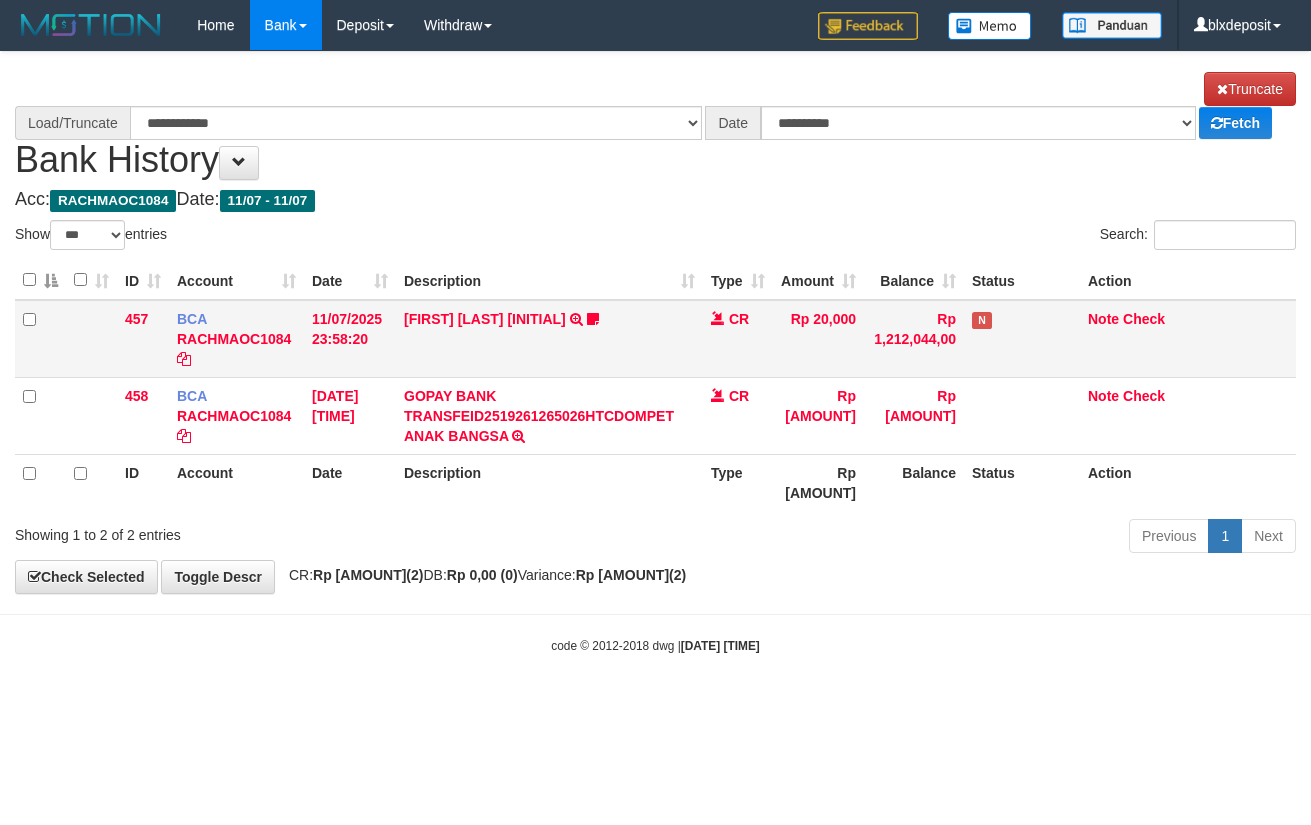select on "****" 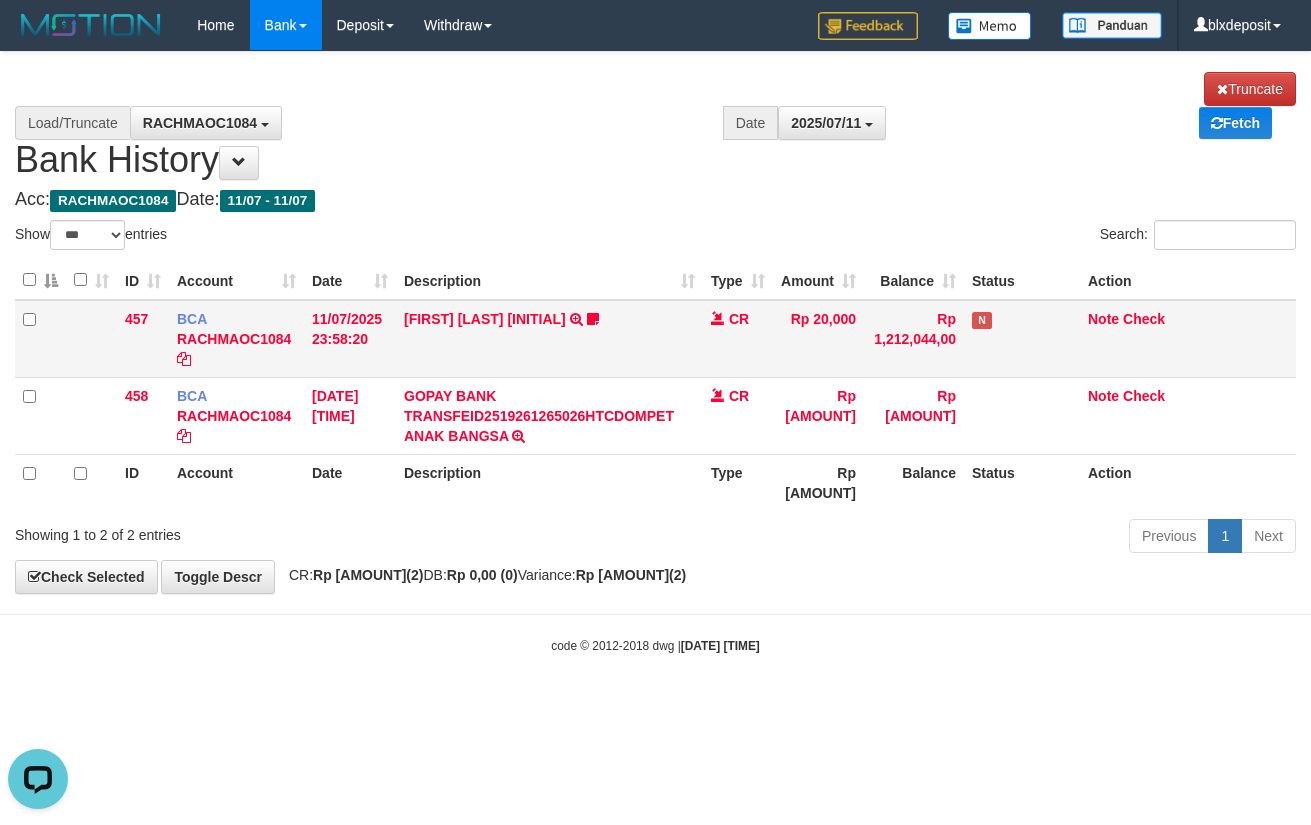 scroll, scrollTop: 0, scrollLeft: 0, axis: both 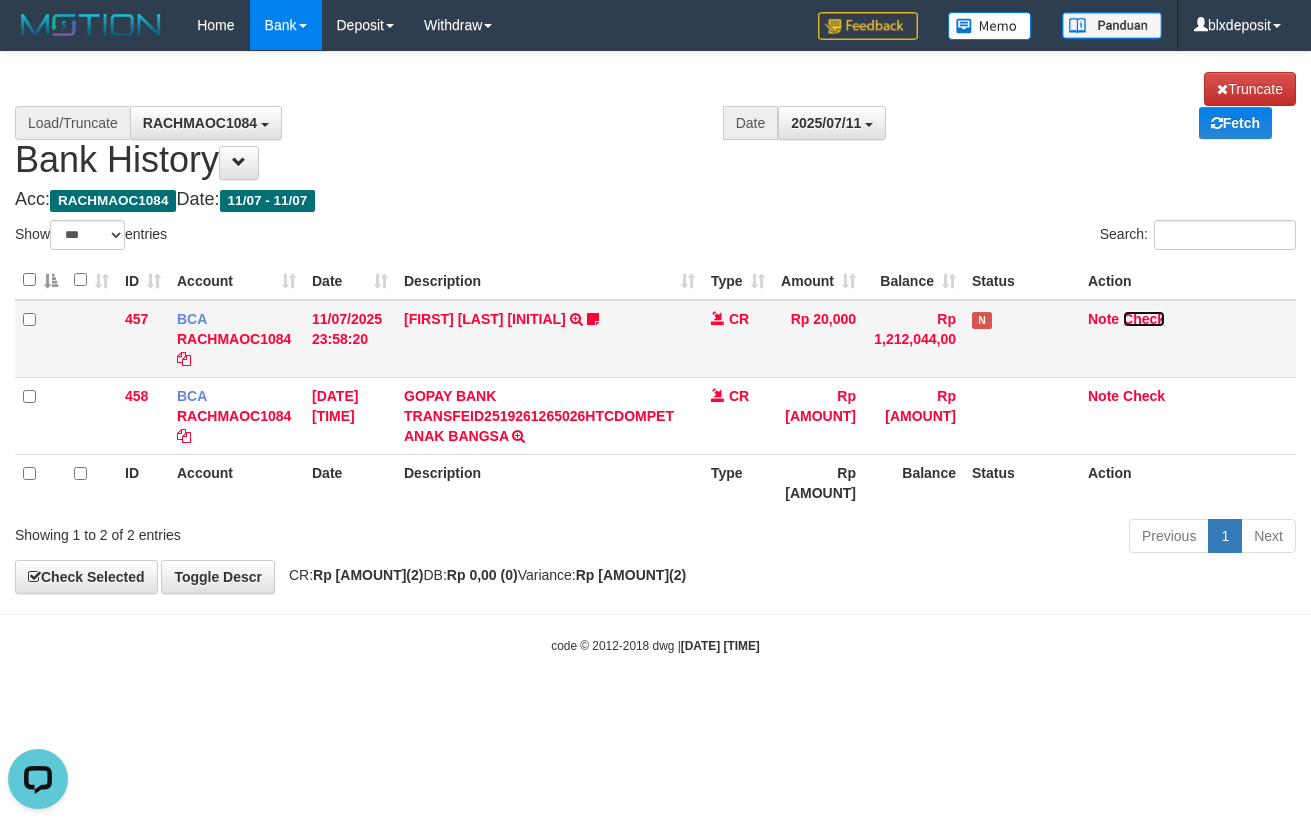 click on "Check" at bounding box center [1144, 319] 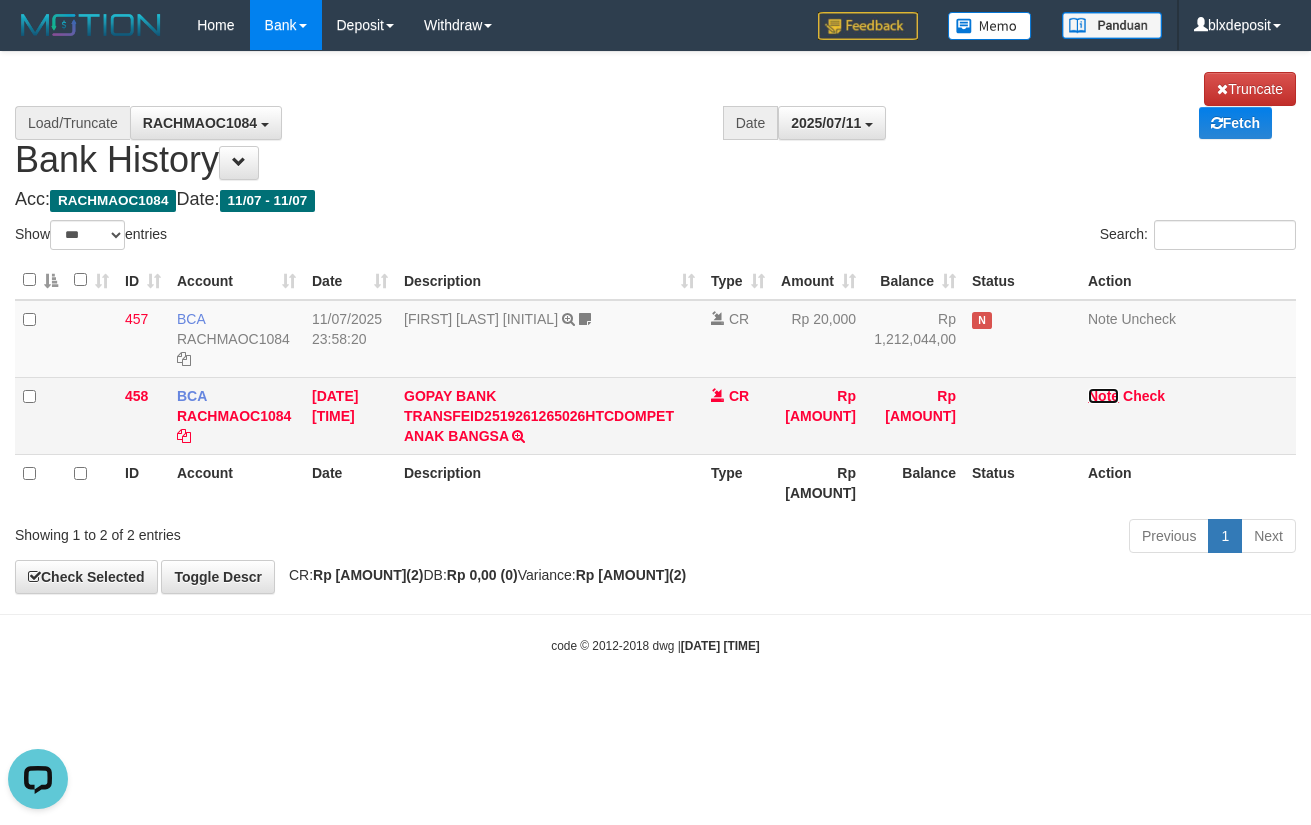 click on "Note" at bounding box center [1103, 396] 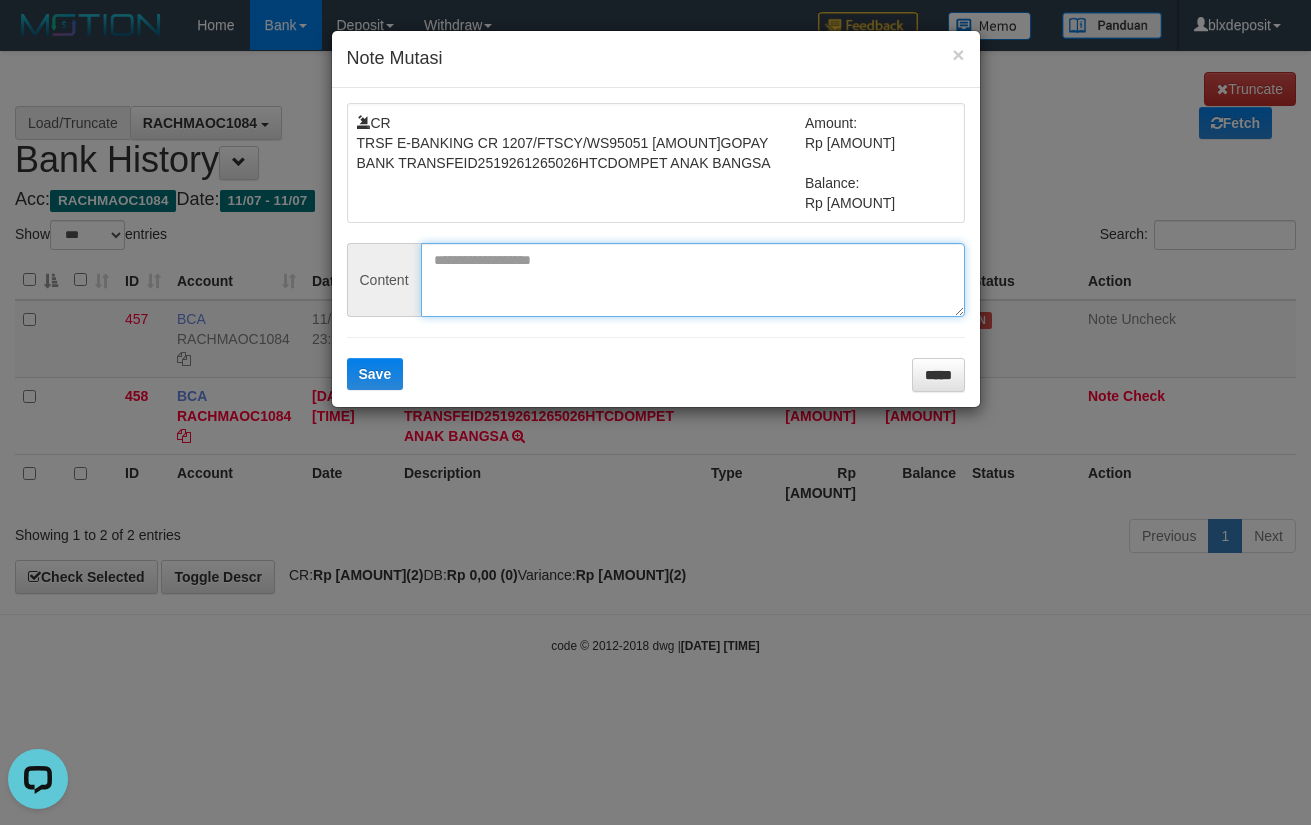 click at bounding box center (693, 280) 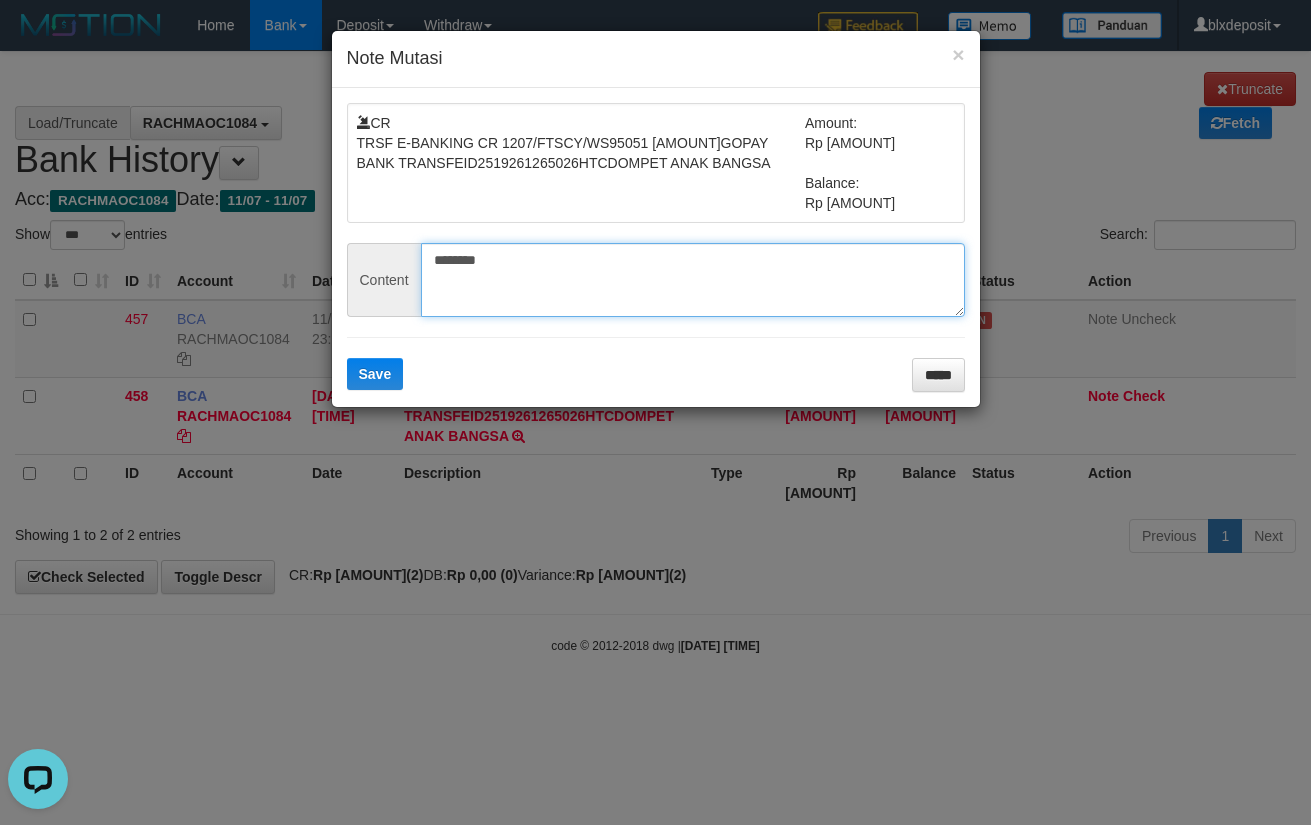type on "********" 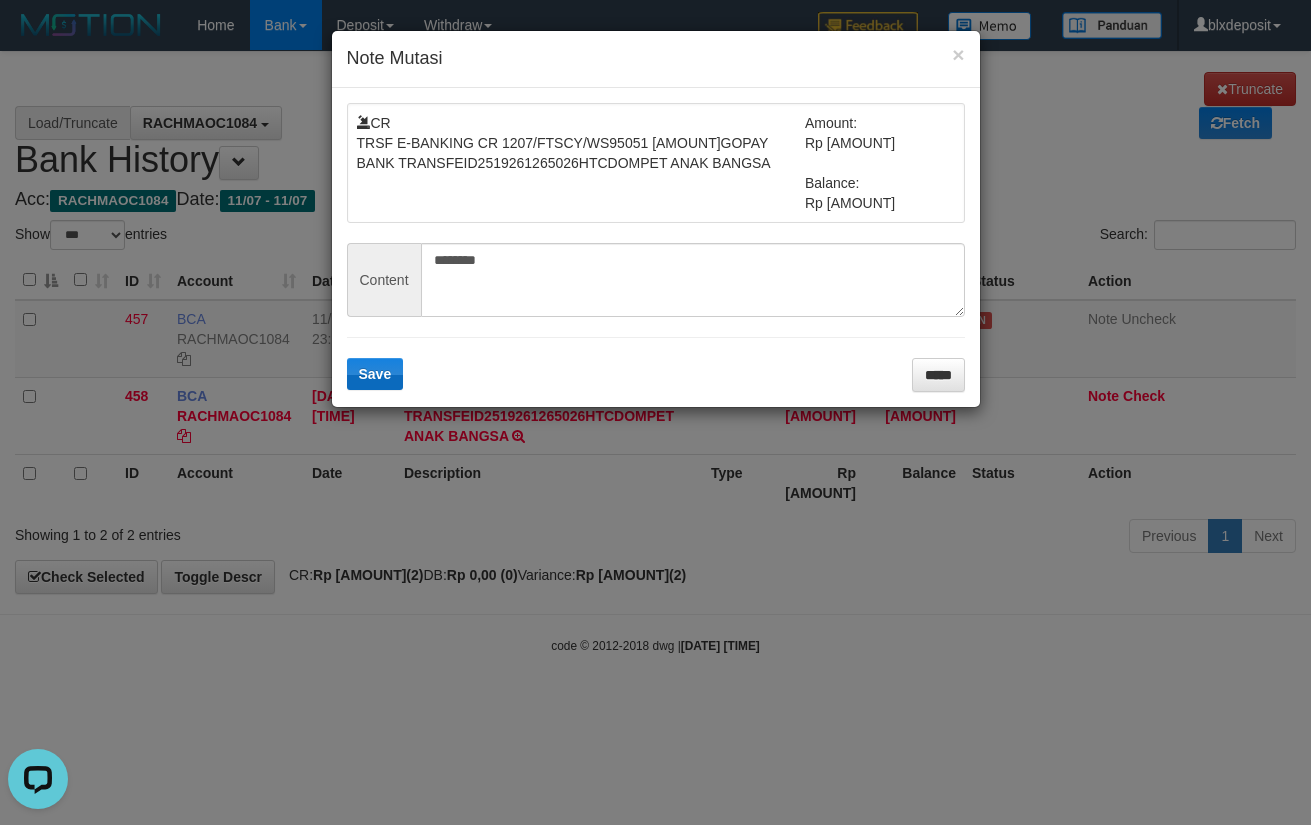 drag, startPoint x: 375, startPoint y: 355, endPoint x: 369, endPoint y: 376, distance: 21.84033 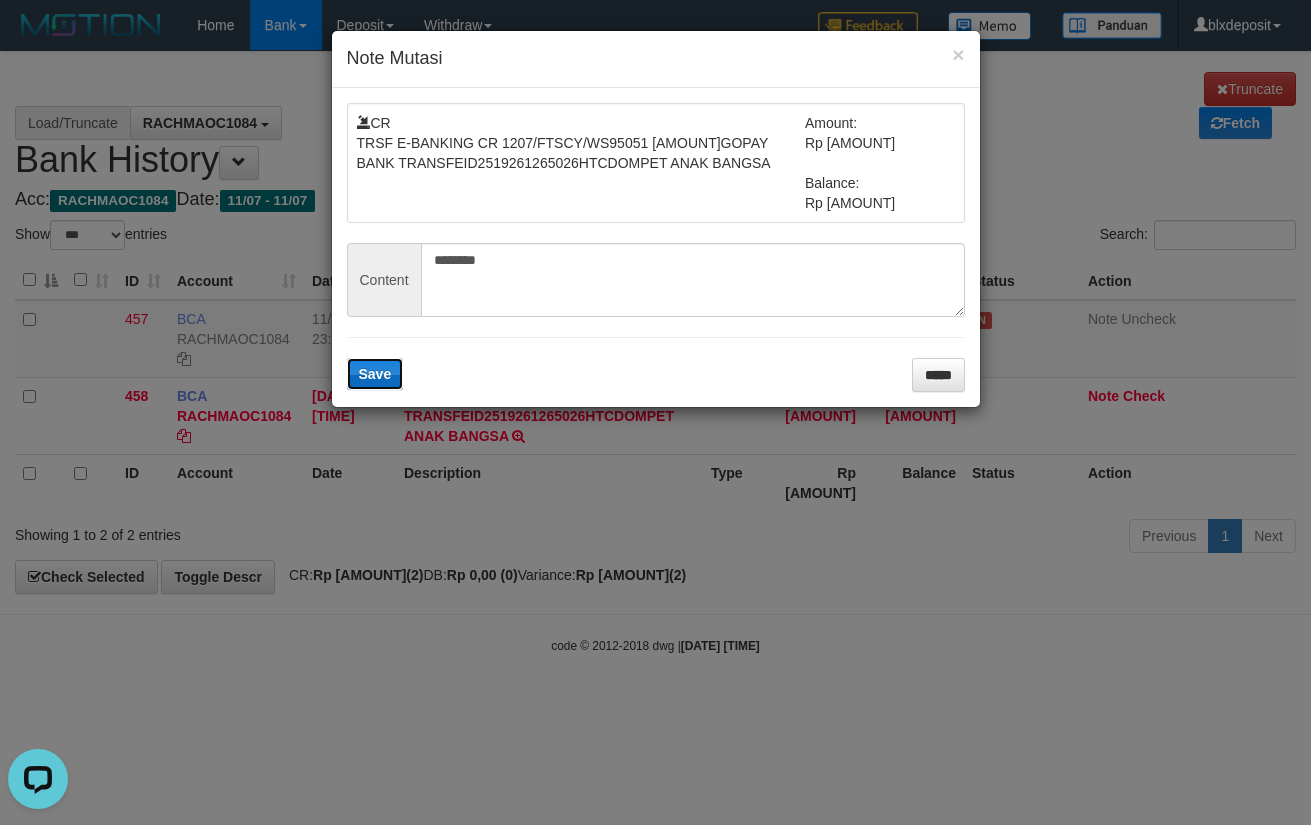click on "Save" at bounding box center [375, 374] 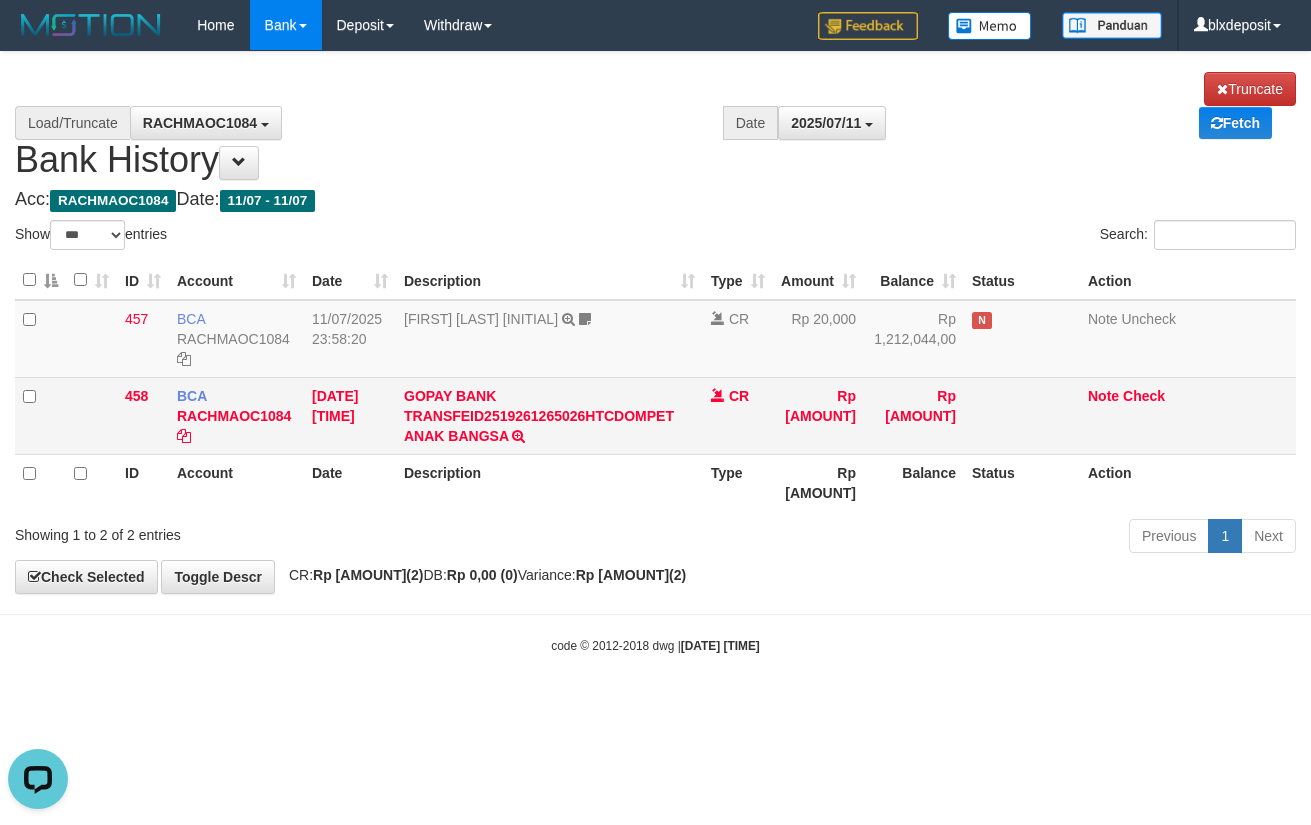 click on "Note
Check" at bounding box center (1188, 415) 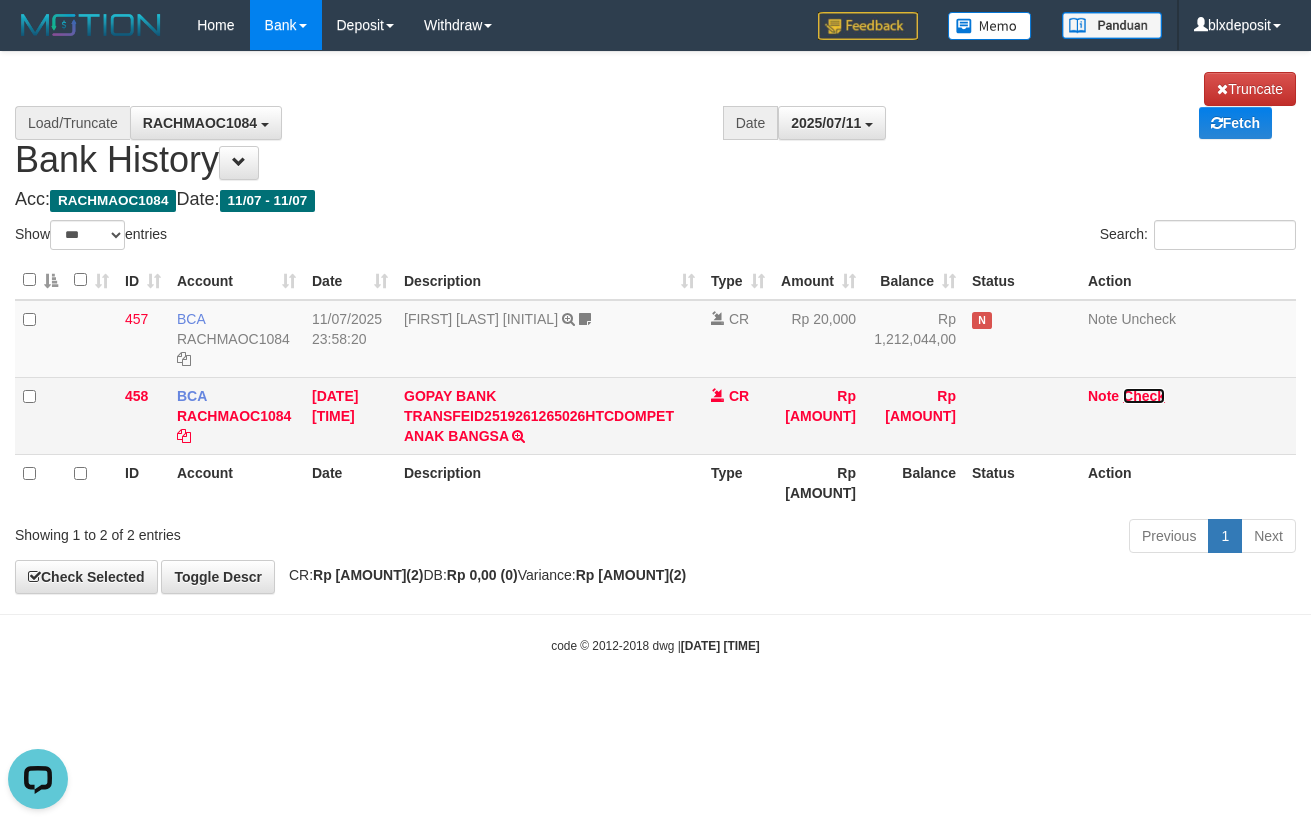 click on "Check" at bounding box center (1144, 396) 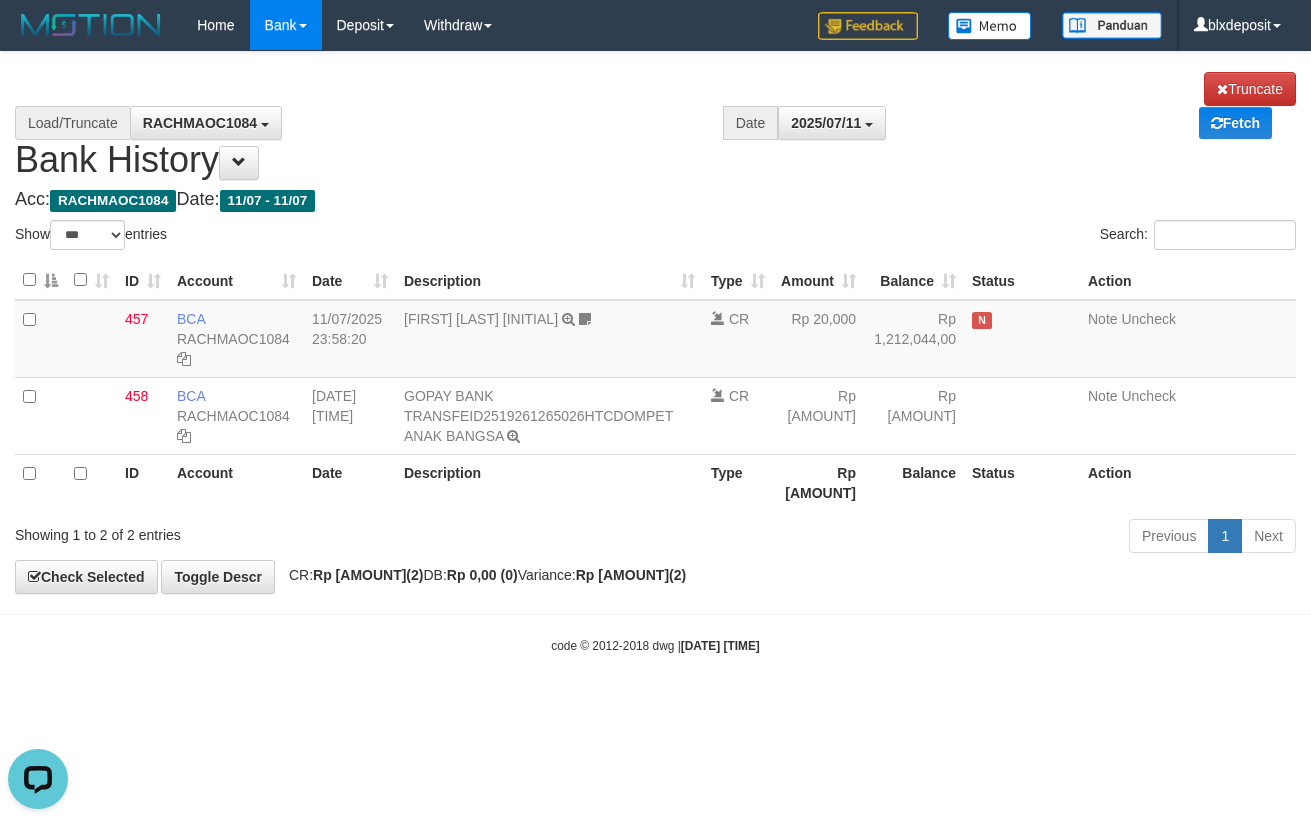 click on "RACHMAOC1084    GARUDAJITU  RACHMAOC1084" at bounding box center (426, 123) 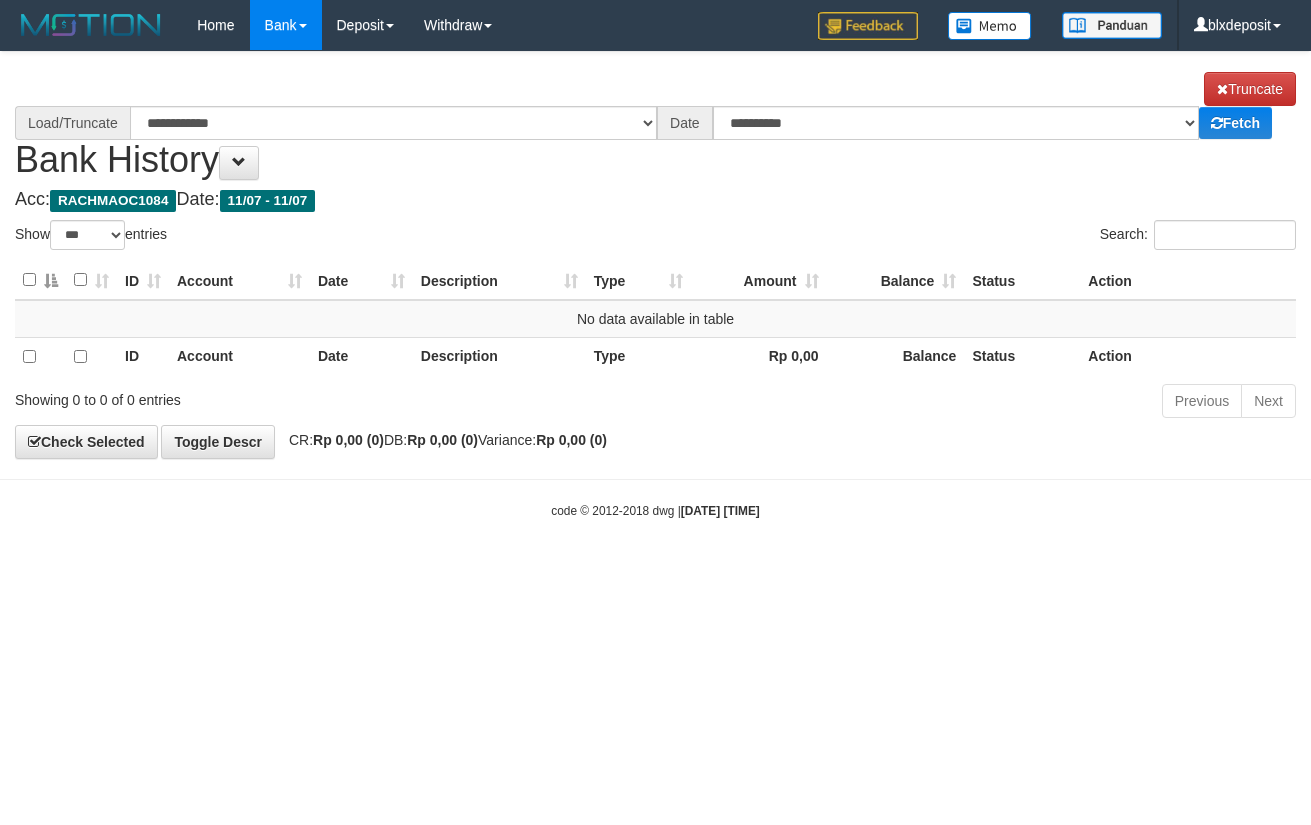 select on "***" 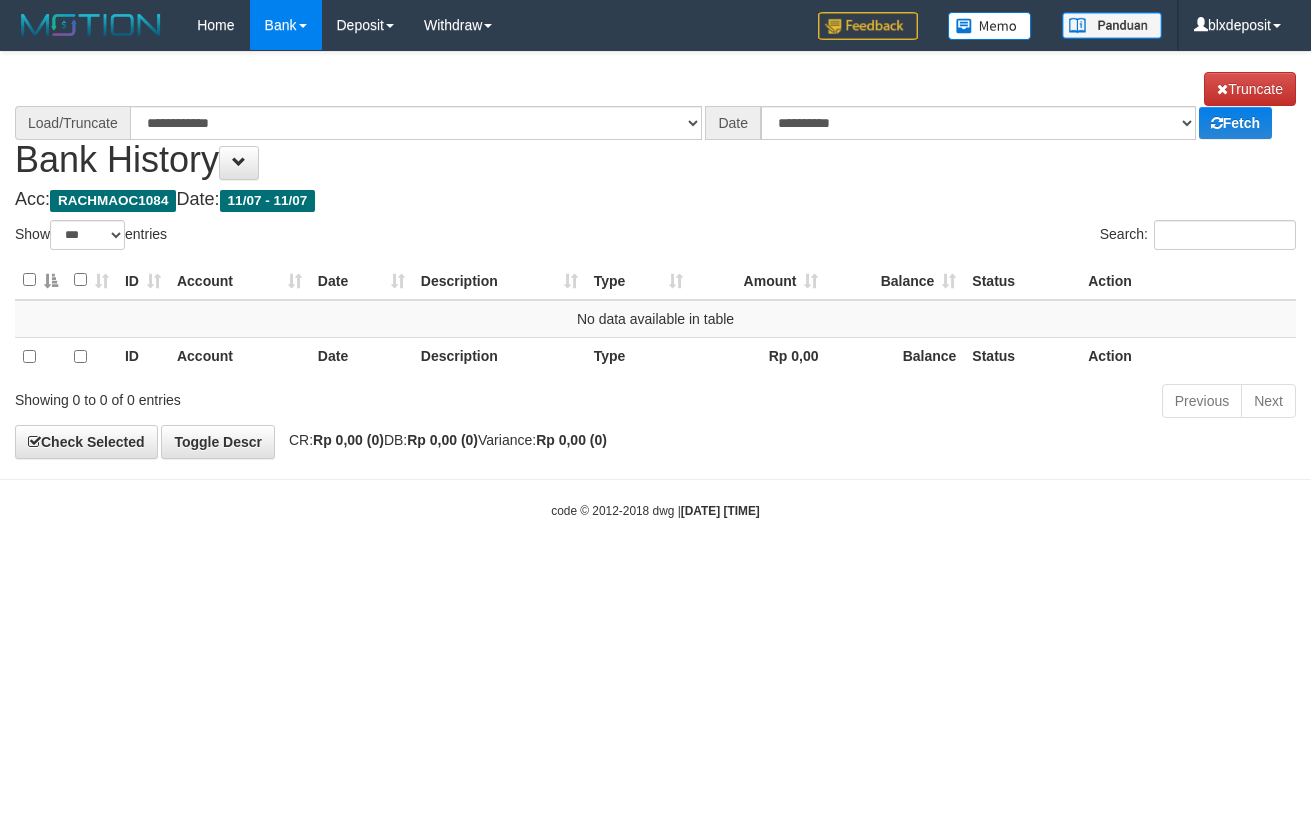 scroll, scrollTop: 0, scrollLeft: 0, axis: both 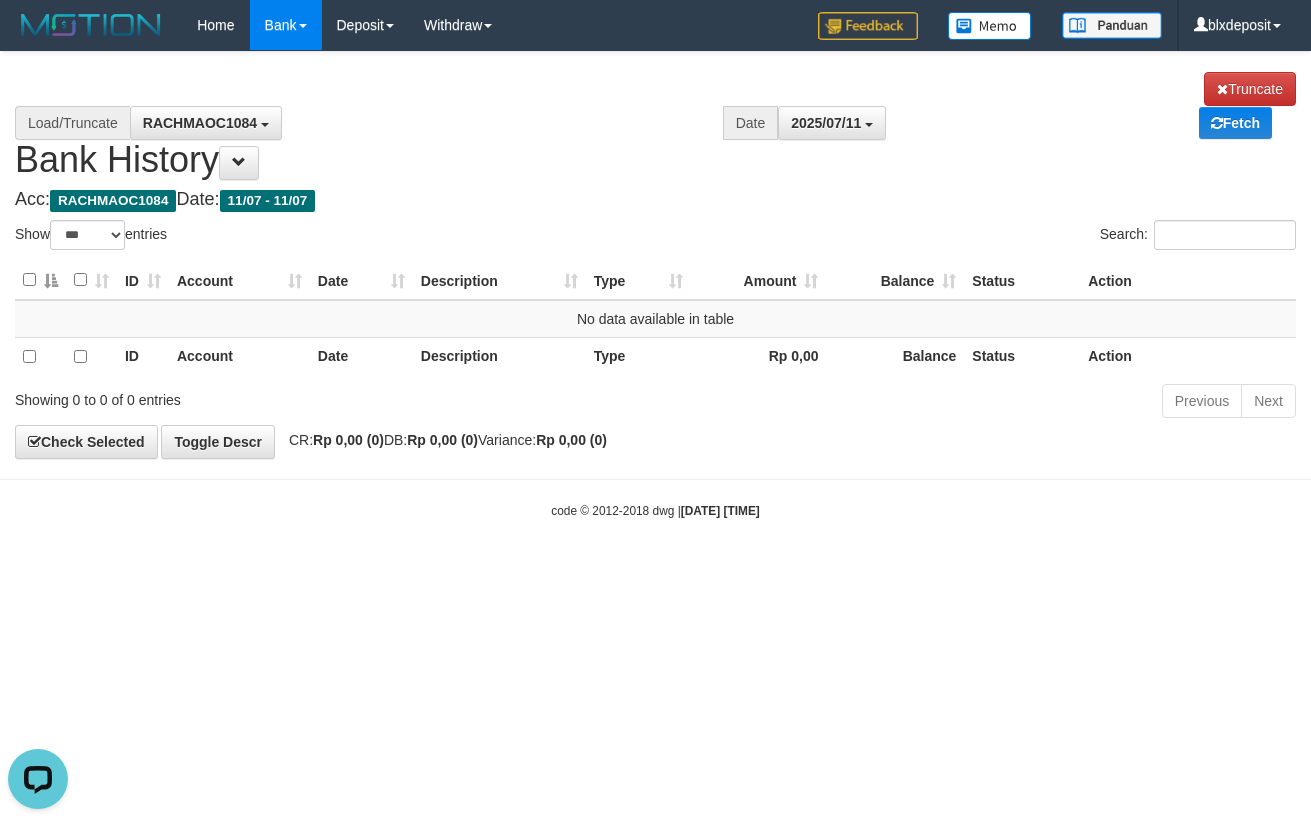 click on "**********" at bounding box center [655, 255] 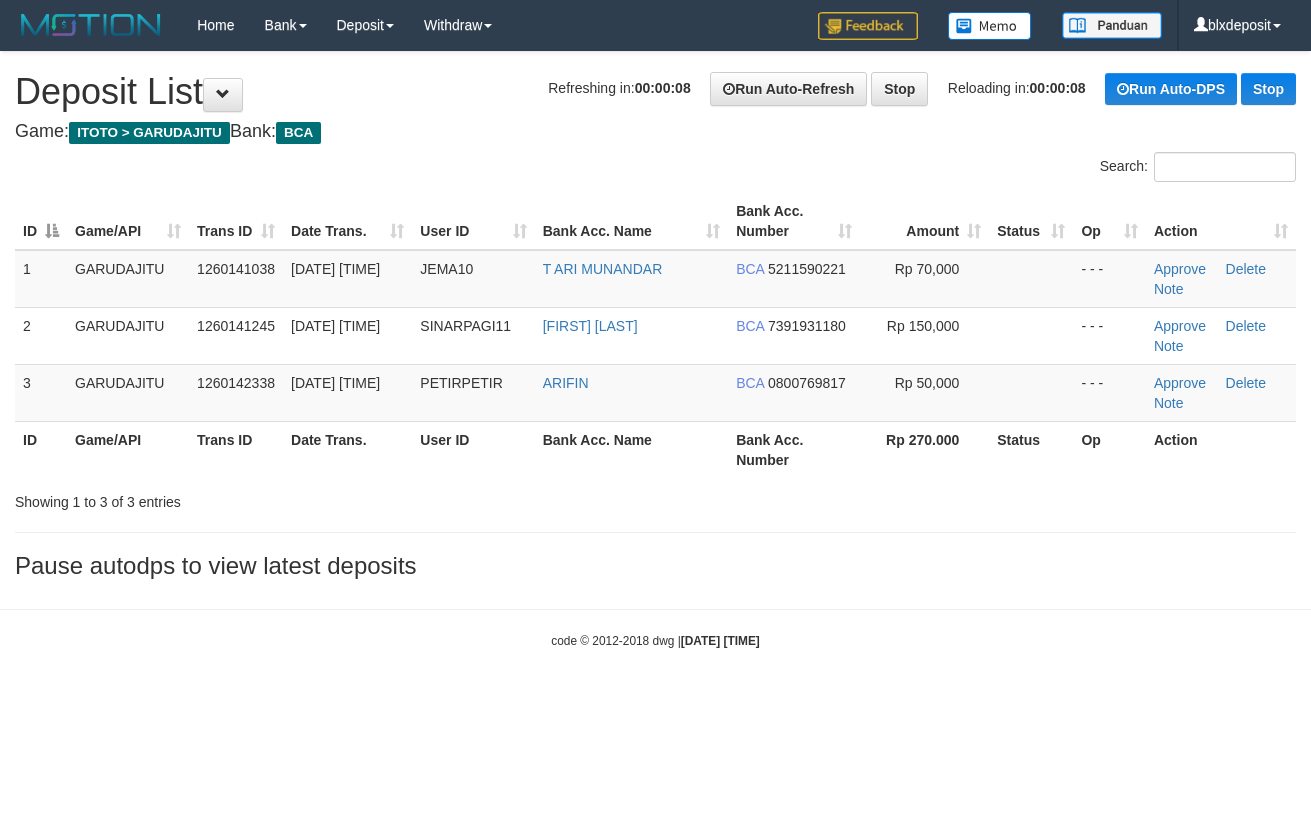 scroll, scrollTop: 0, scrollLeft: 0, axis: both 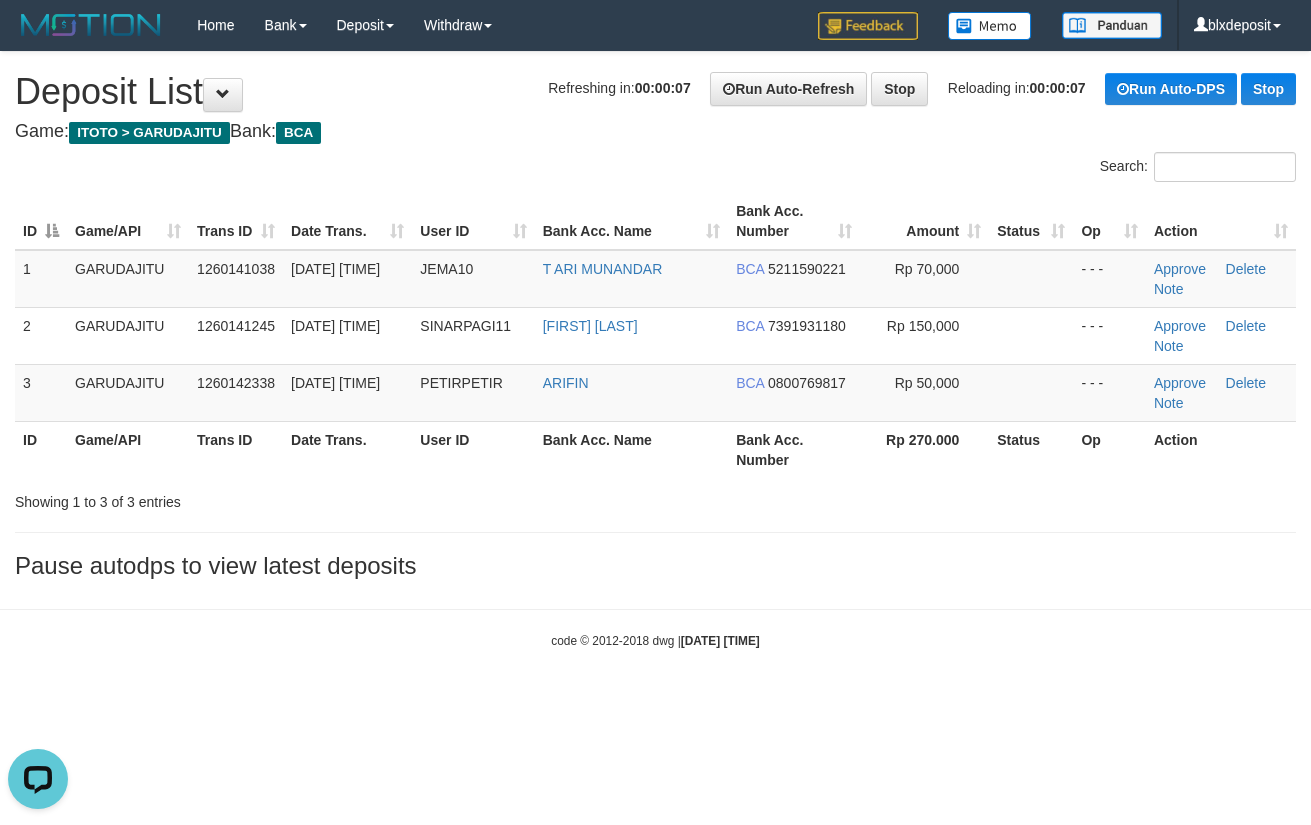 click on "**********" at bounding box center (655, 320) 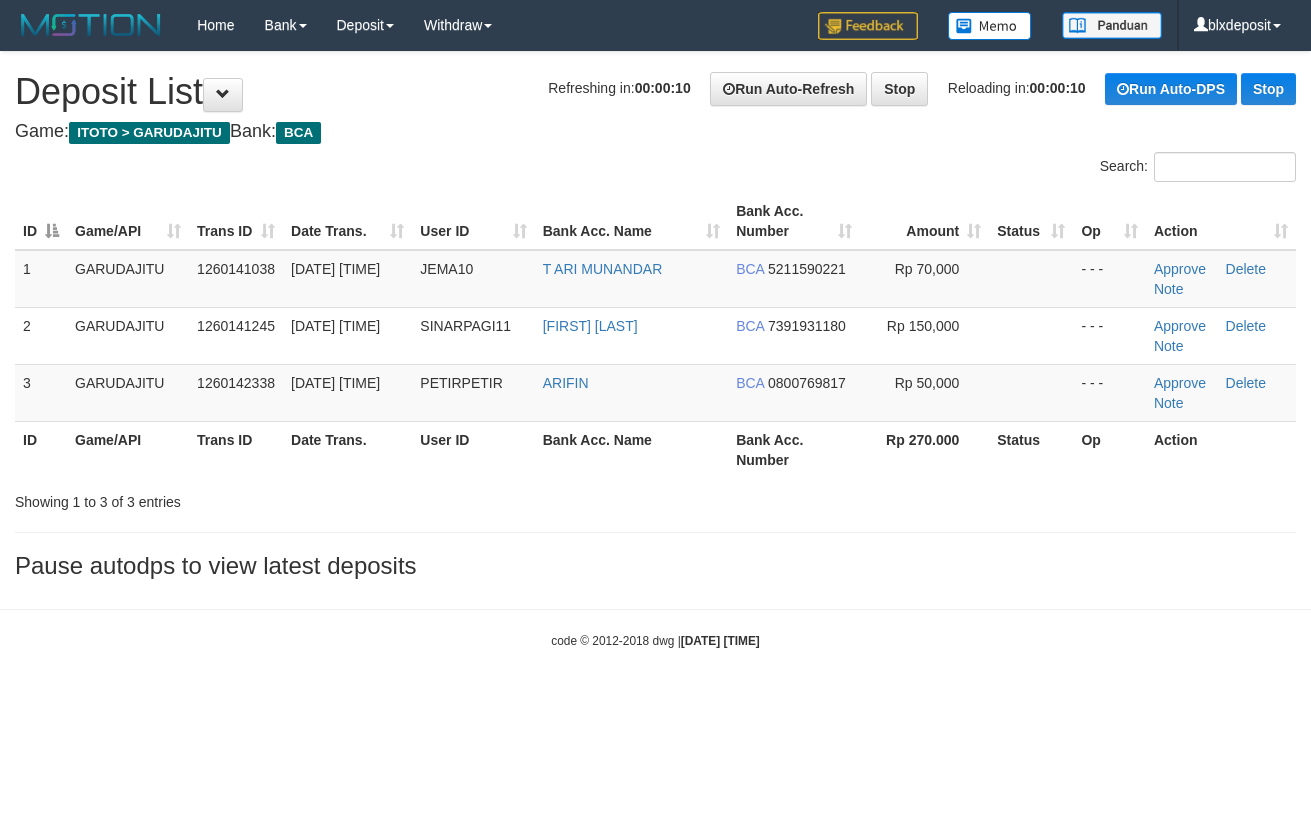 scroll, scrollTop: 0, scrollLeft: 0, axis: both 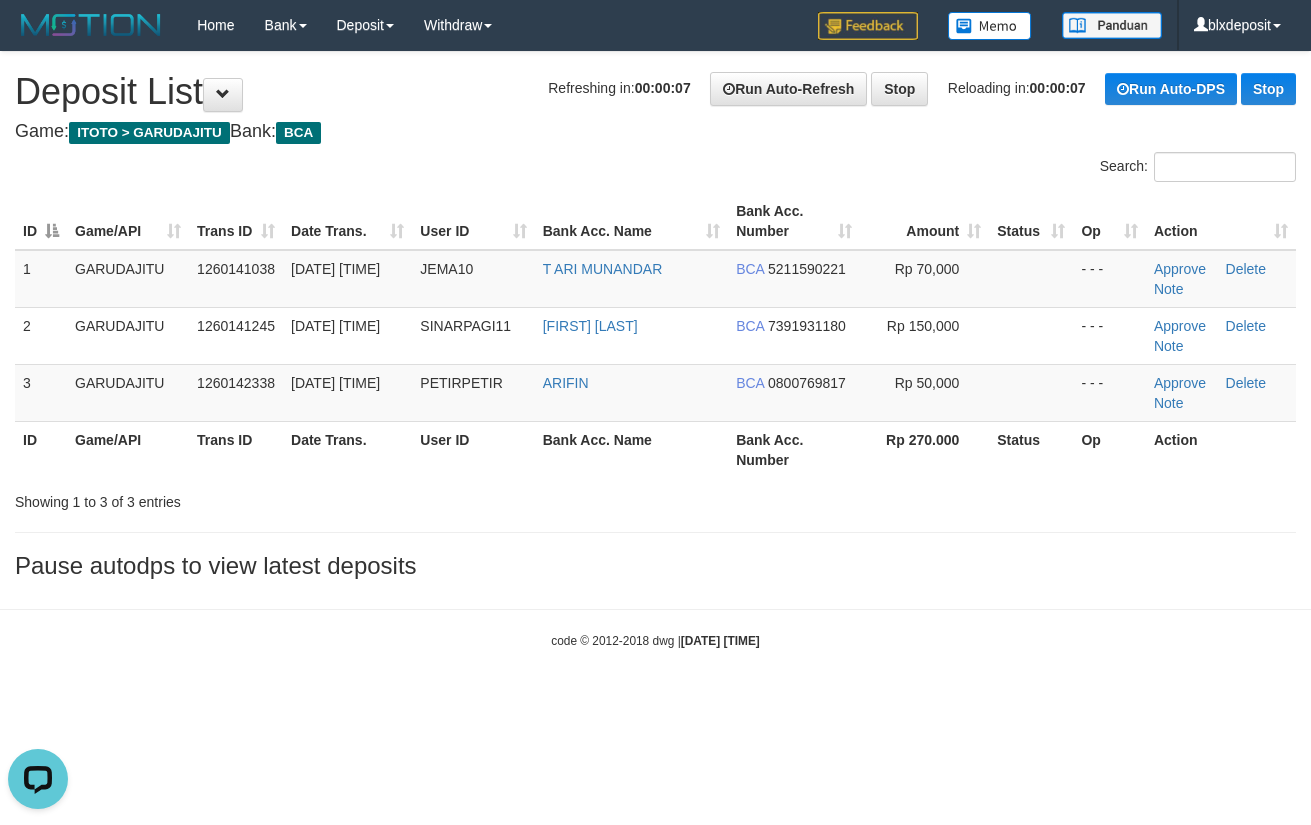 click on "**********" at bounding box center (655, 320) 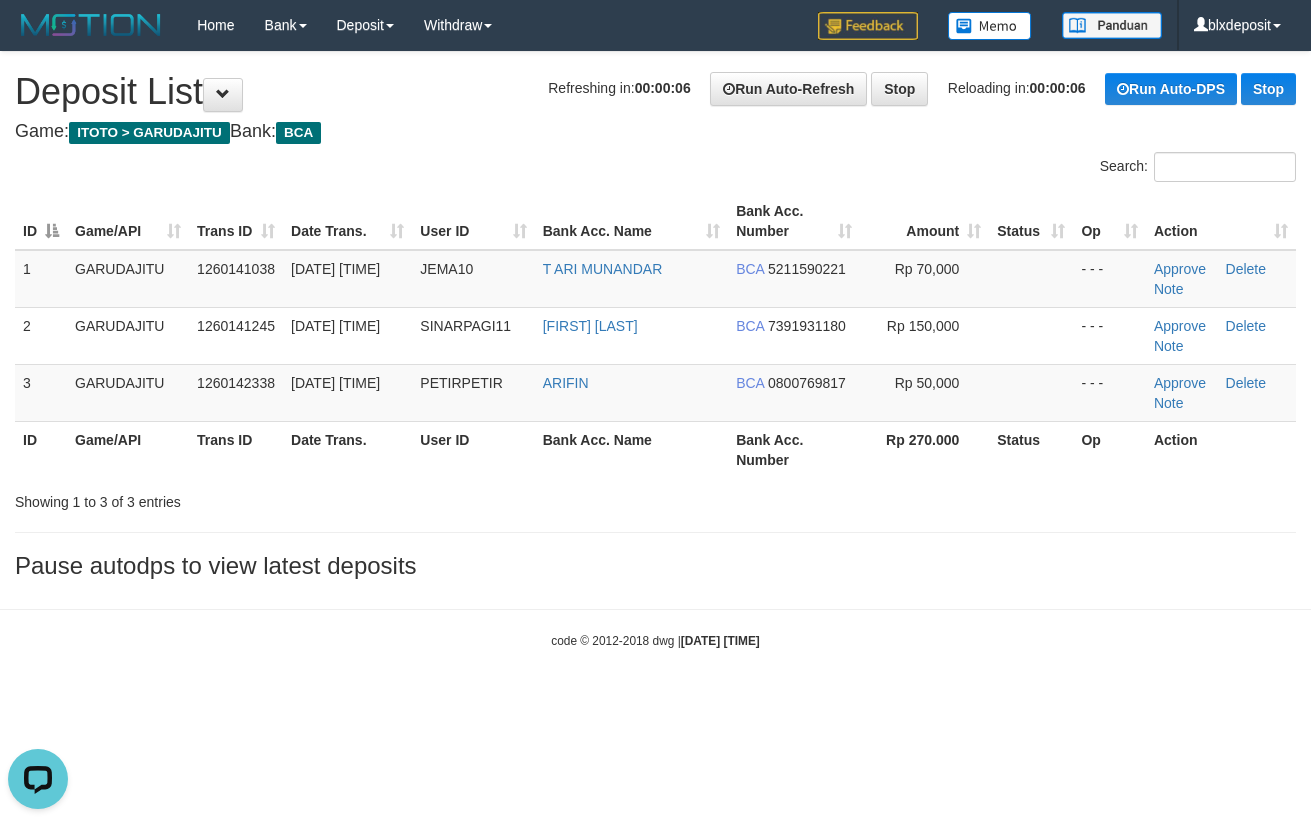 click on "Game:   ITOTO > GARUDAJITU    		Bank:   BCA" at bounding box center (655, 132) 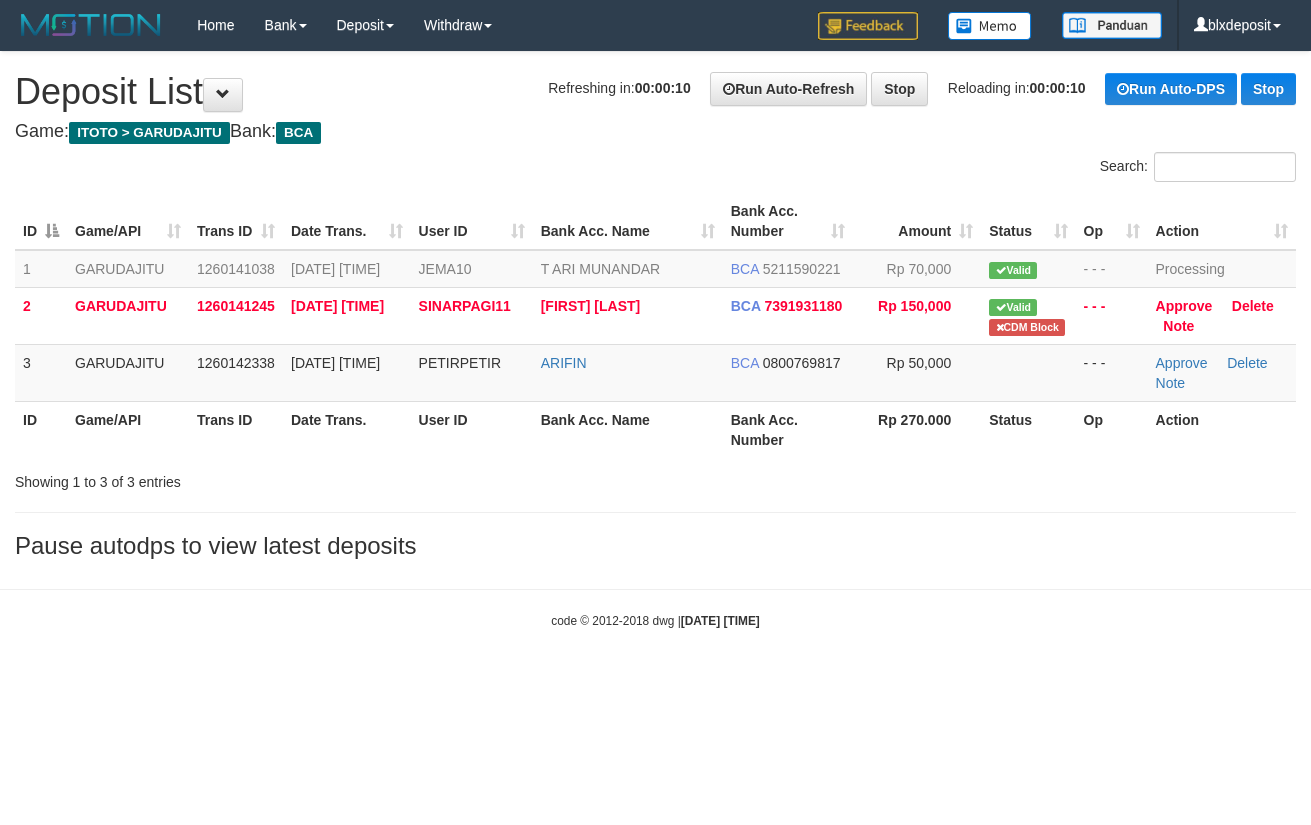 scroll, scrollTop: 0, scrollLeft: 0, axis: both 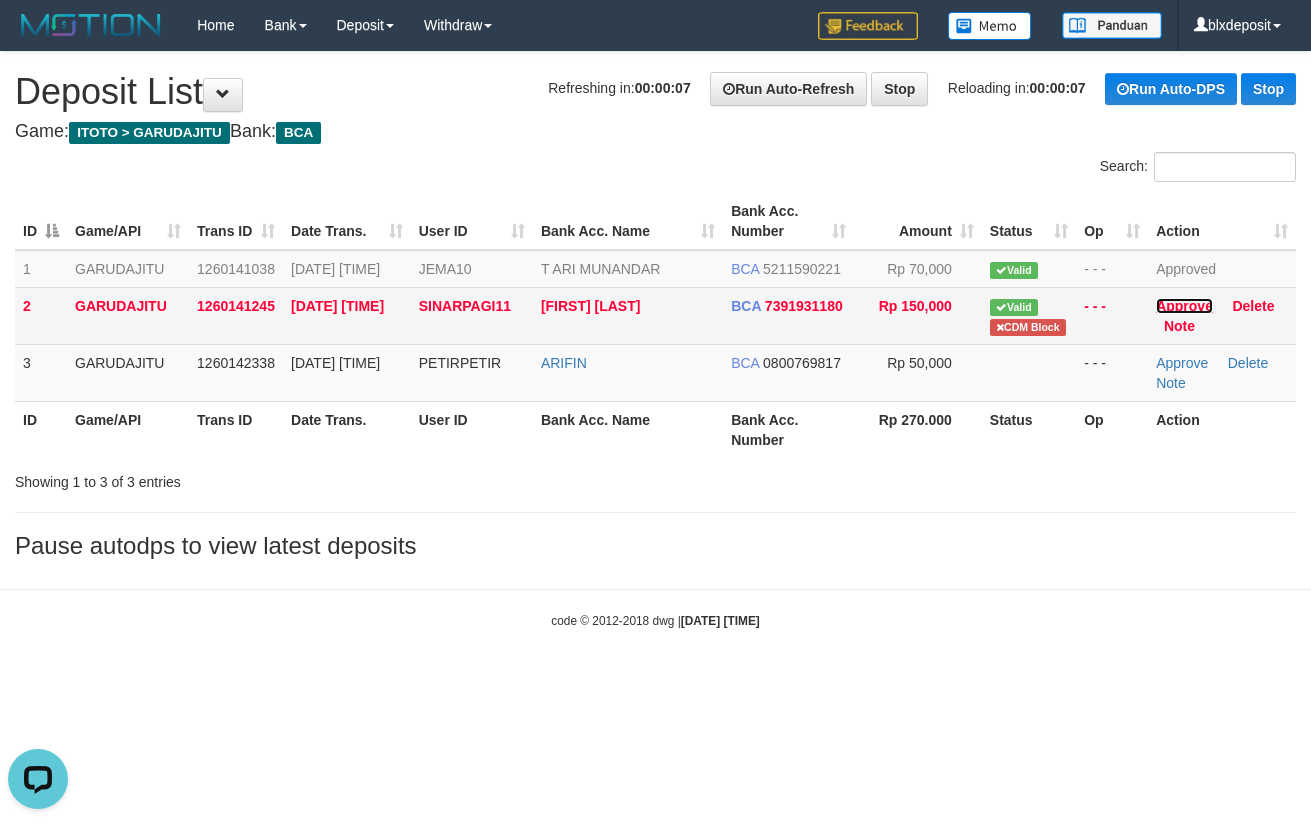click on "Approve" at bounding box center (1184, 306) 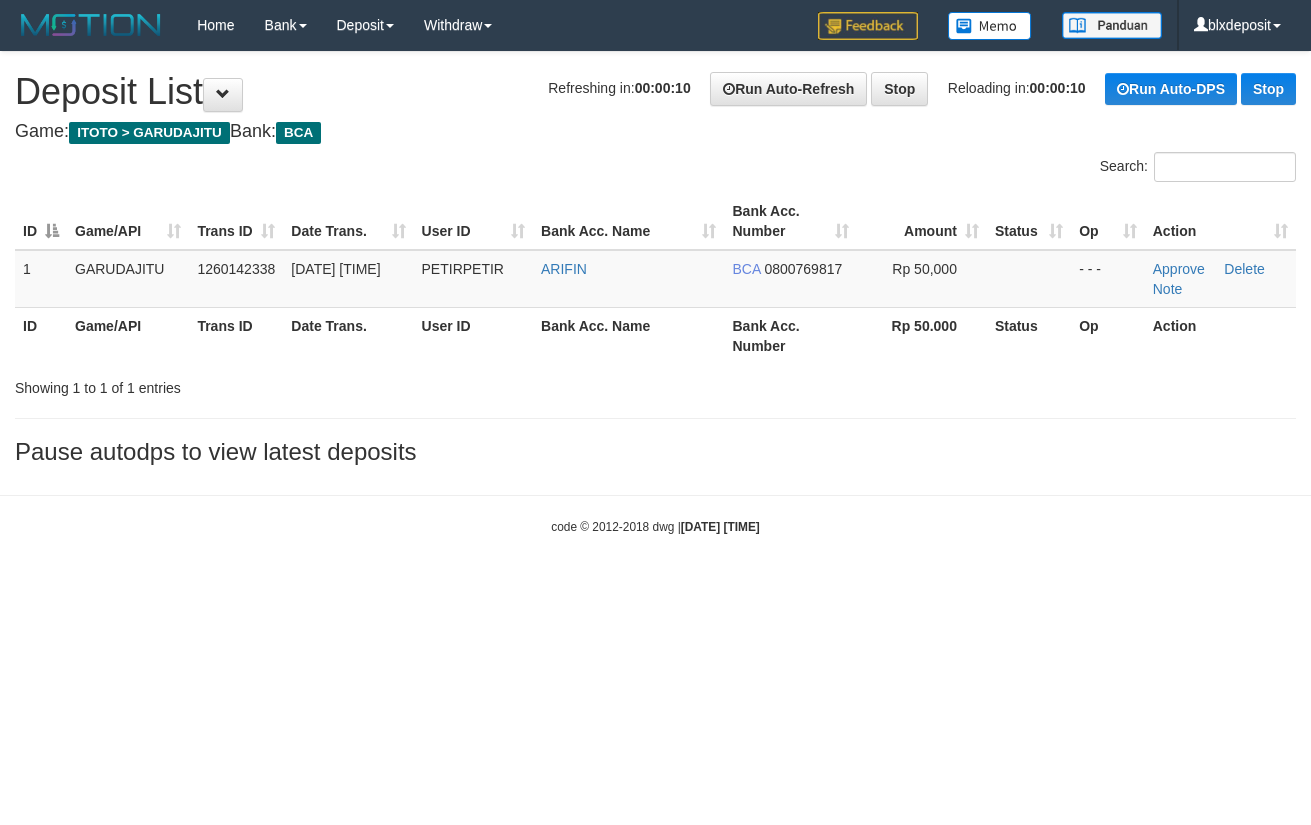 scroll, scrollTop: 0, scrollLeft: 0, axis: both 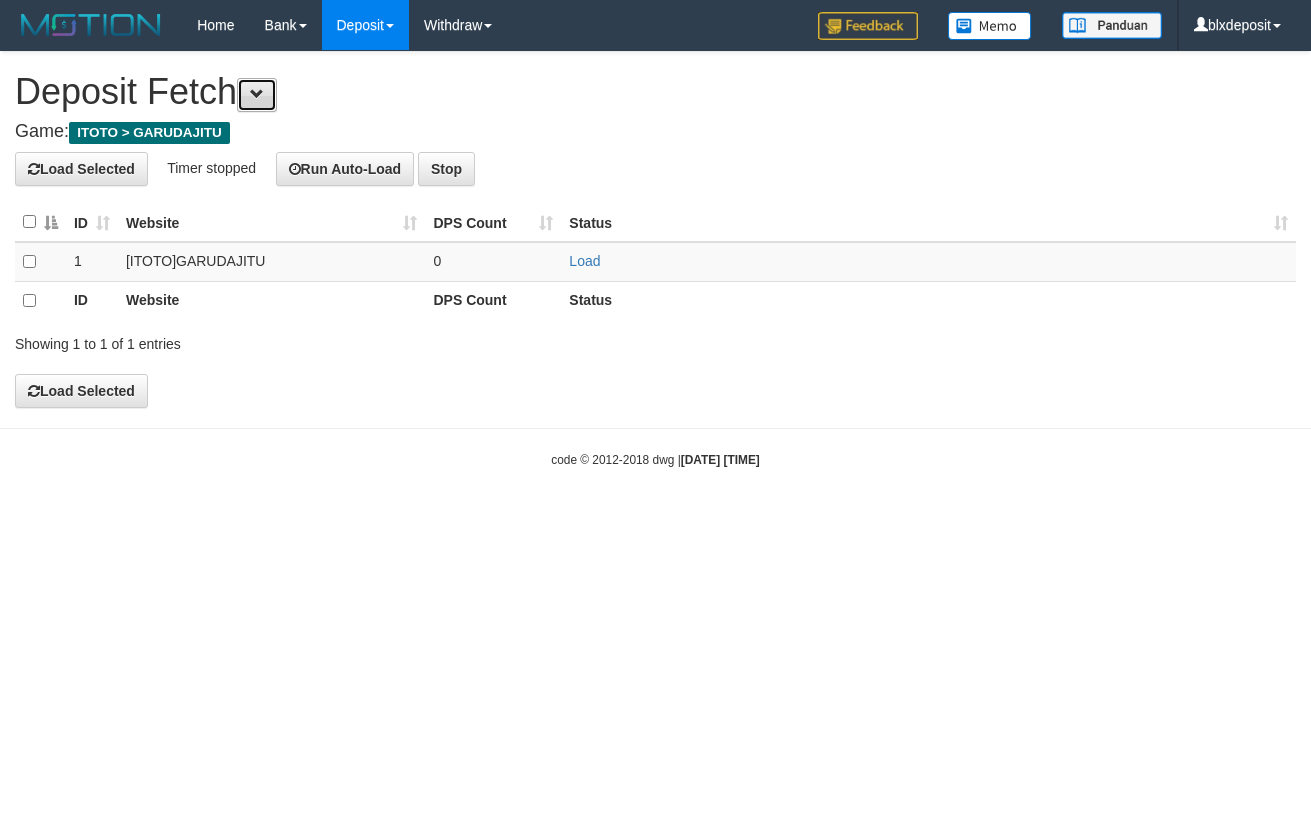 click at bounding box center (257, 95) 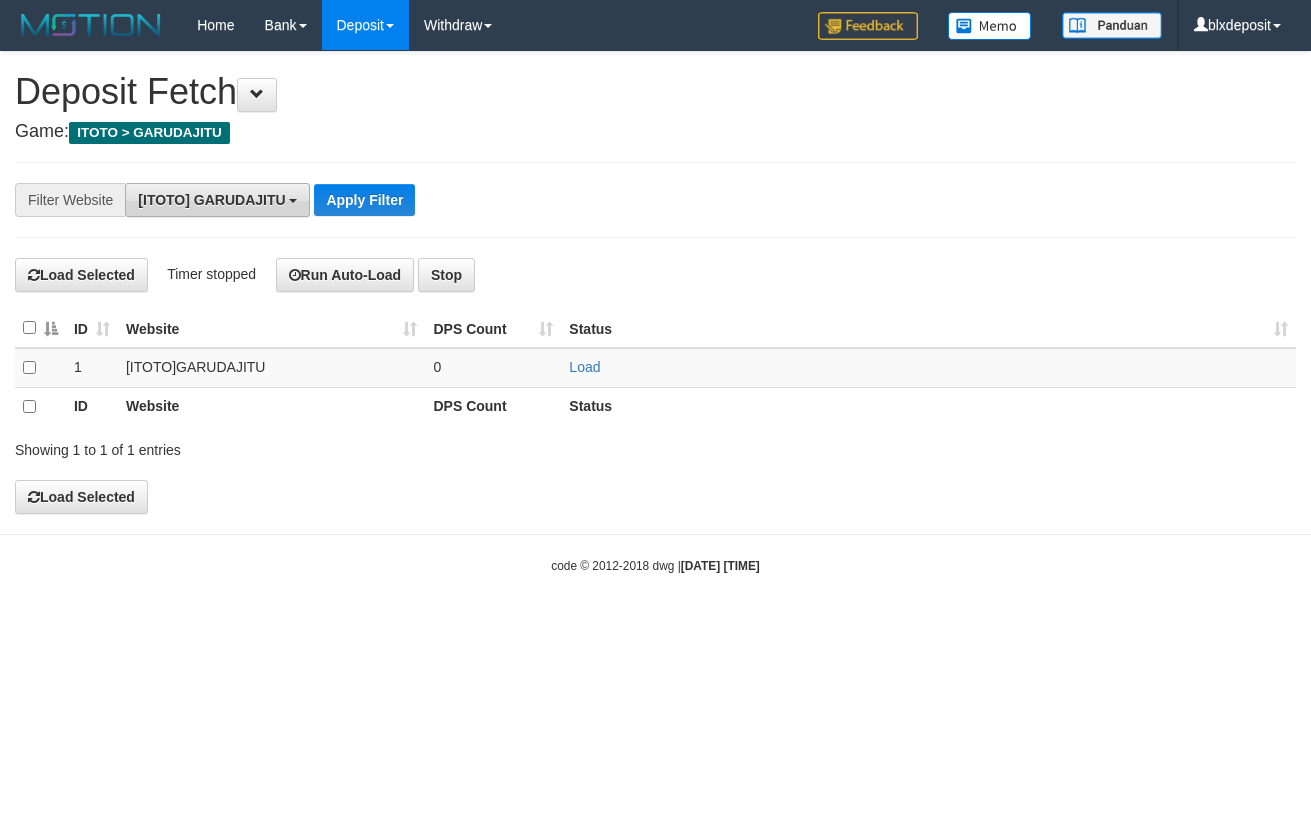 click on "[ITOTO] GARUDAJITU" at bounding box center [211, 200] 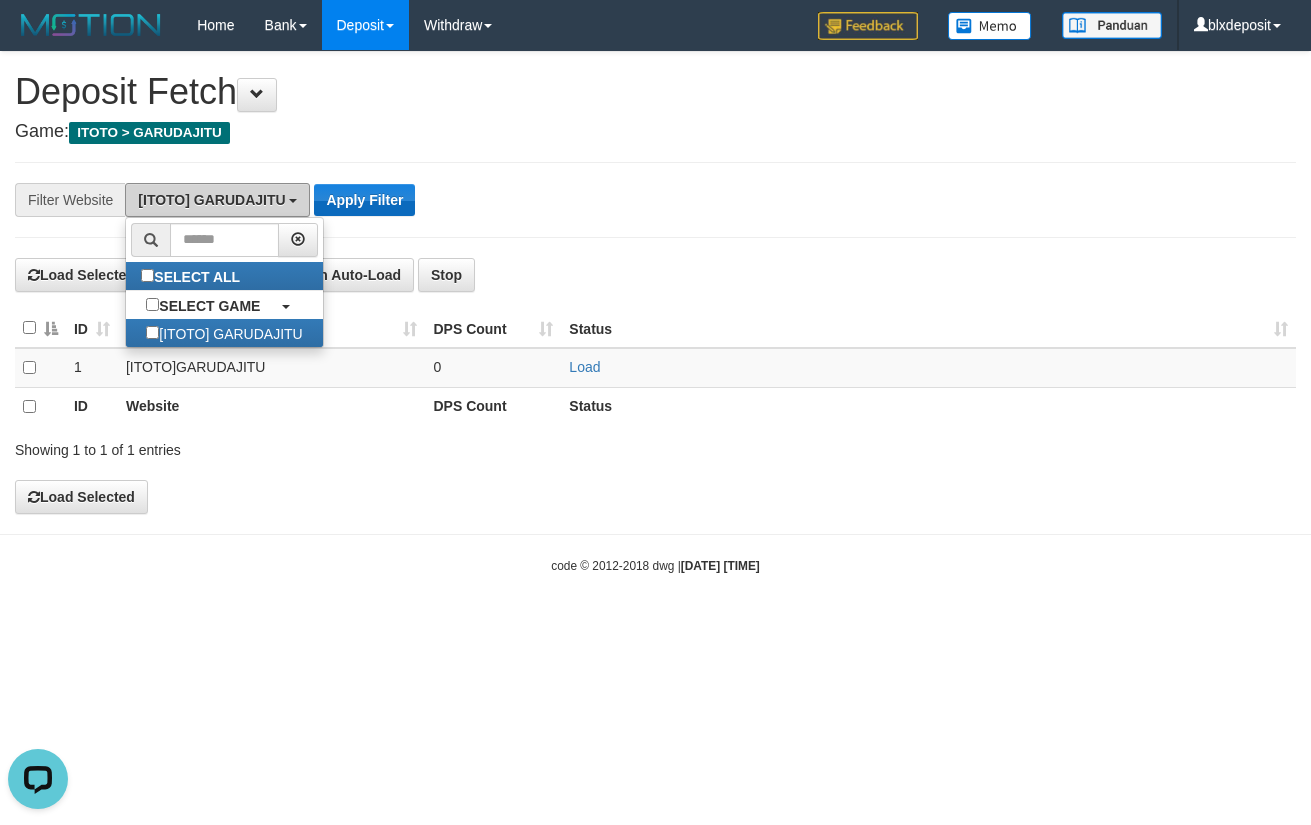 scroll, scrollTop: 0, scrollLeft: 0, axis: both 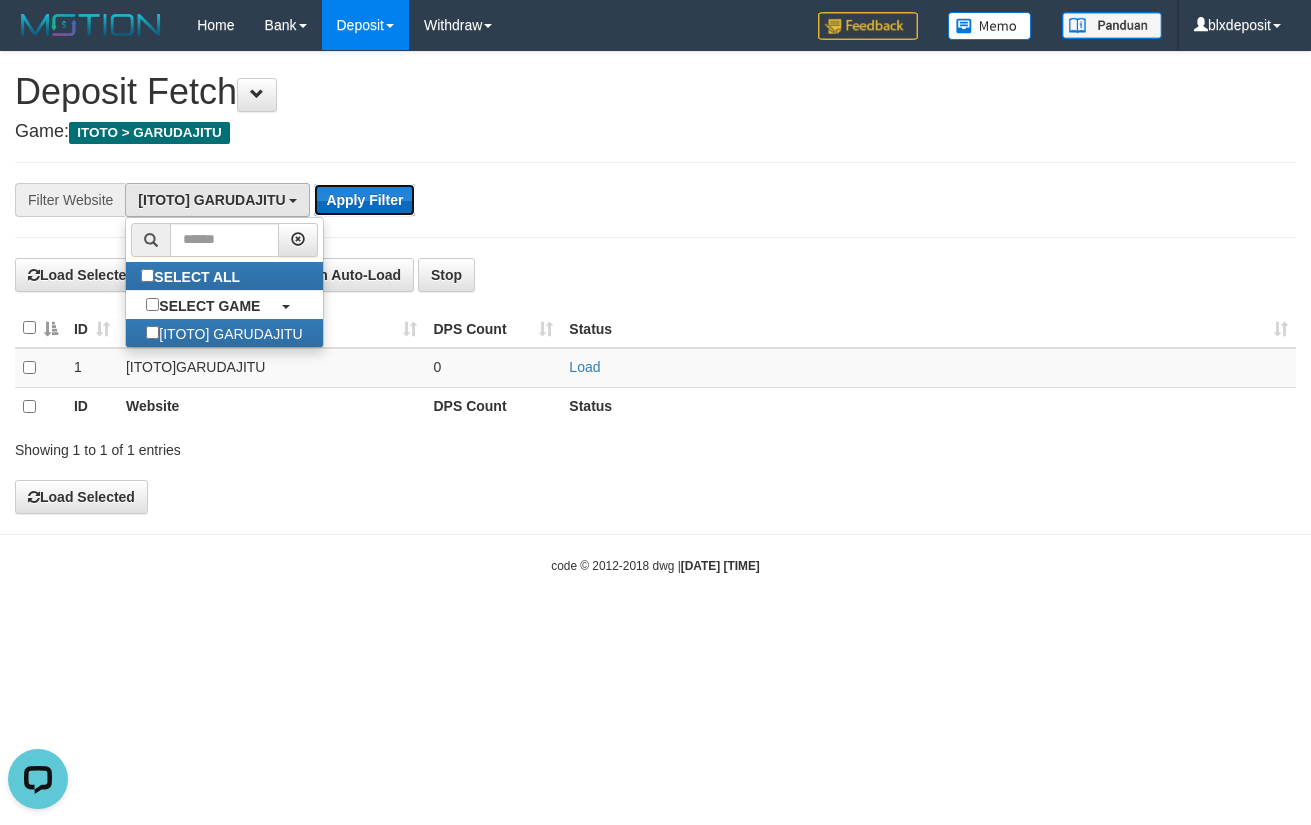 click on "Apply Filter" at bounding box center (364, 200) 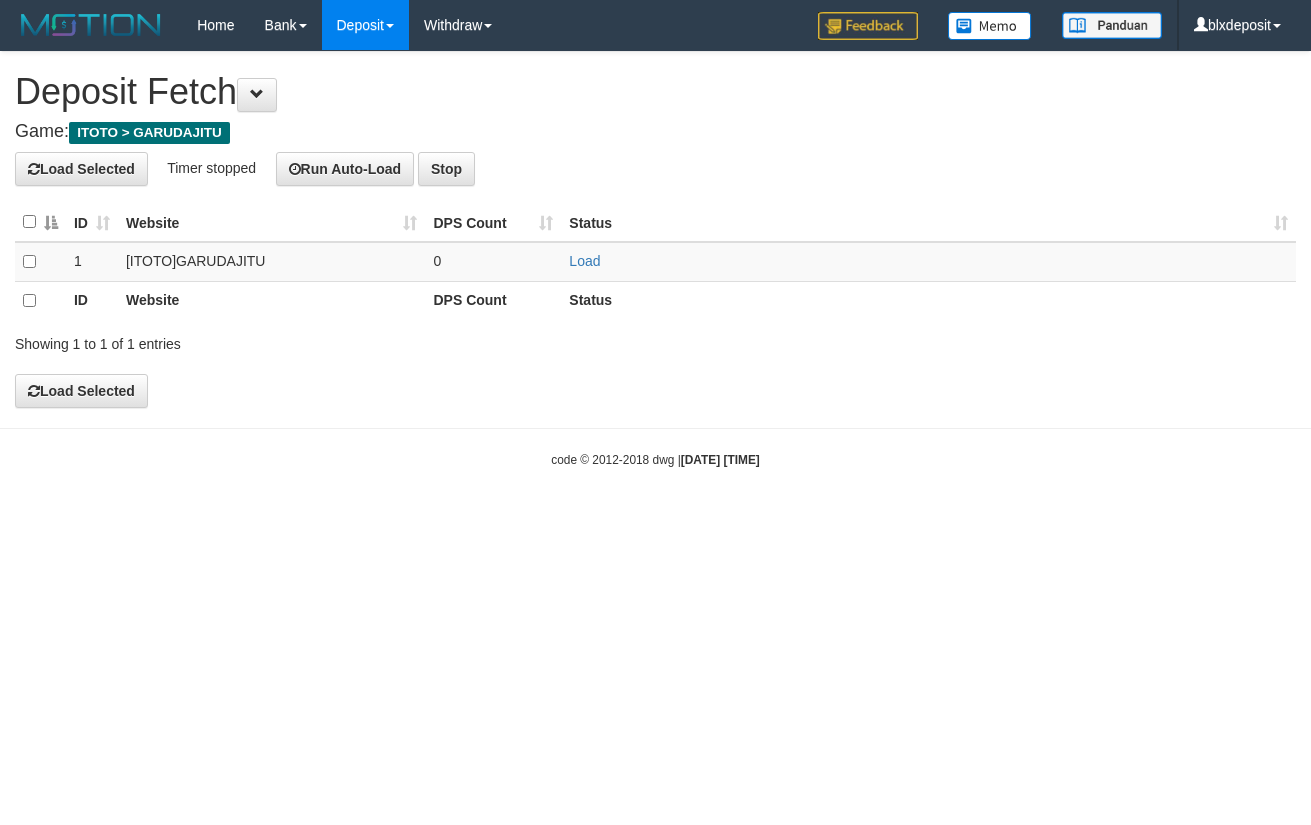 scroll, scrollTop: 0, scrollLeft: 0, axis: both 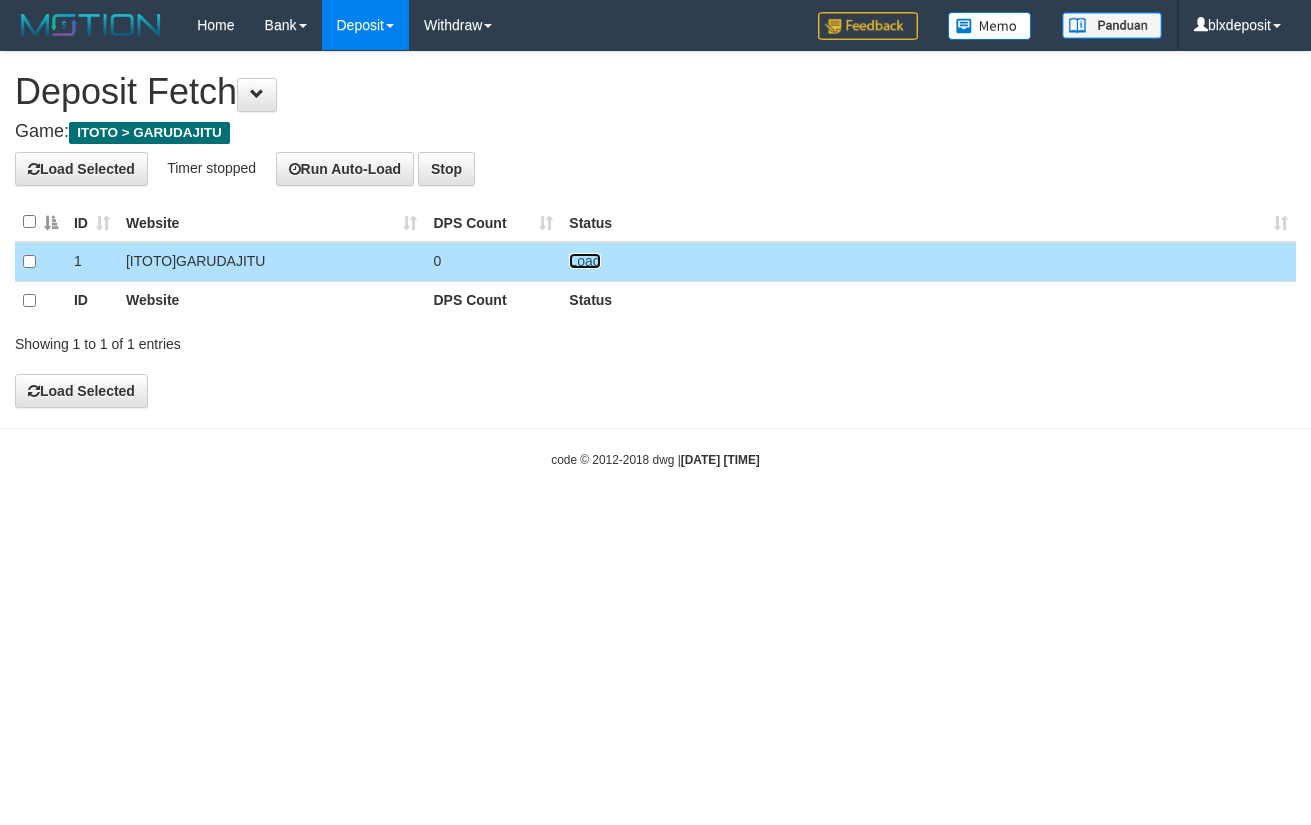 click on "Load" at bounding box center [584, 261] 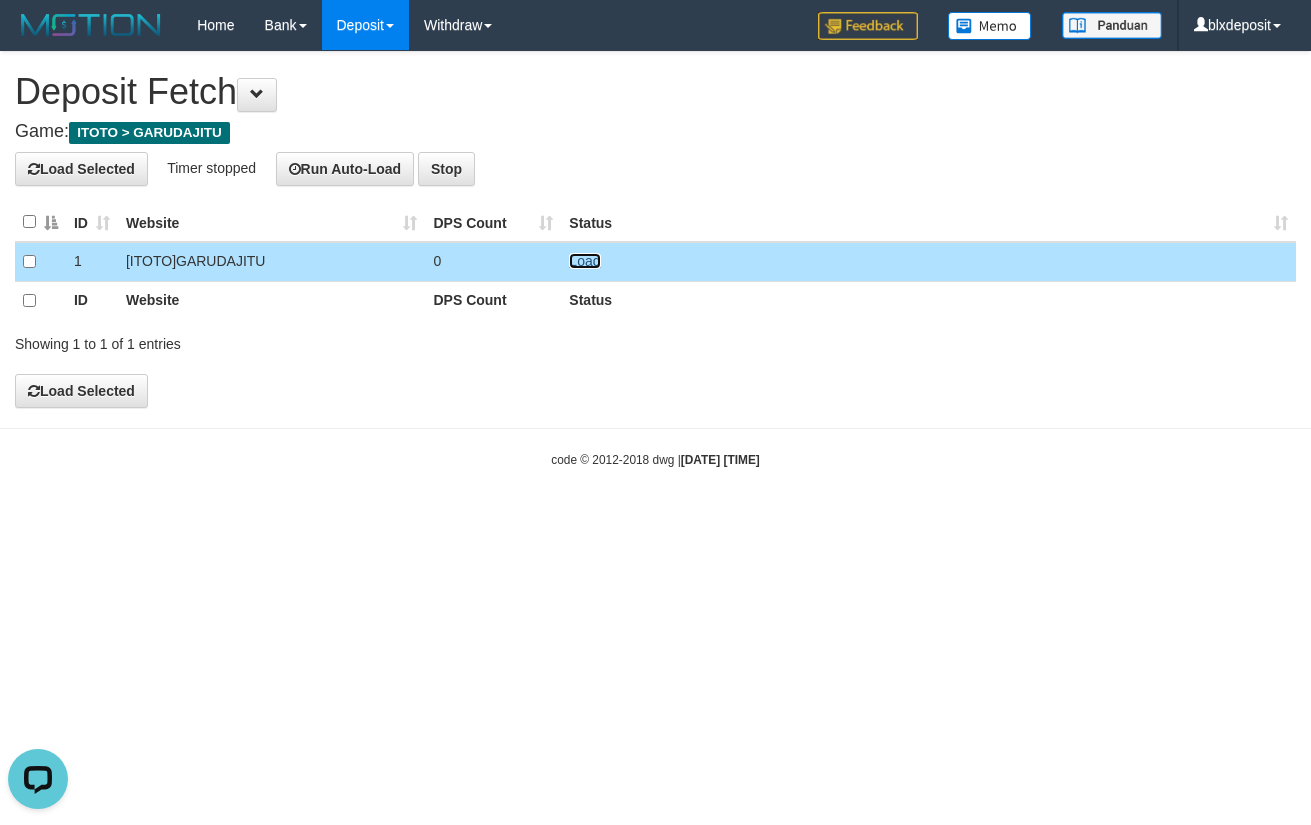 scroll, scrollTop: 0, scrollLeft: 0, axis: both 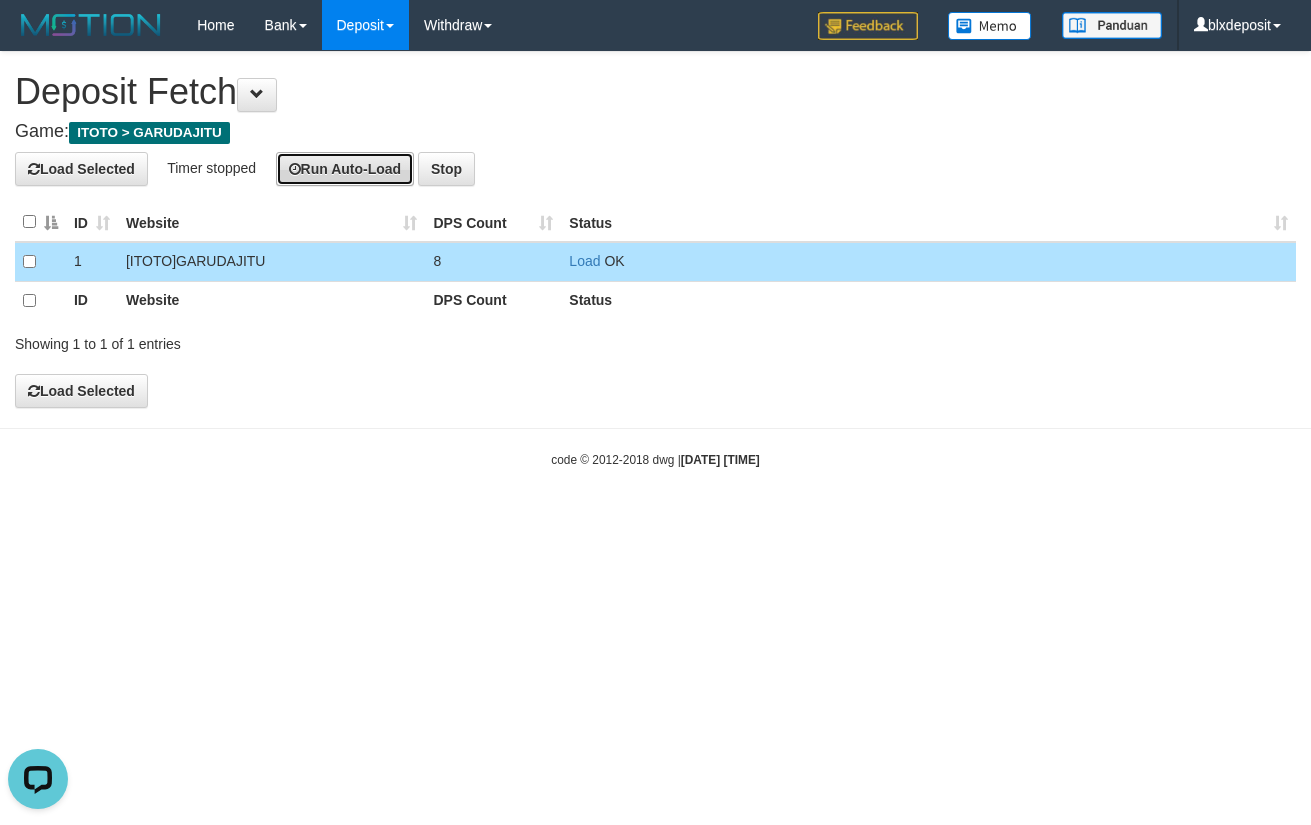 click on "Run Auto-Load" at bounding box center [345, 169] 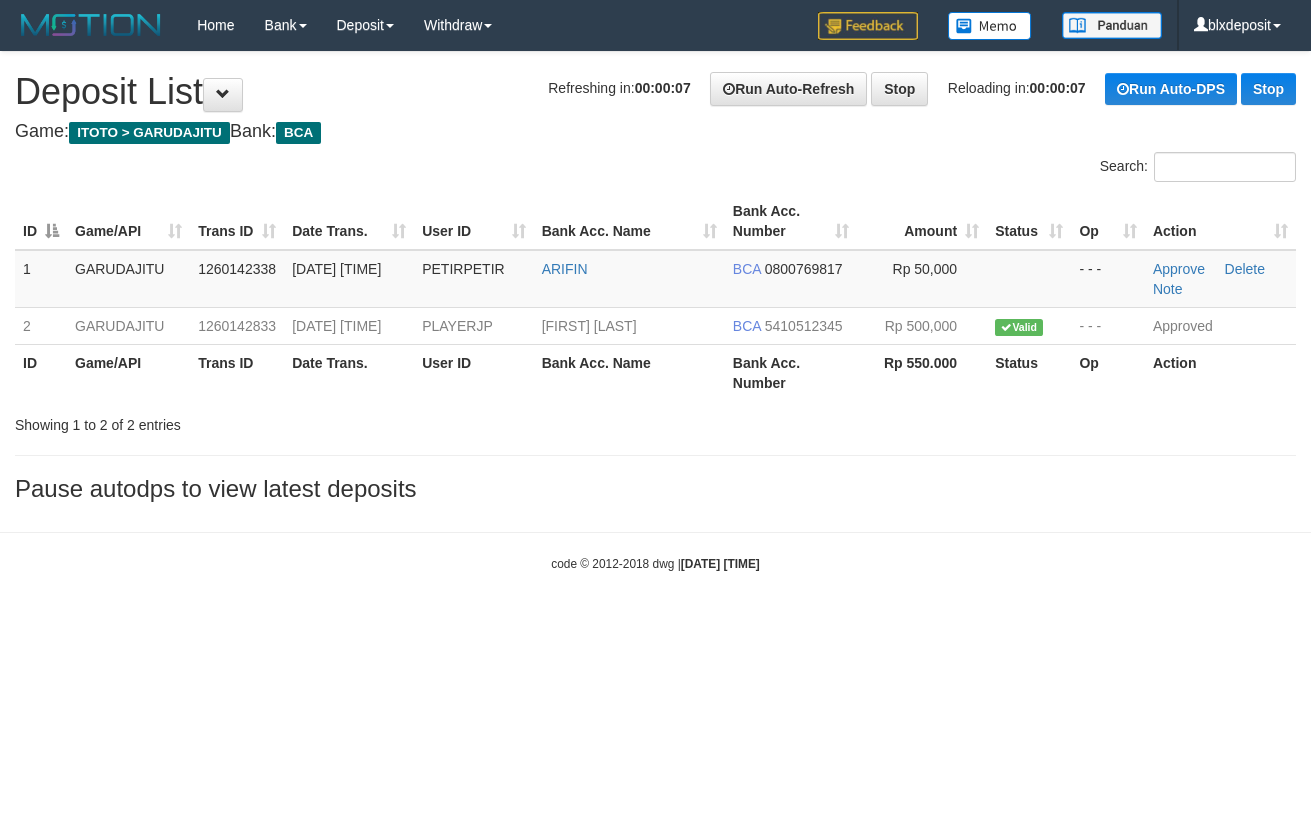 scroll, scrollTop: 0, scrollLeft: 0, axis: both 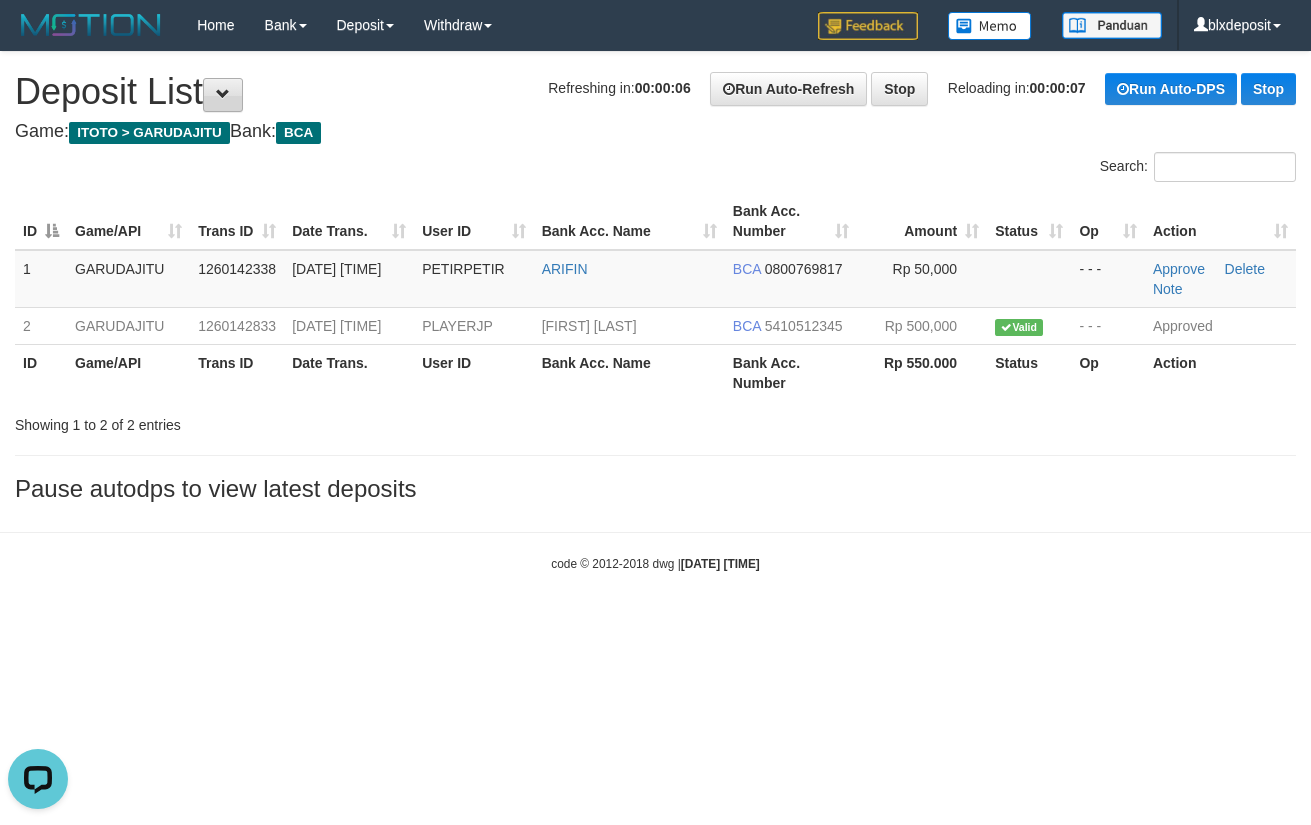 drag, startPoint x: 207, startPoint y: 109, endPoint x: 228, endPoint y: 100, distance: 22.847319 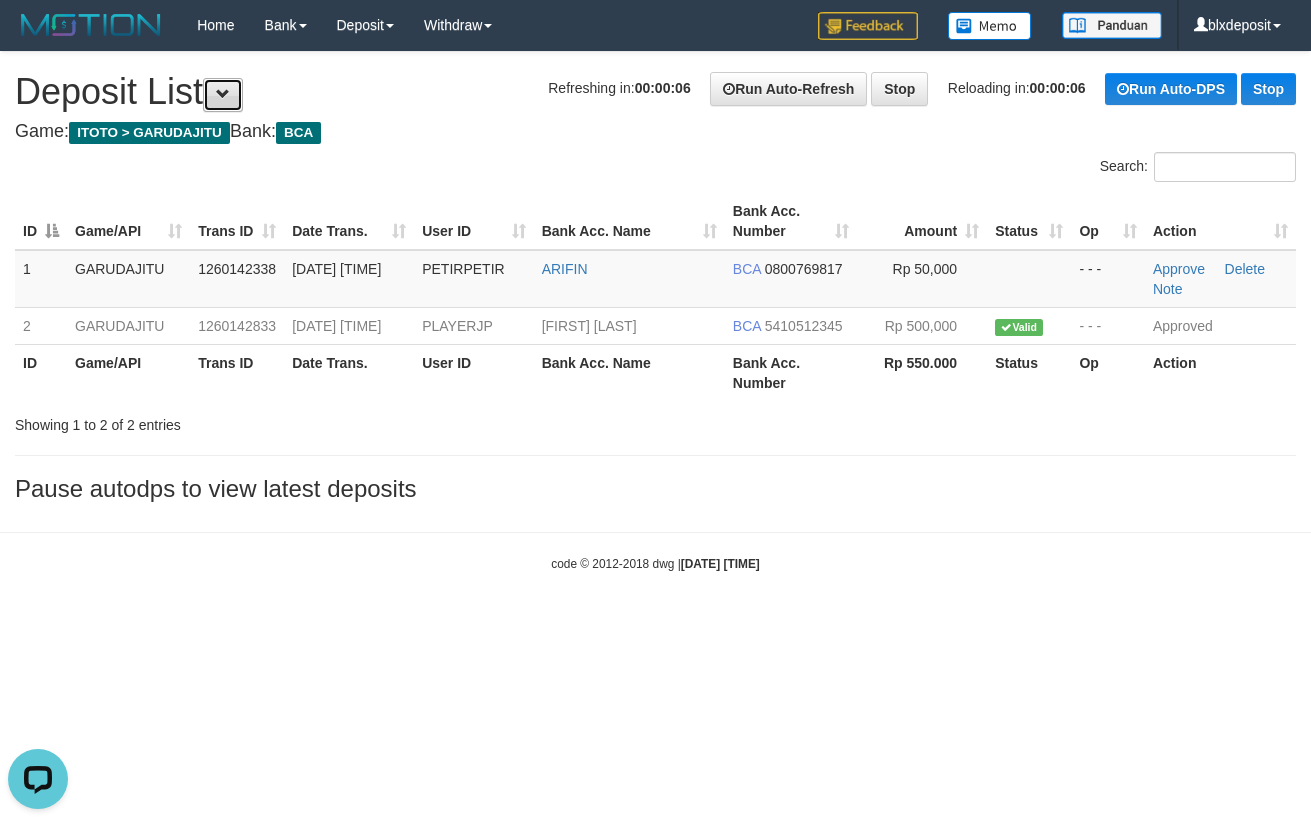 click at bounding box center [223, 94] 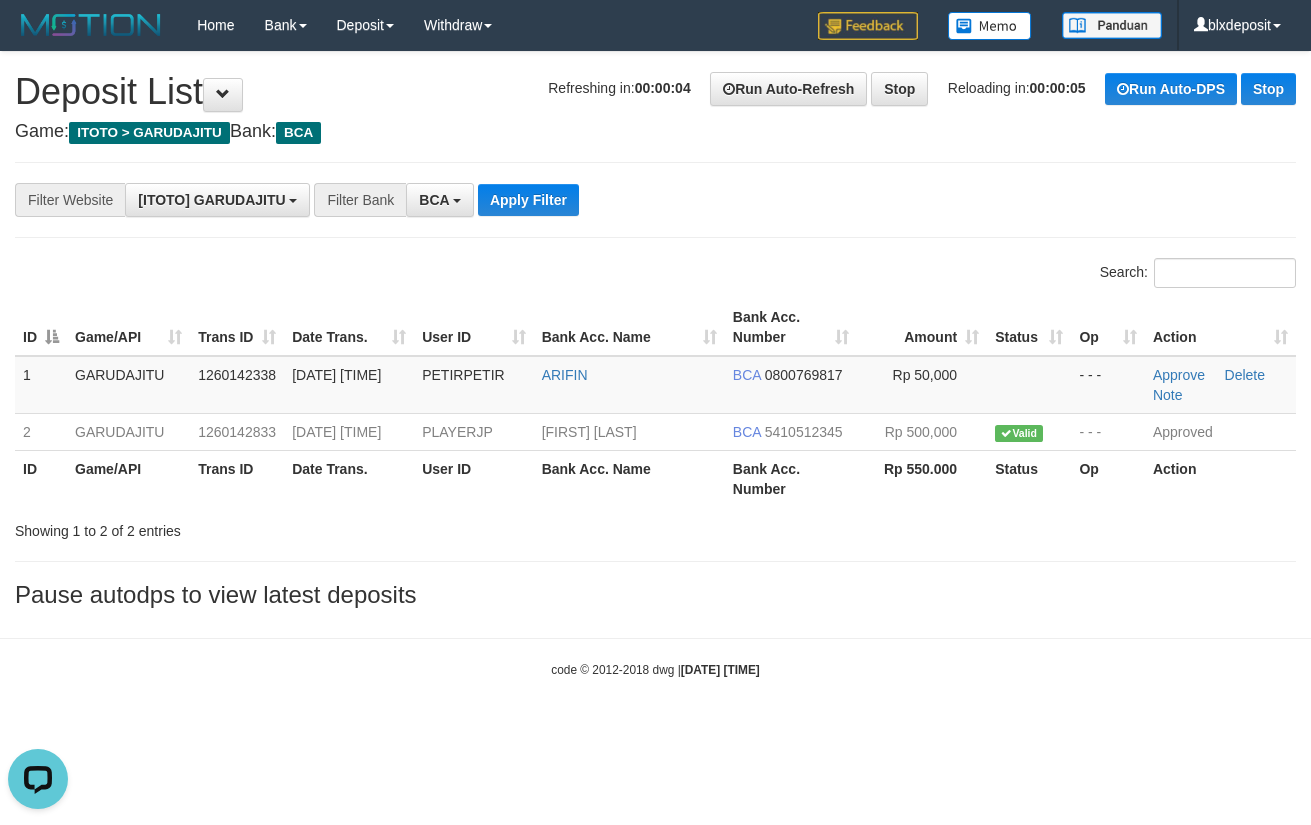 click on "**********" at bounding box center [546, 200] 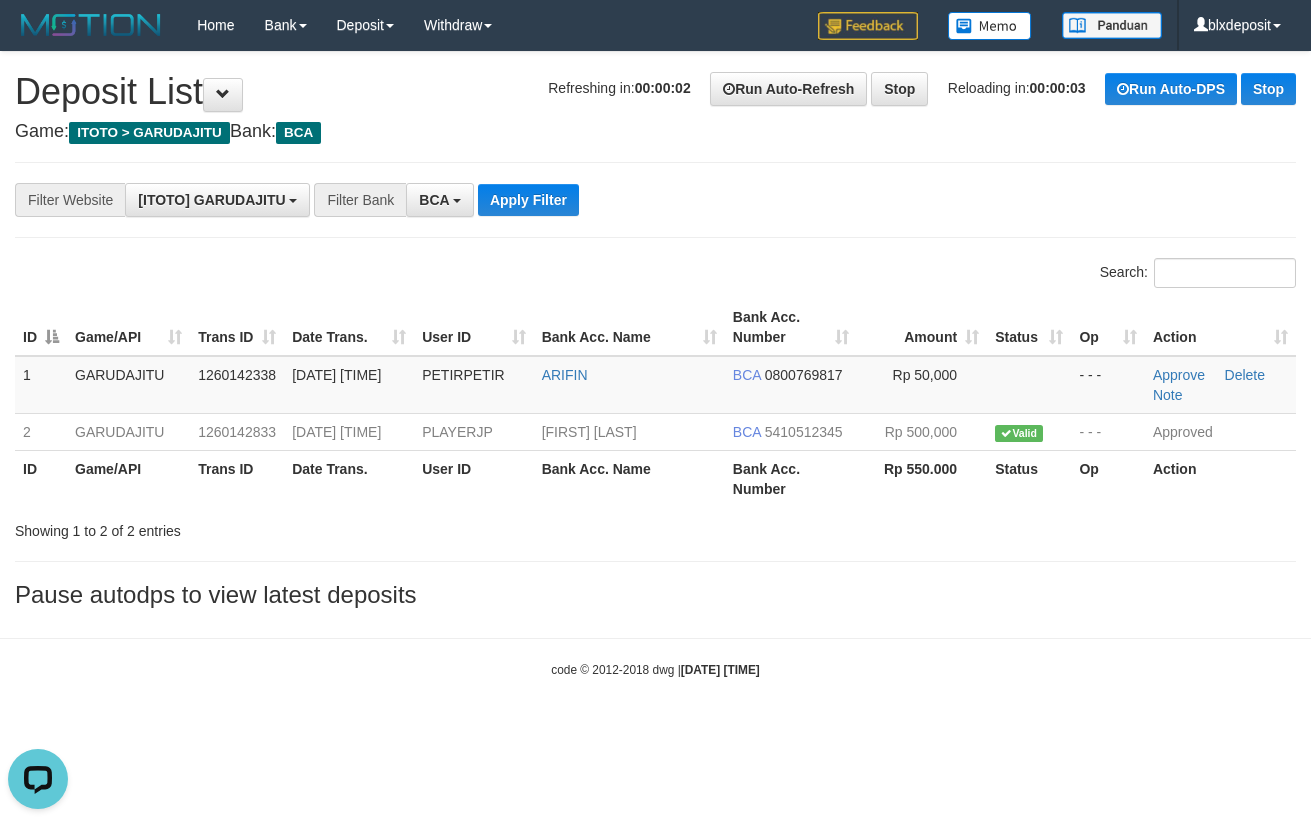 click on "**********" at bounding box center [655, 200] 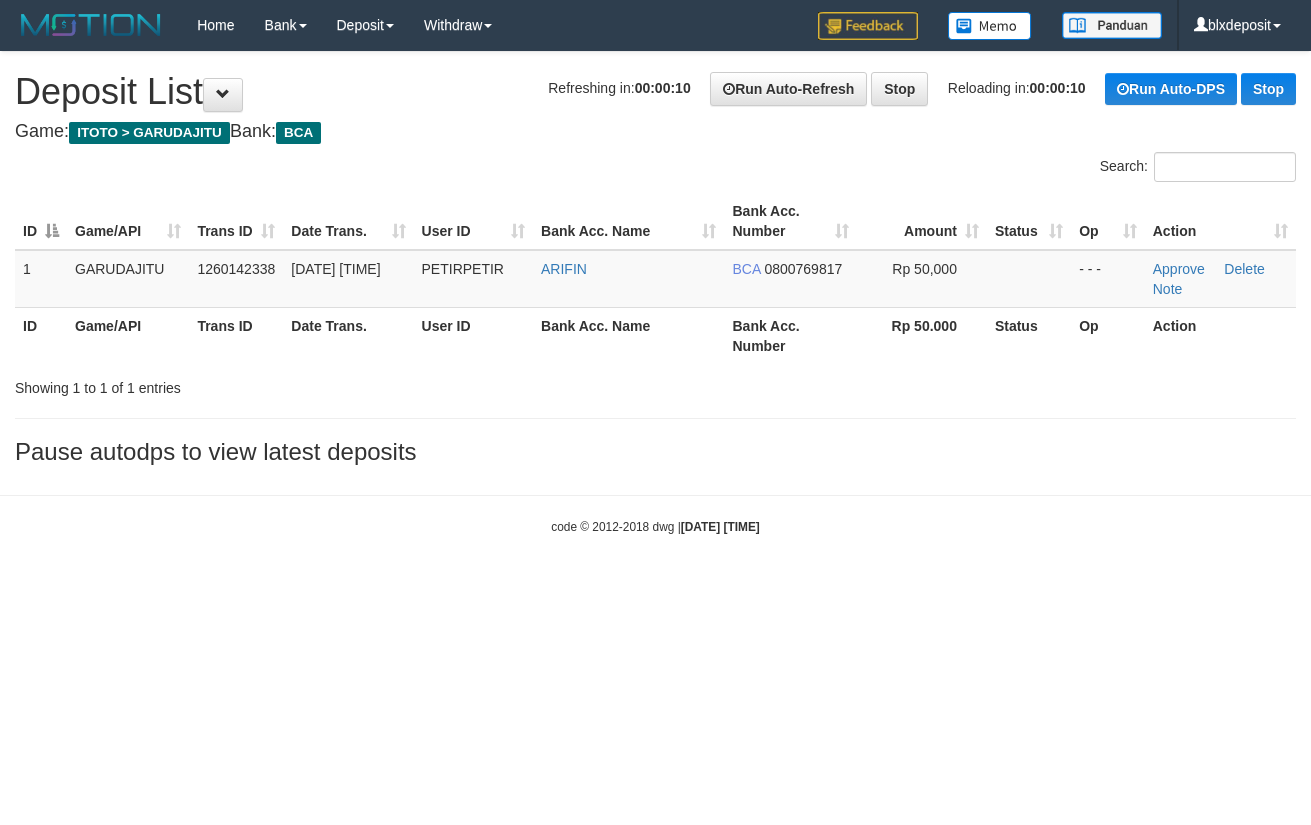 scroll, scrollTop: 0, scrollLeft: 0, axis: both 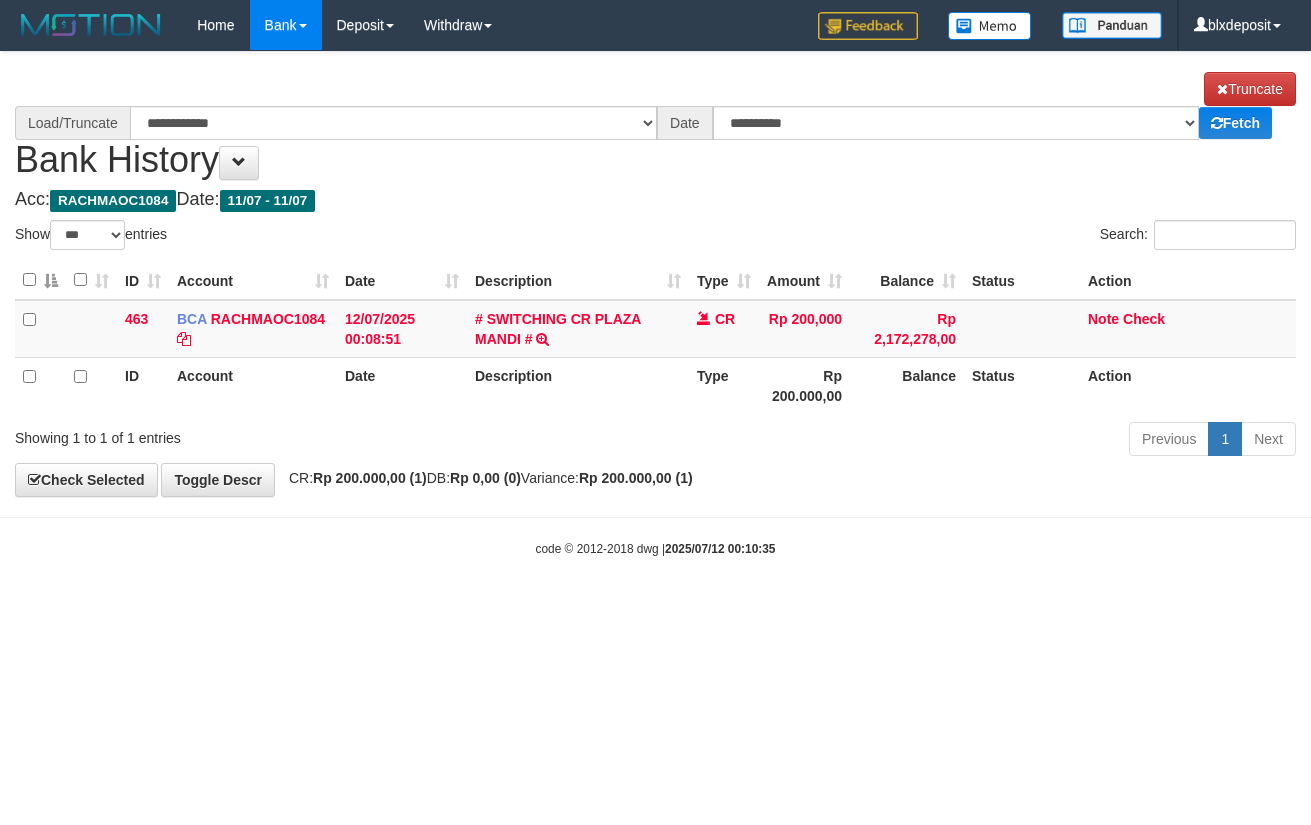 select on "***" 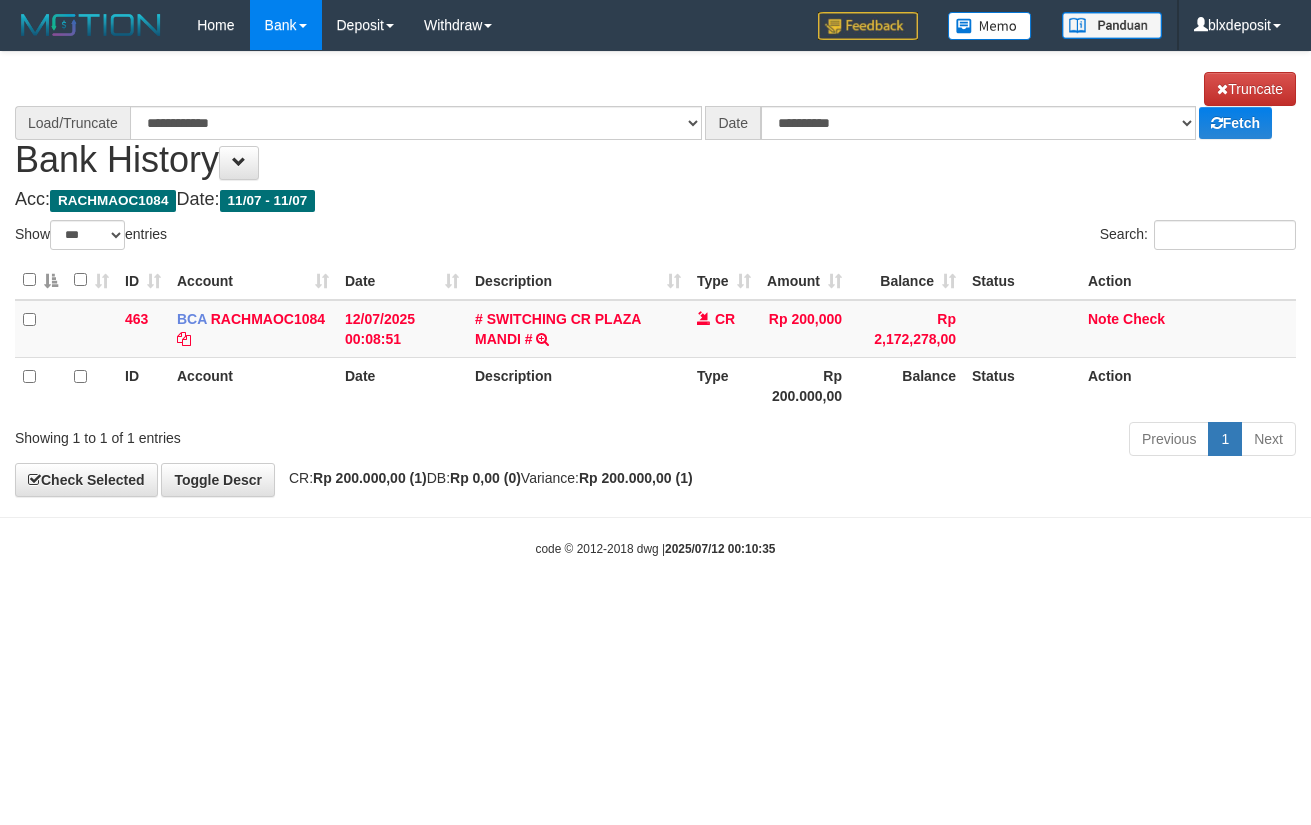 scroll, scrollTop: 0, scrollLeft: 0, axis: both 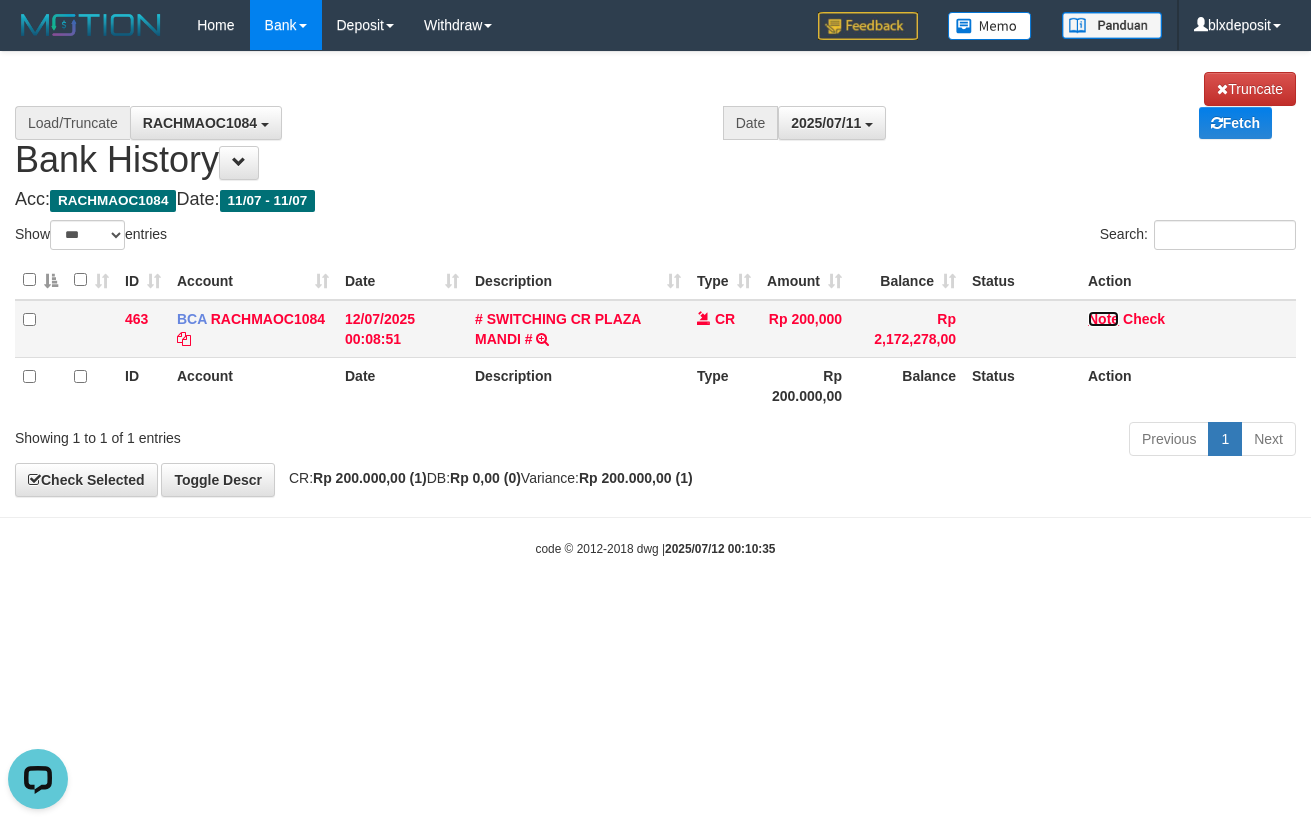 click on "Note" at bounding box center (1103, 319) 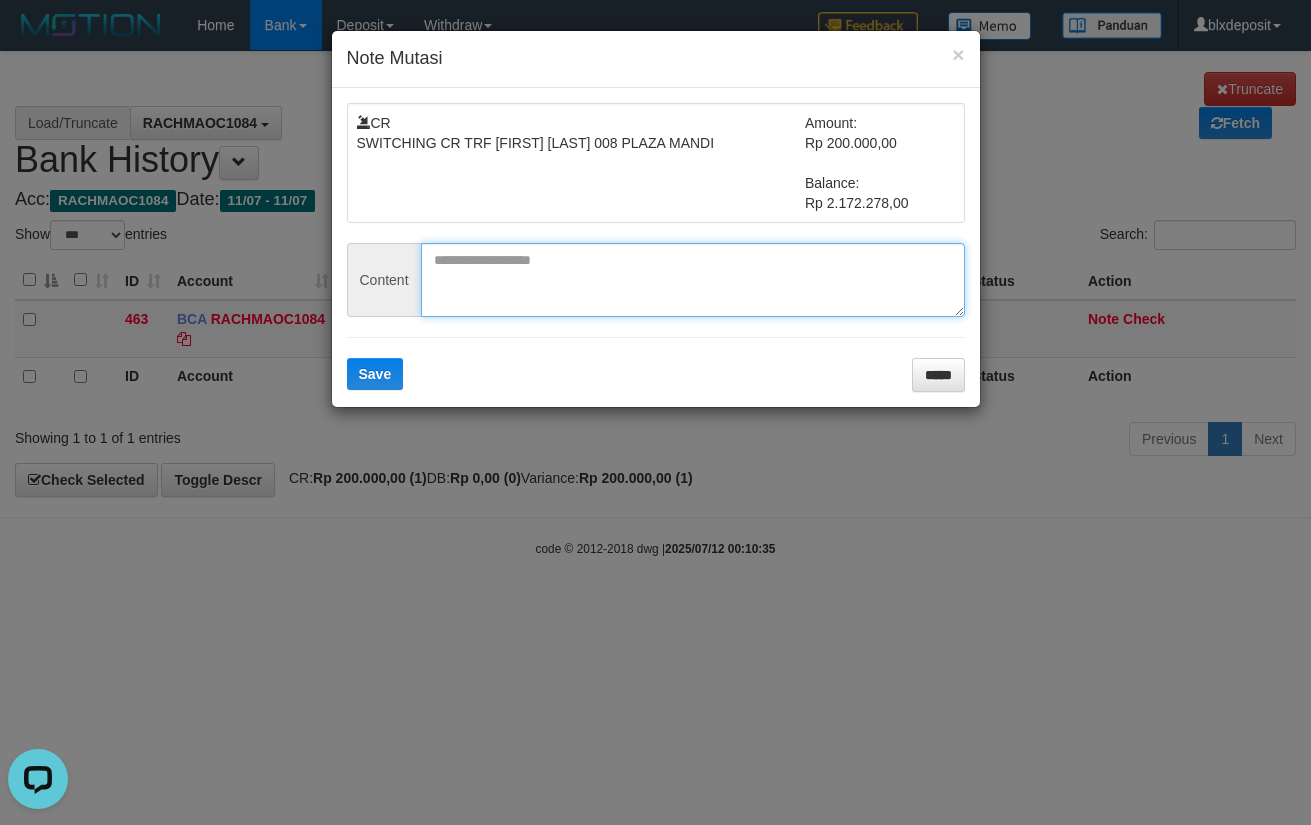 click at bounding box center (693, 280) 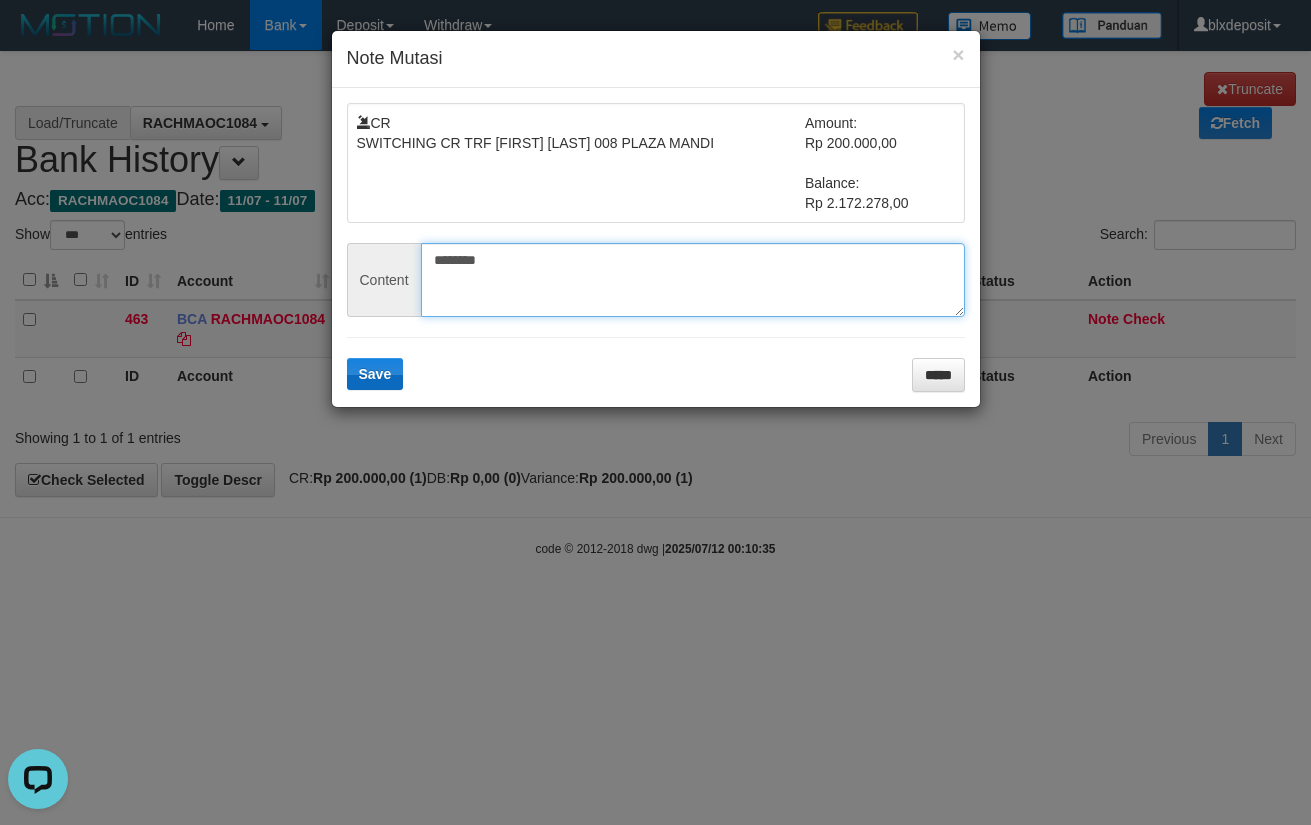 type on "********" 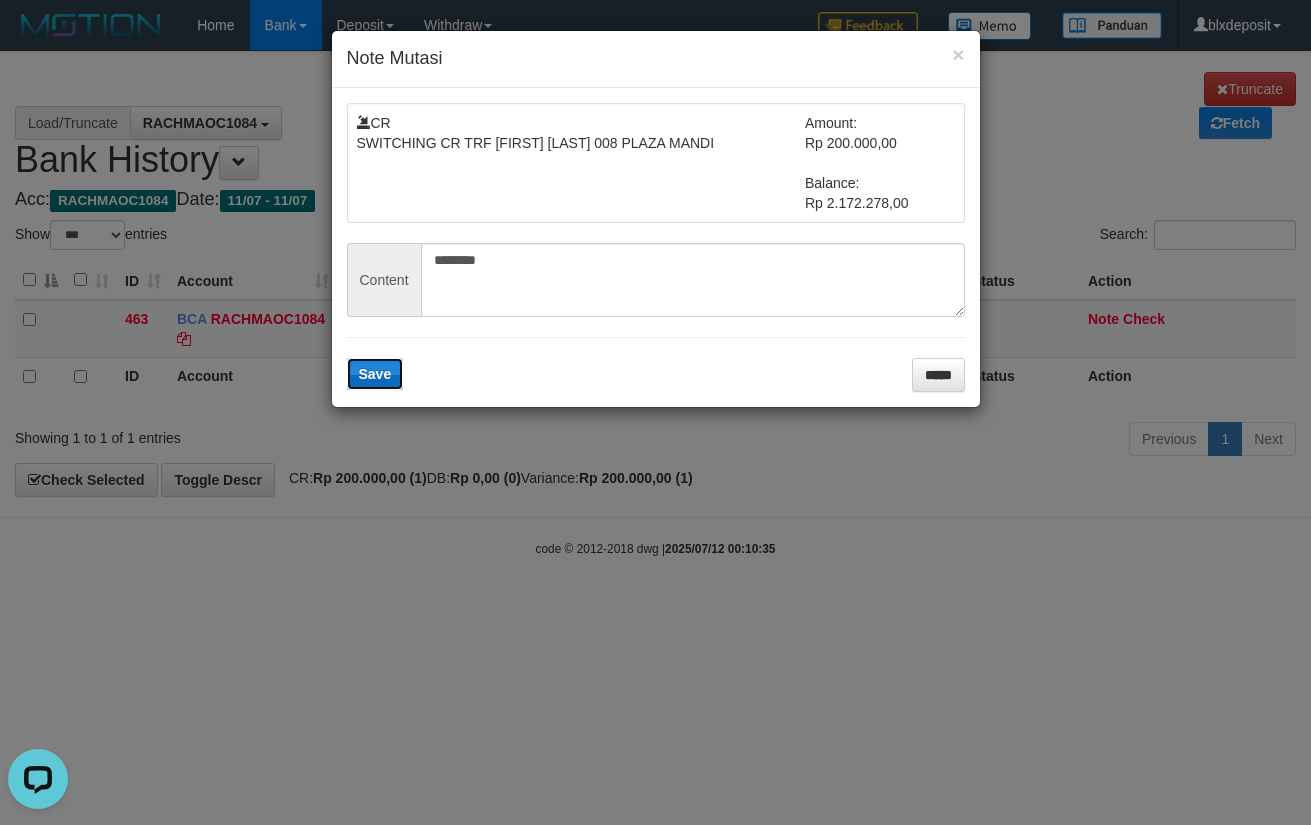 click on "Save" at bounding box center [375, 374] 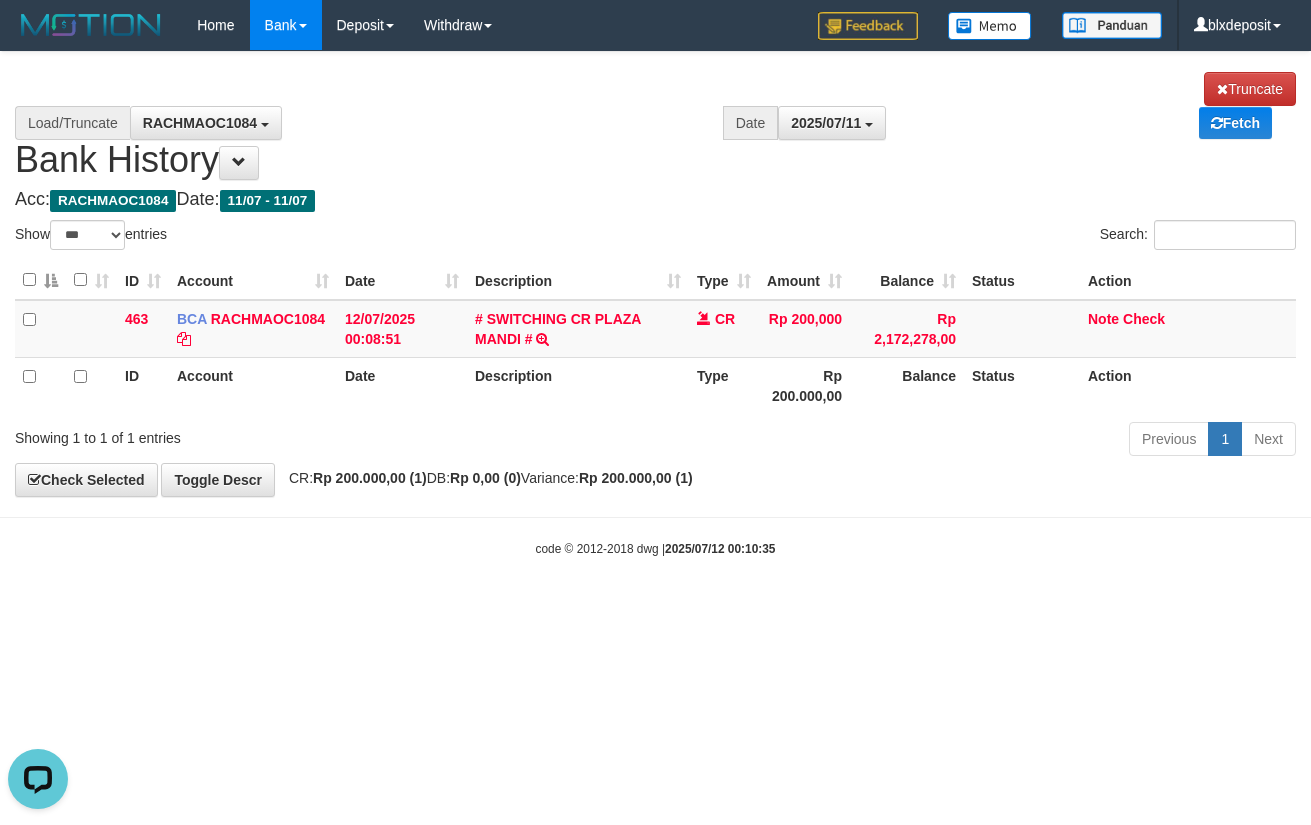 click on "**********" at bounding box center (655, 126) 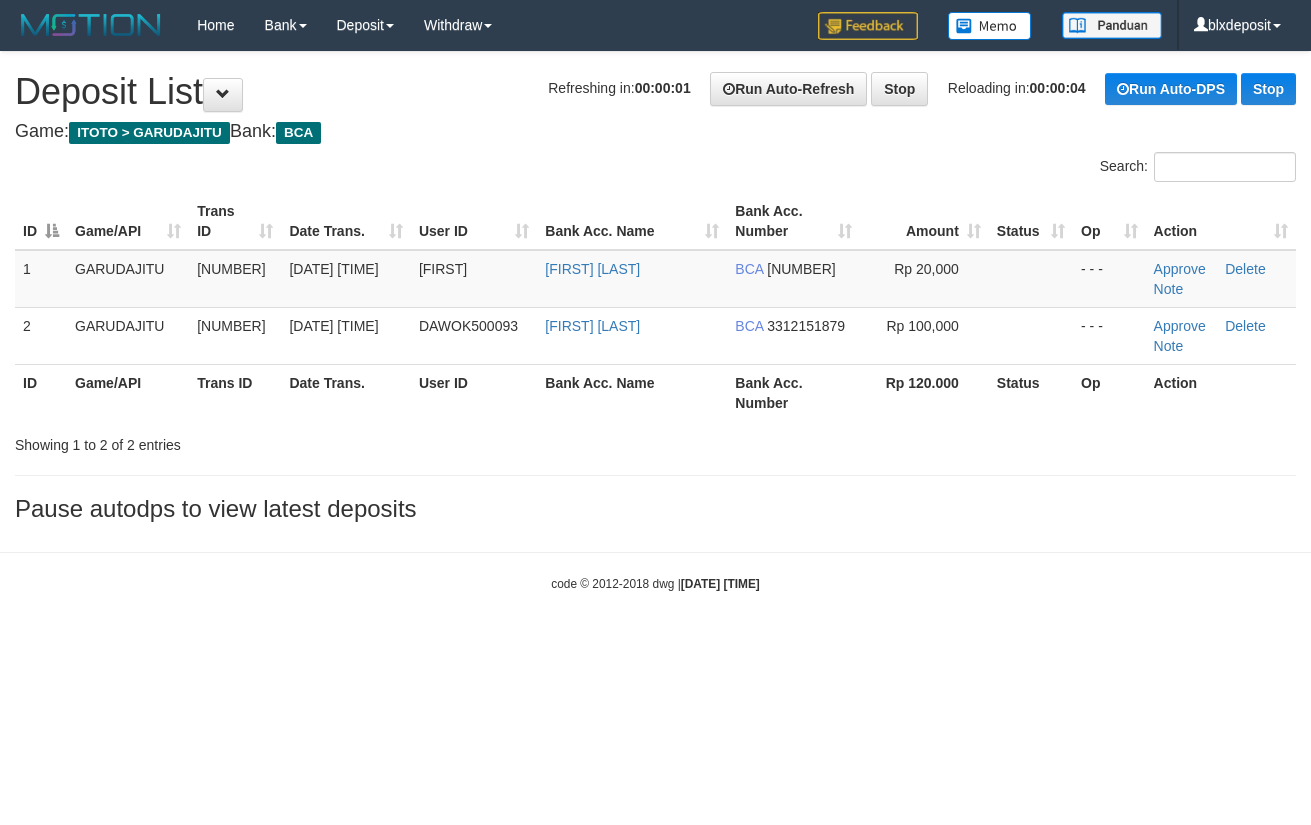 scroll, scrollTop: 0, scrollLeft: 0, axis: both 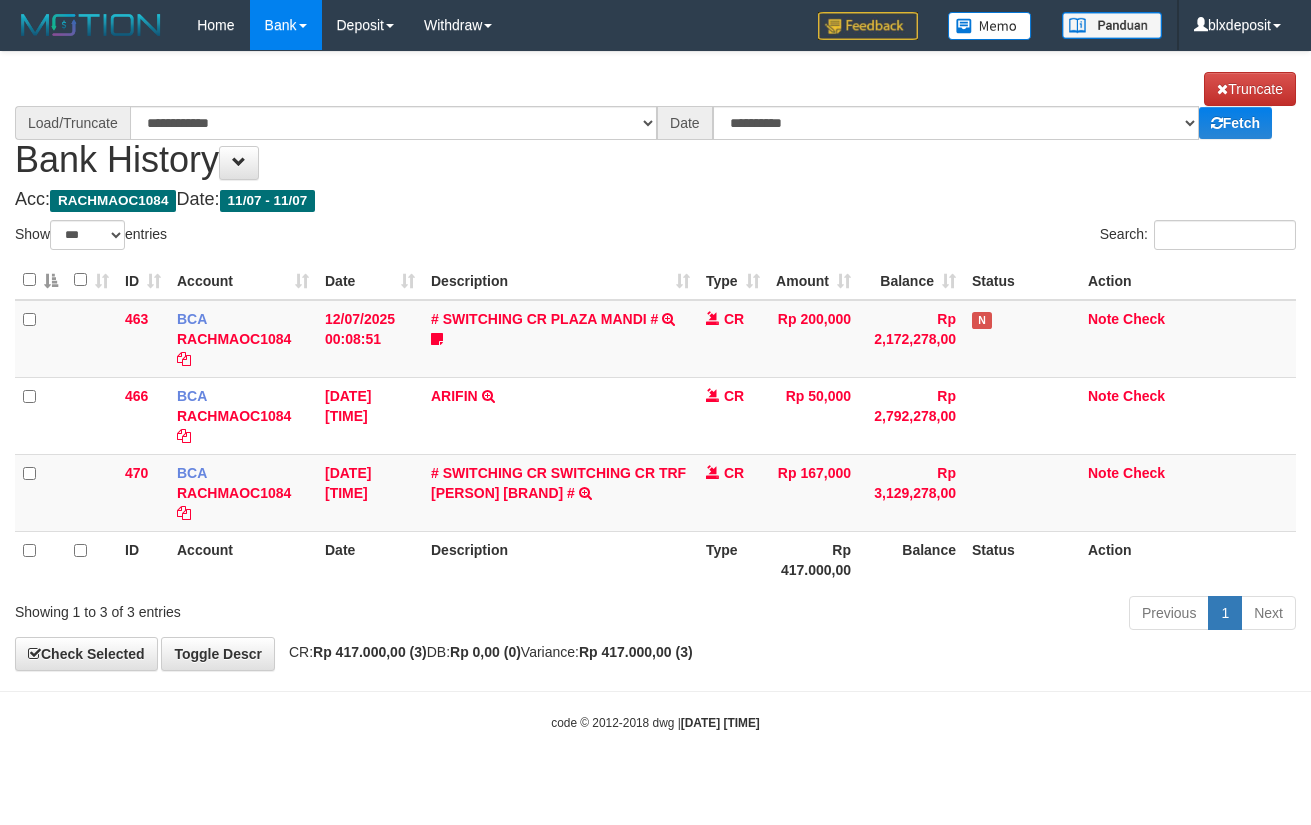 select on "***" 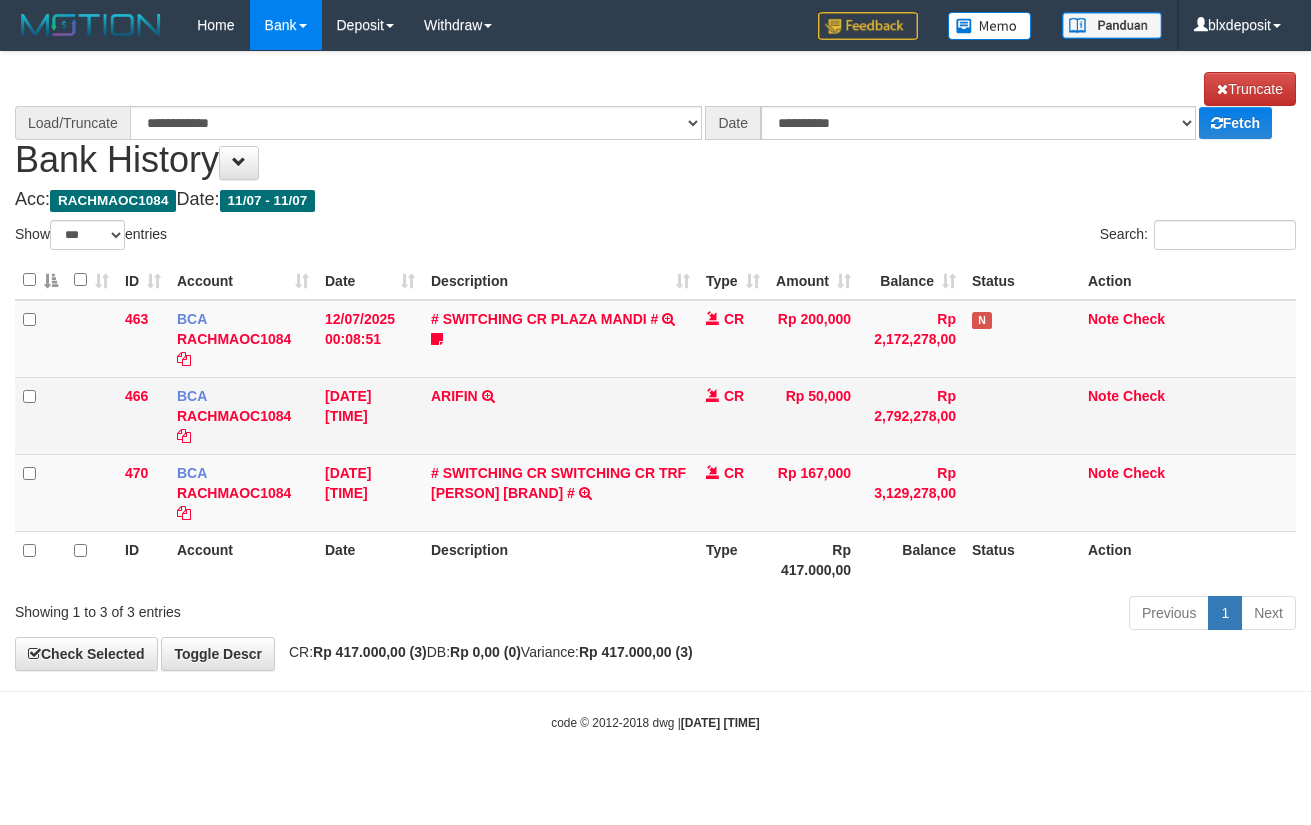 scroll, scrollTop: 0, scrollLeft: 0, axis: both 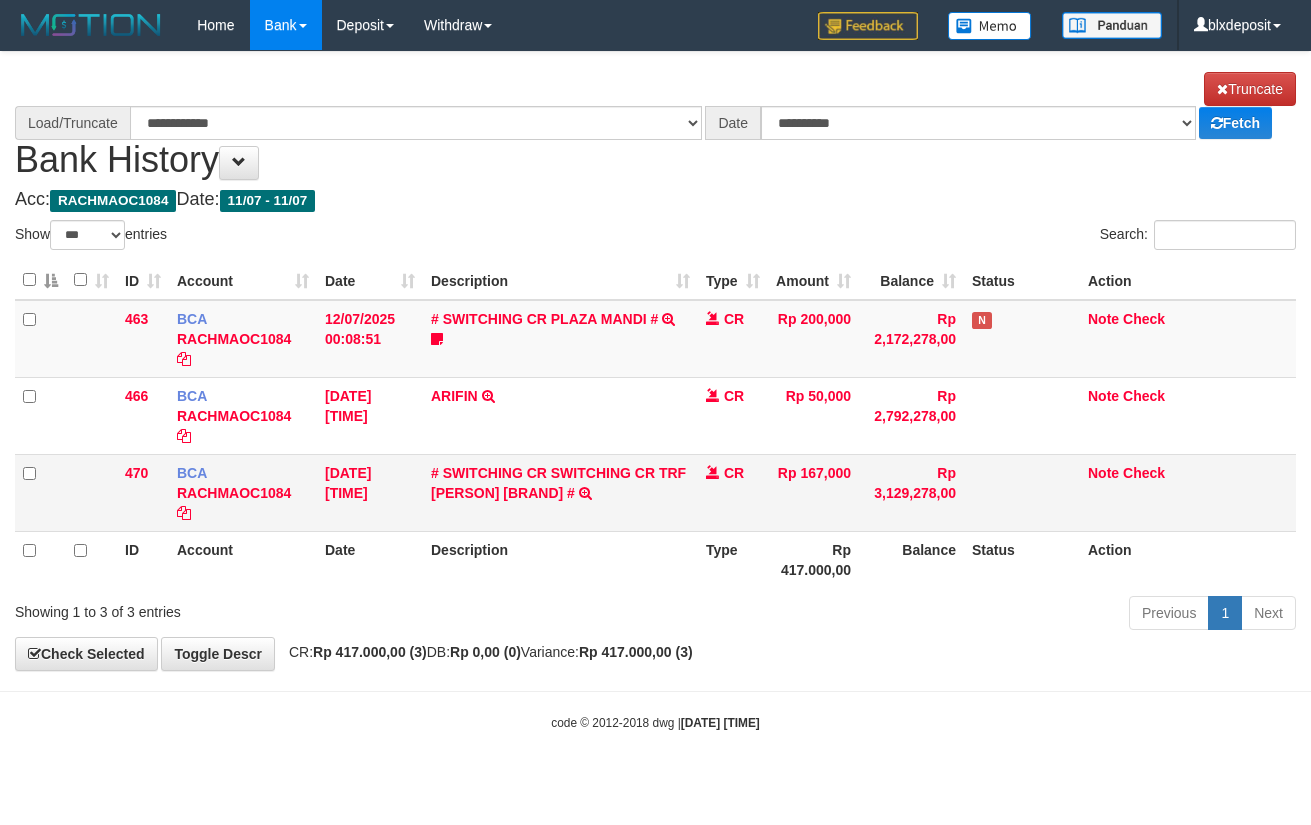 select on "****" 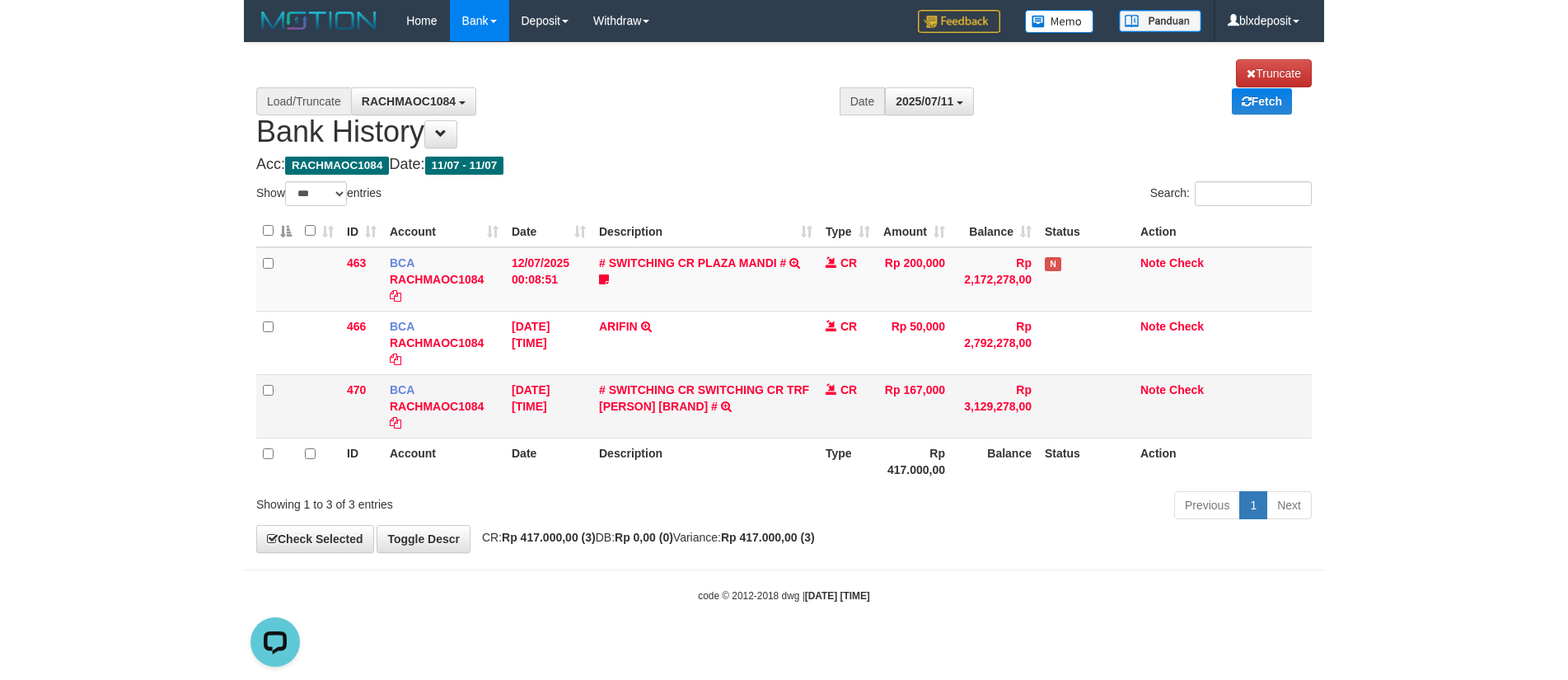scroll, scrollTop: 0, scrollLeft: 0, axis: both 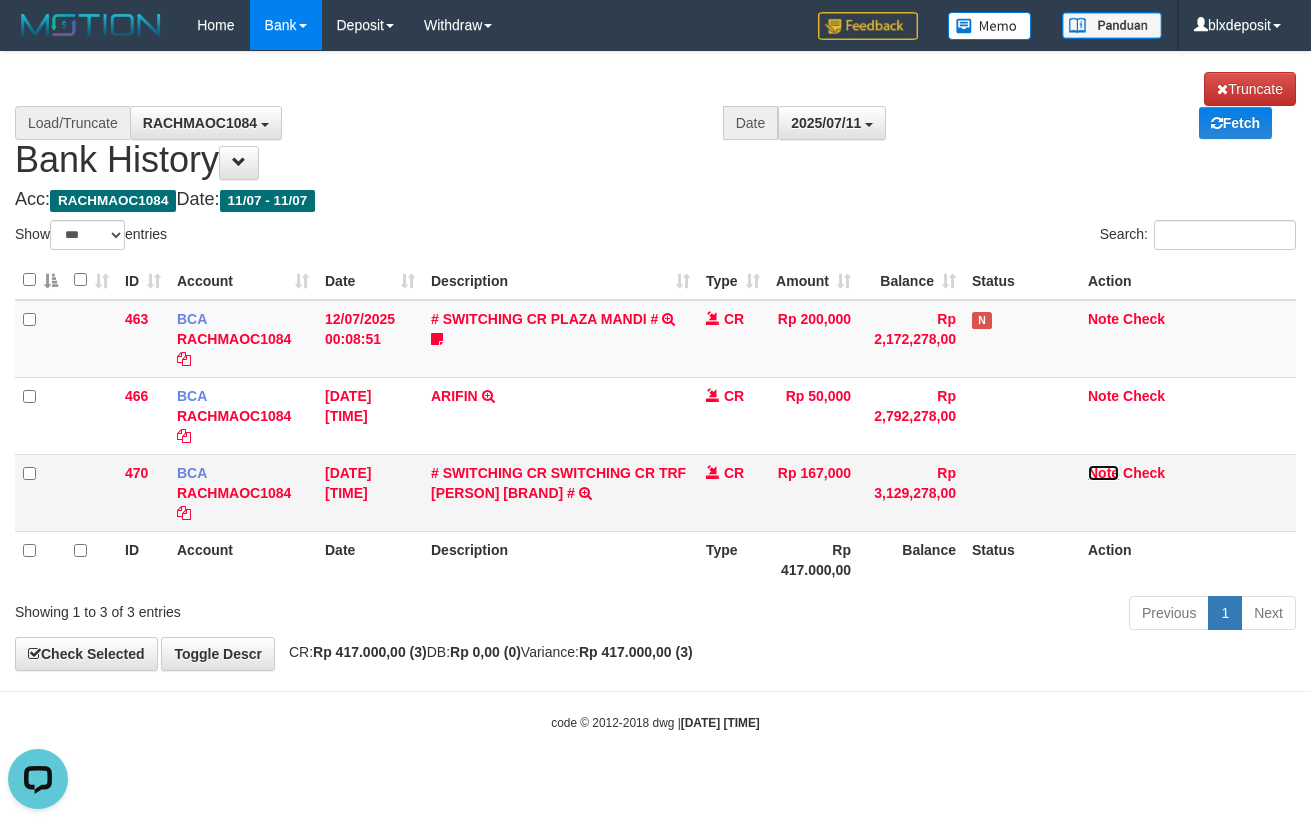 click on "Note" at bounding box center (1103, 473) 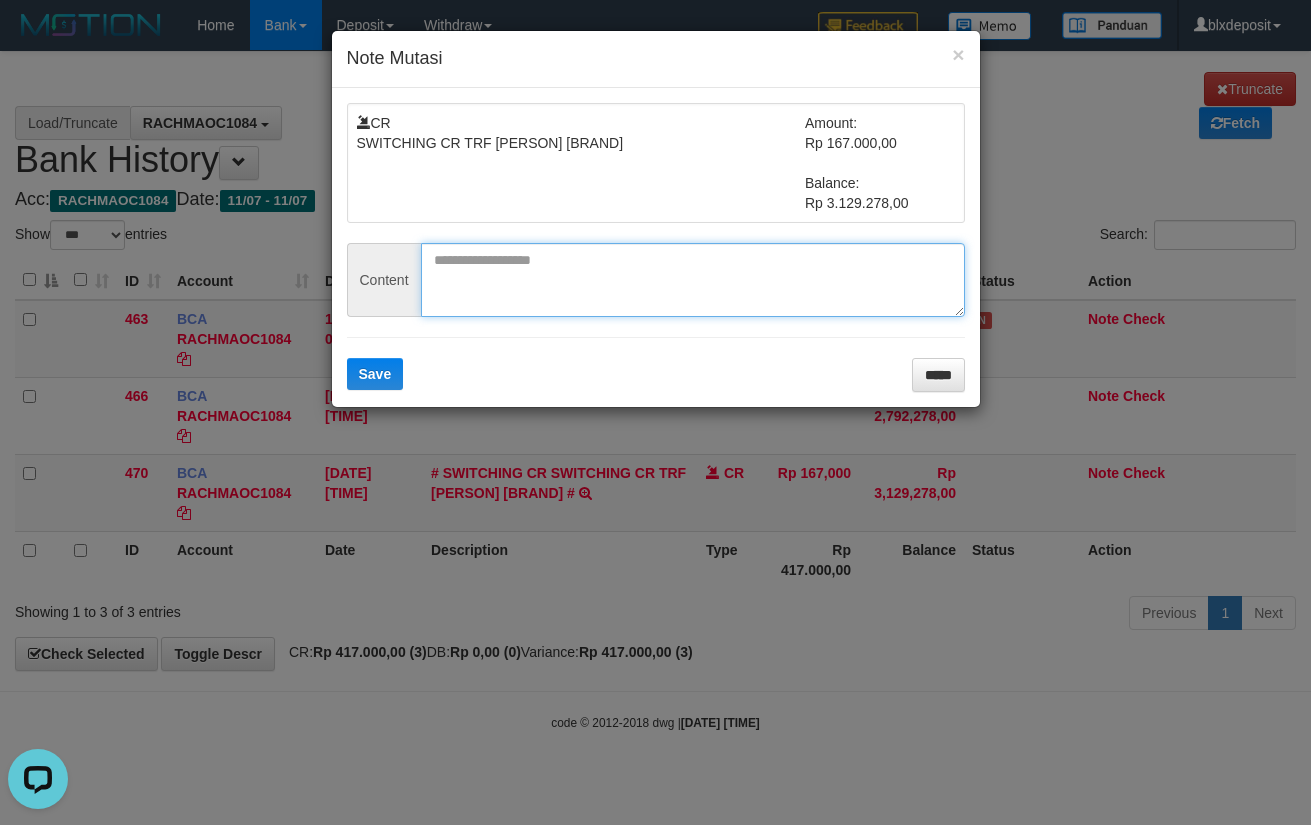 click at bounding box center [693, 280] 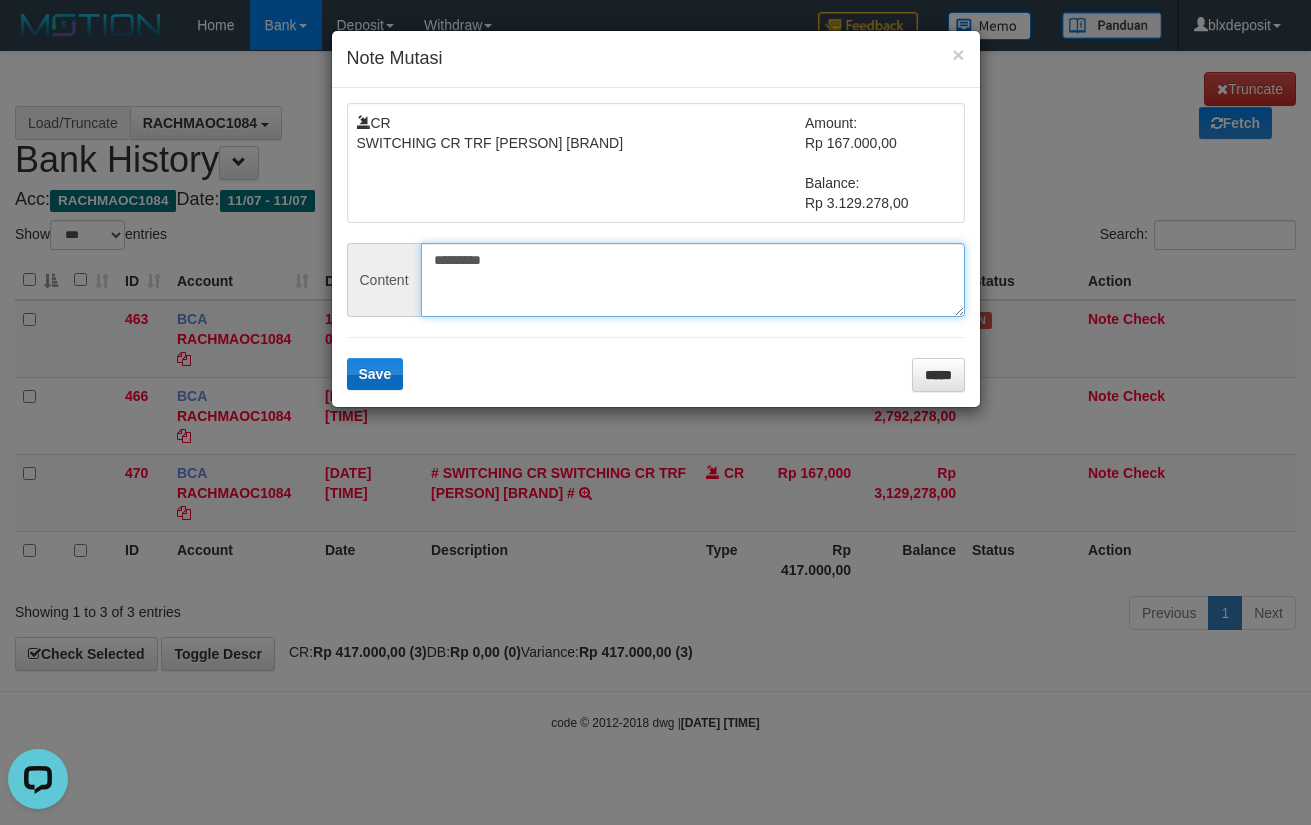 type on "*********" 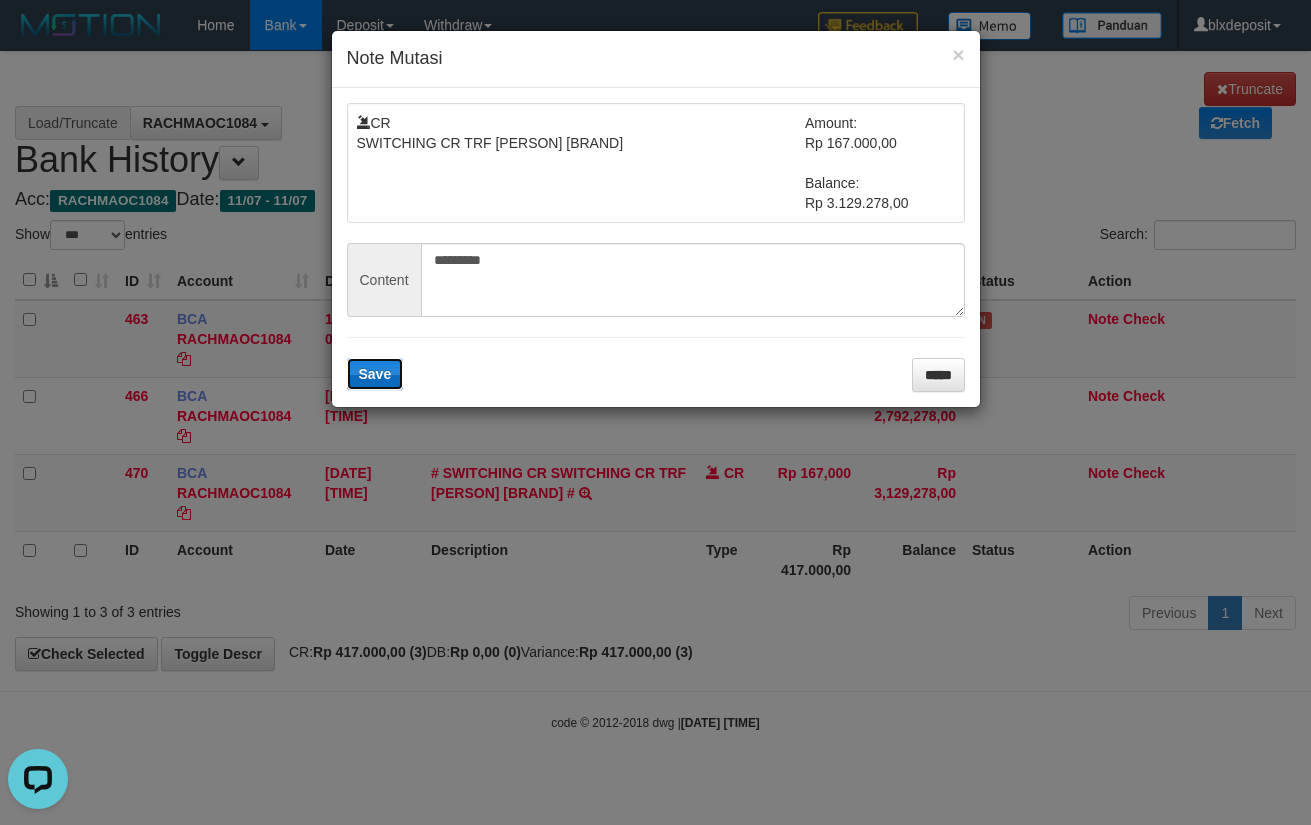 click on "Save" at bounding box center [375, 374] 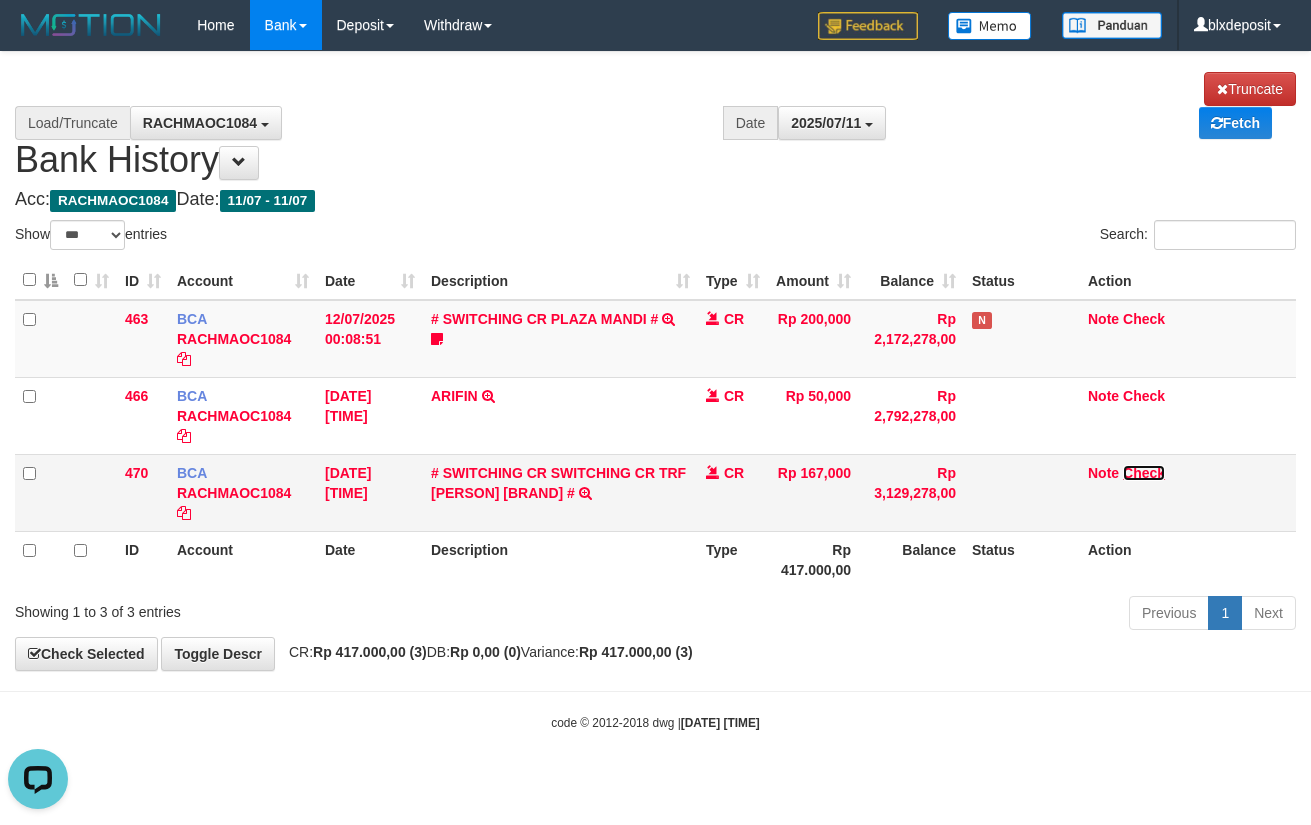 click on "Check" at bounding box center [1144, 473] 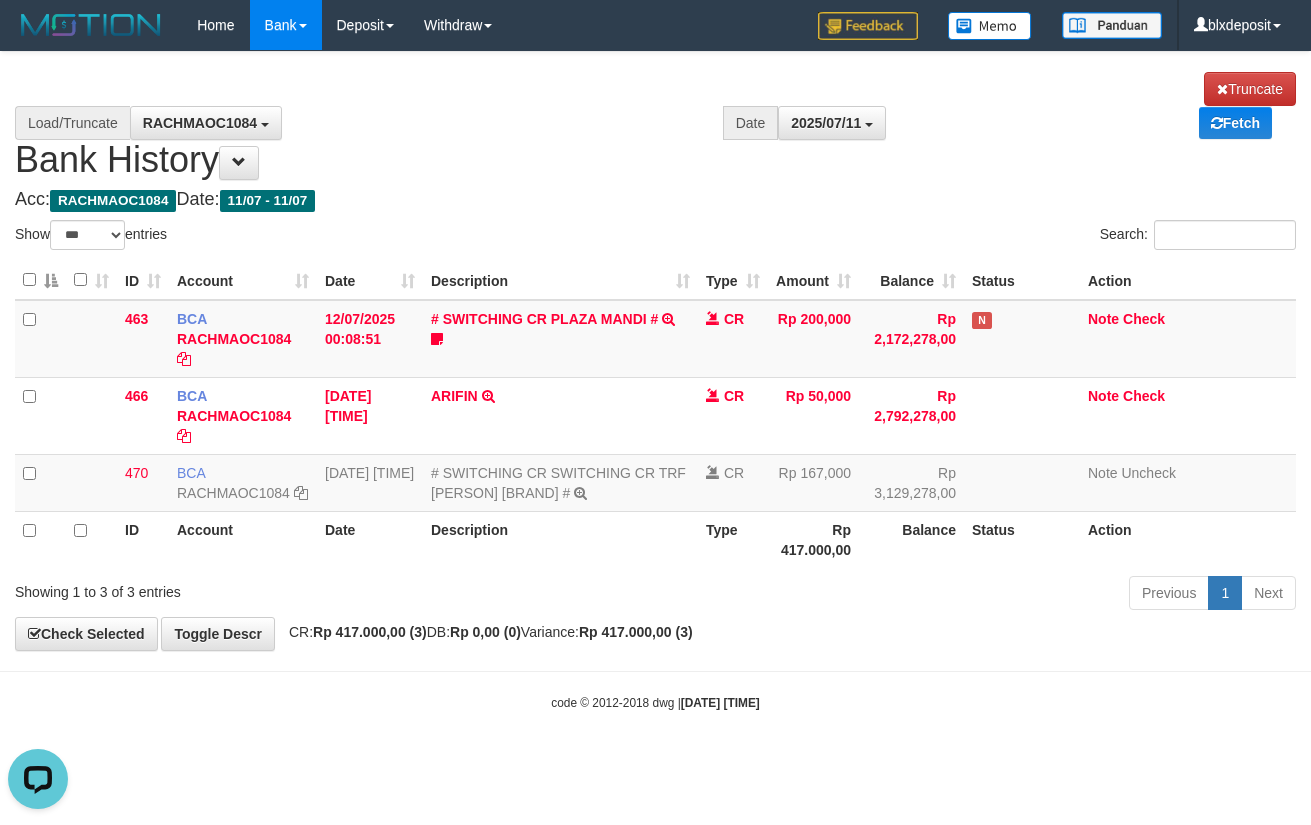 click on "**********" at bounding box center [655, 351] 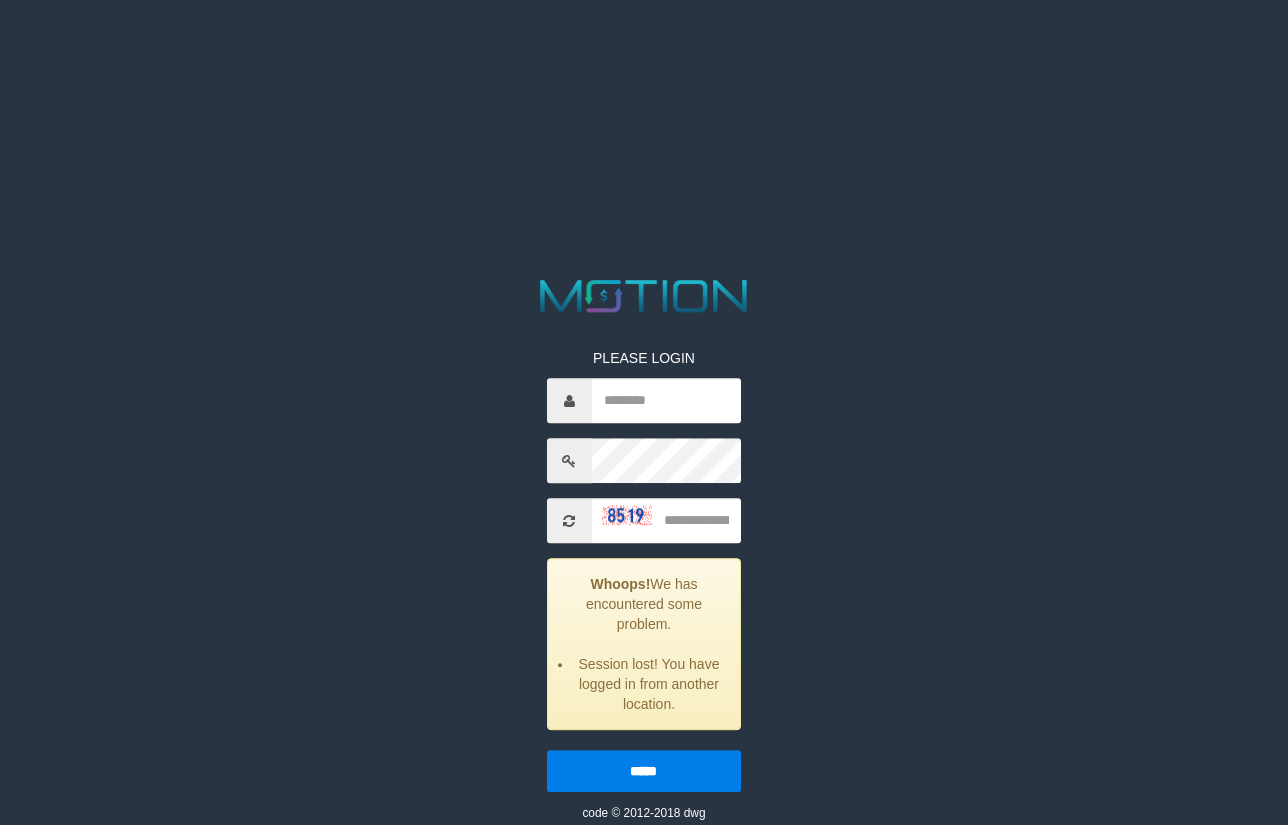 scroll, scrollTop: 0, scrollLeft: 0, axis: both 